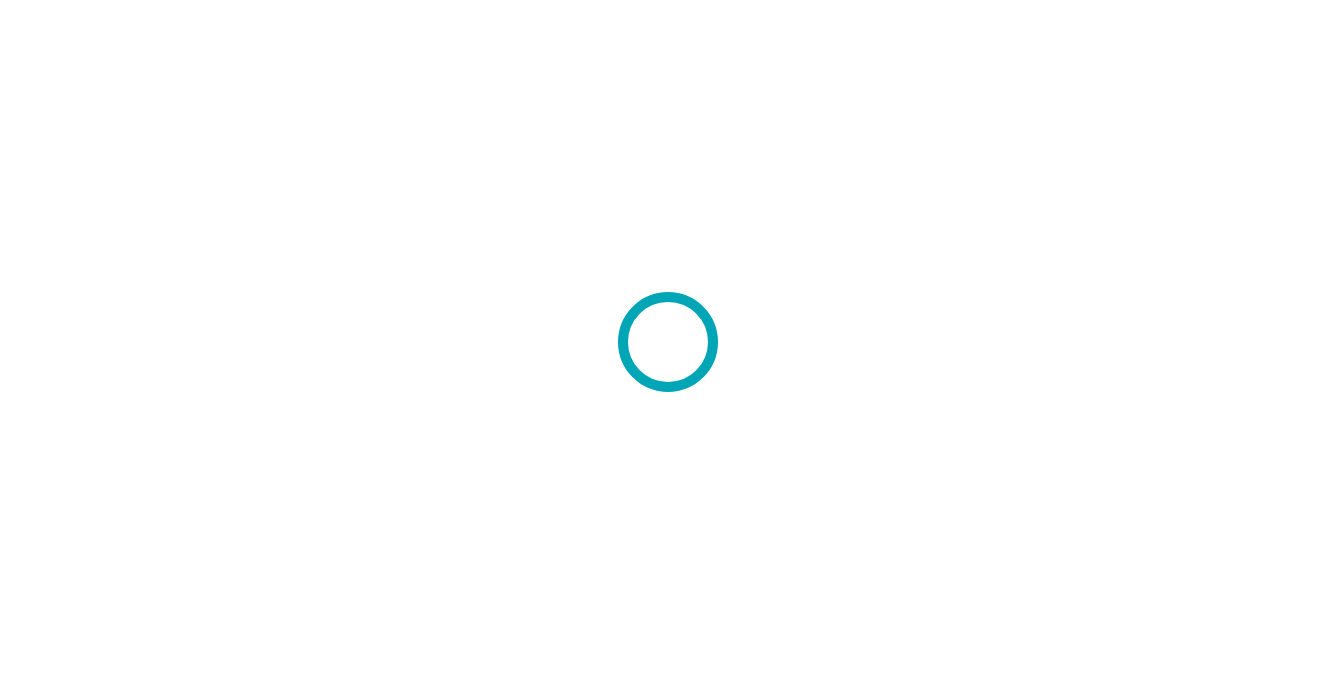 scroll, scrollTop: 0, scrollLeft: 0, axis: both 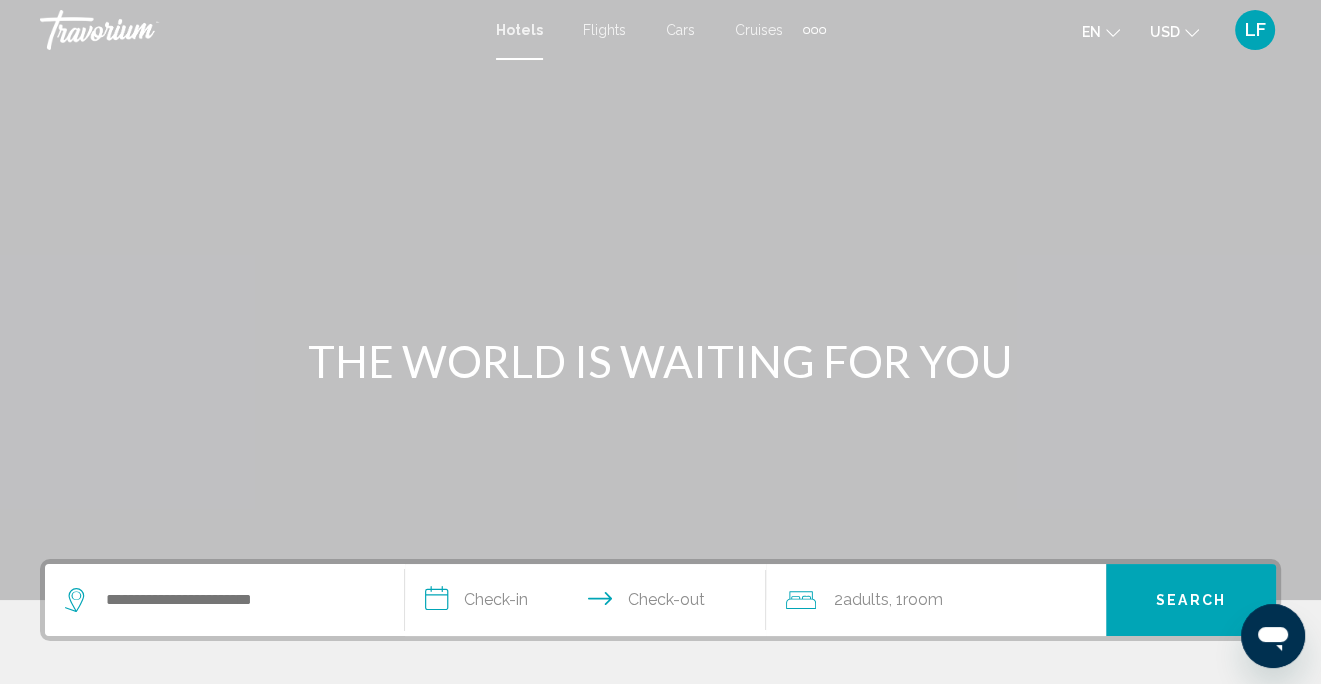 click on "Flights" at bounding box center (604, 30) 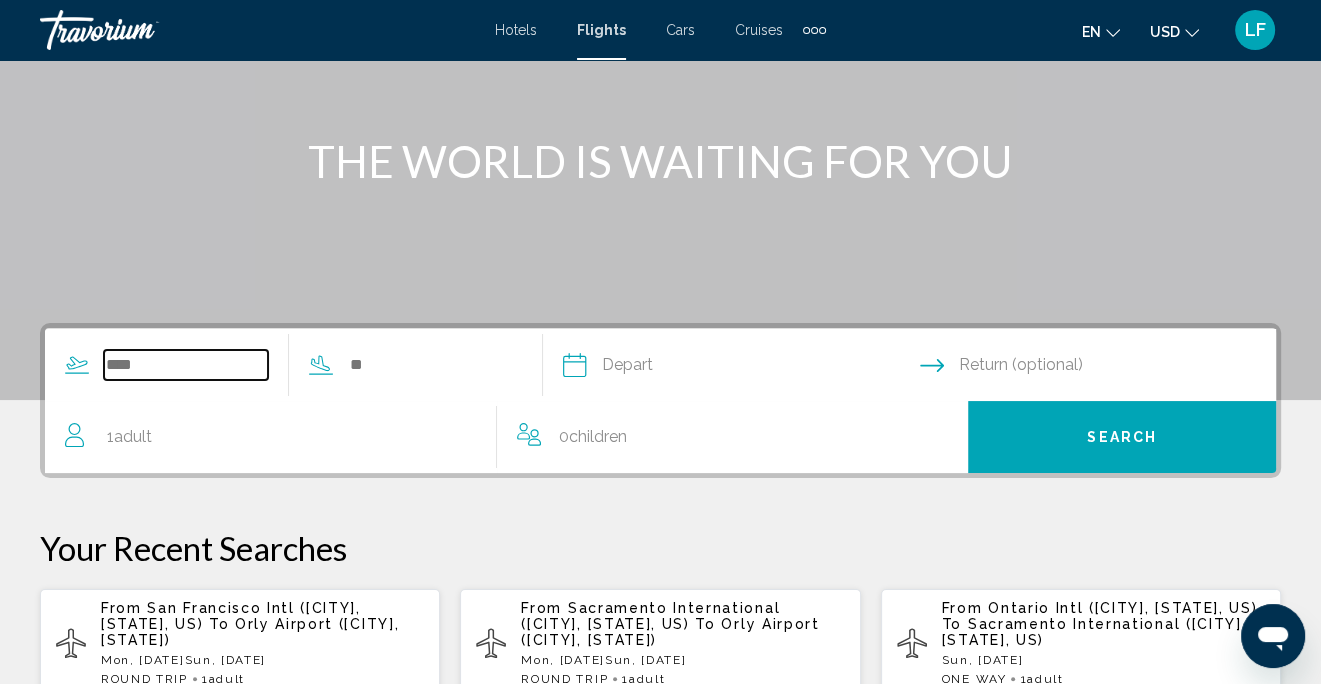 click at bounding box center (186, 365) 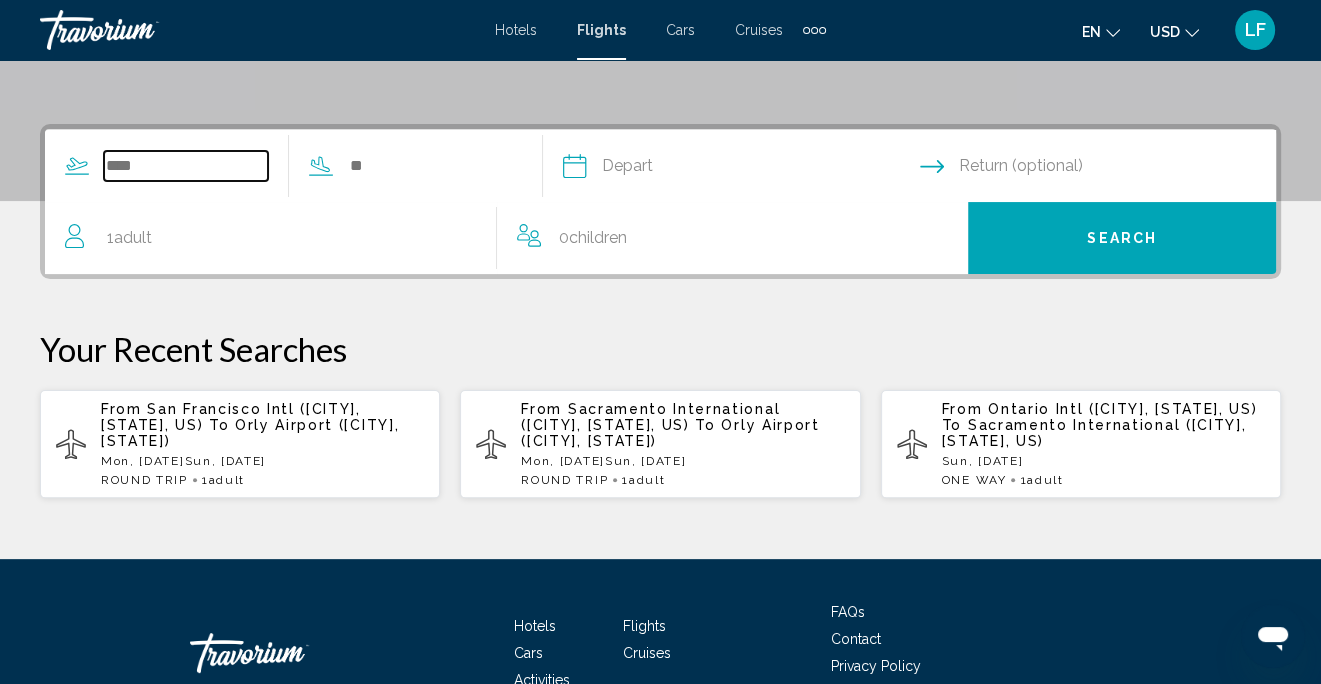 scroll, scrollTop: 457, scrollLeft: 0, axis: vertical 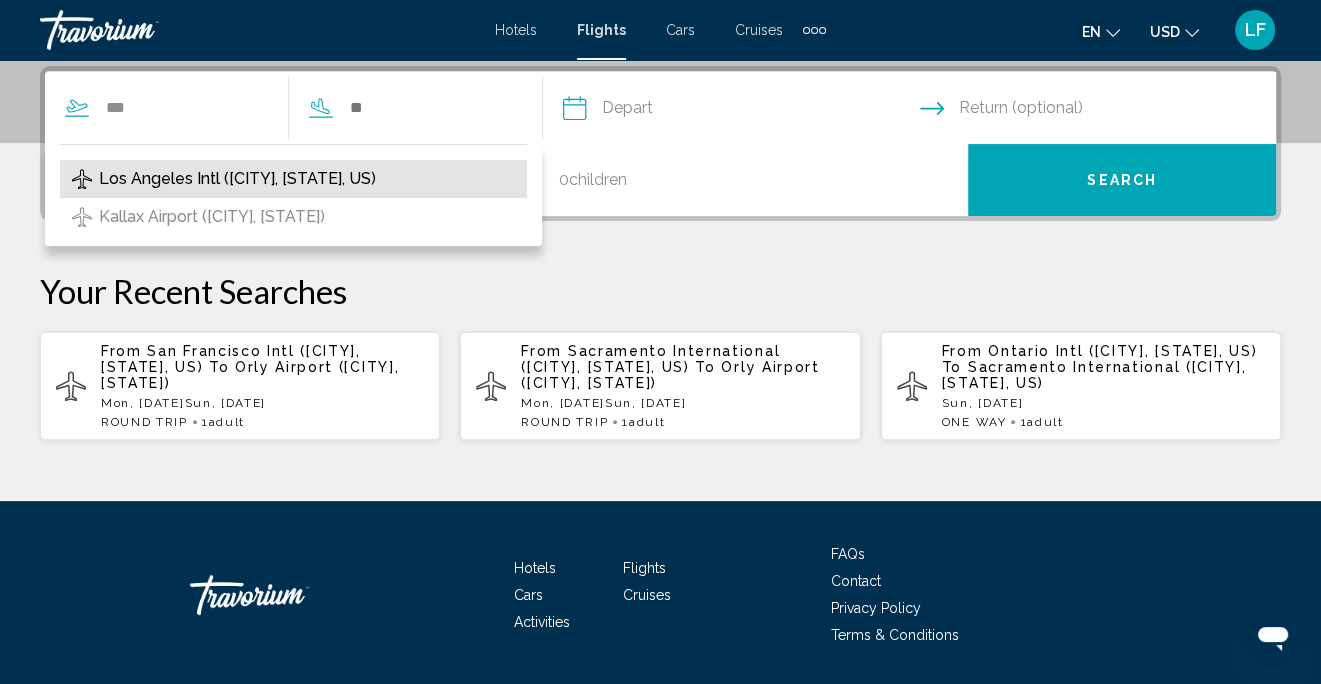 click on "Los Angeles Intl  ([CITY], [STATE], US)" at bounding box center [237, 179] 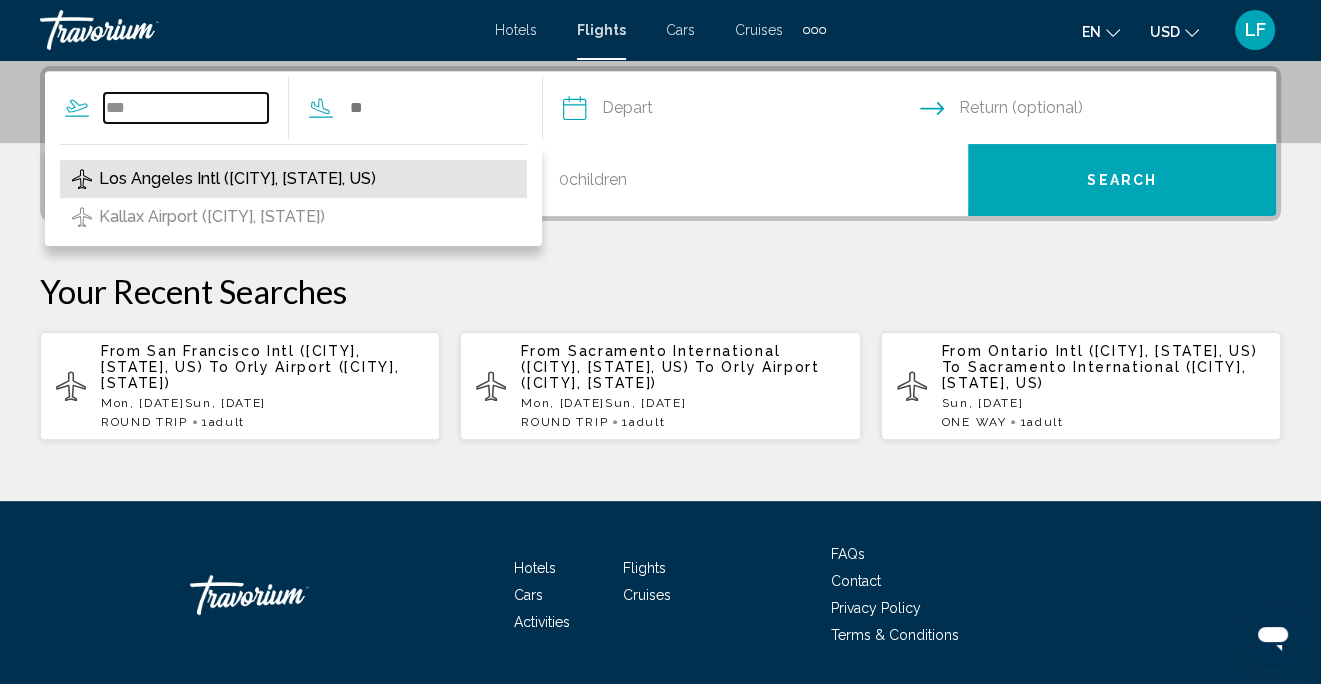 type on "**********" 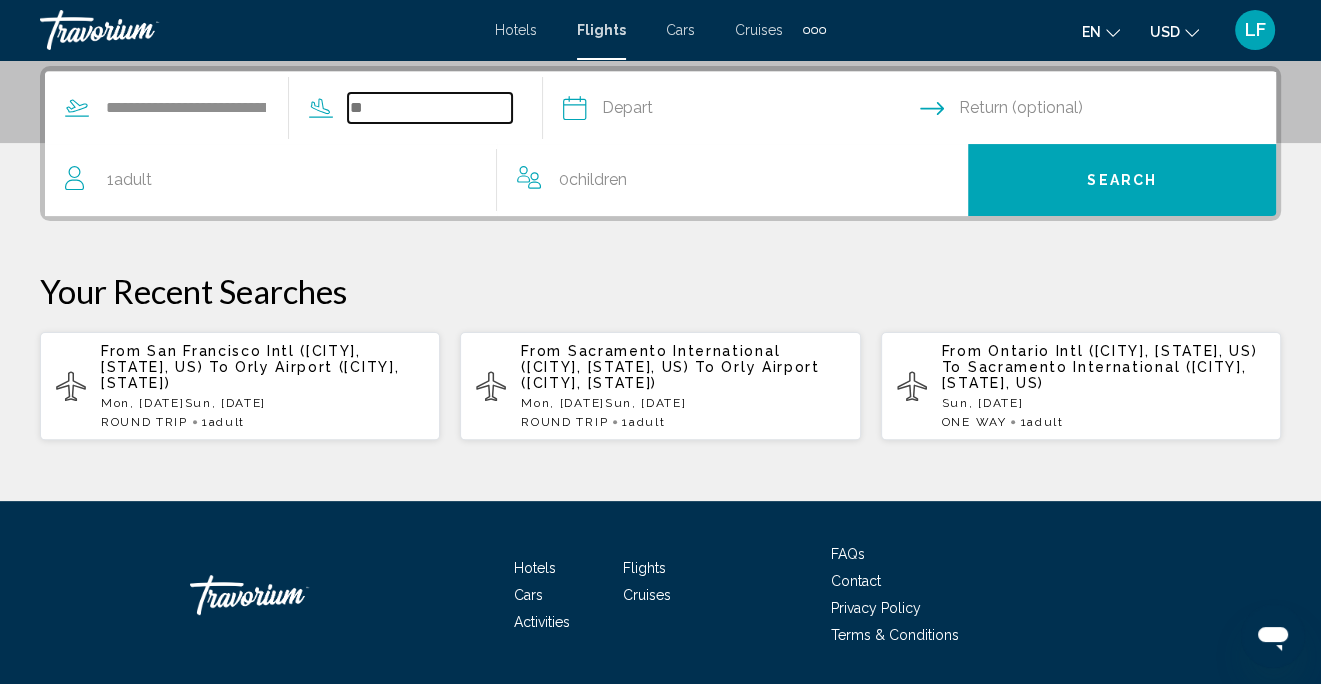 click at bounding box center [430, 108] 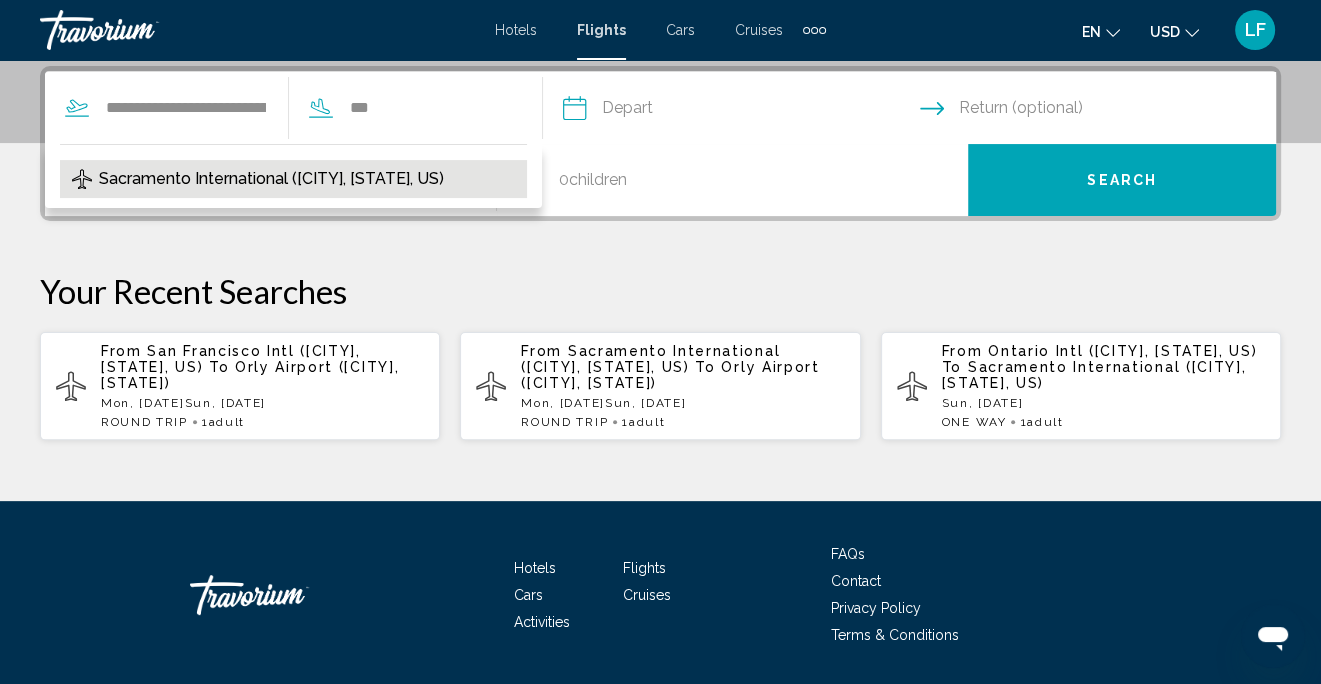 click on "Sacramento International ([CITY], [STATE], US)" at bounding box center (271, 179) 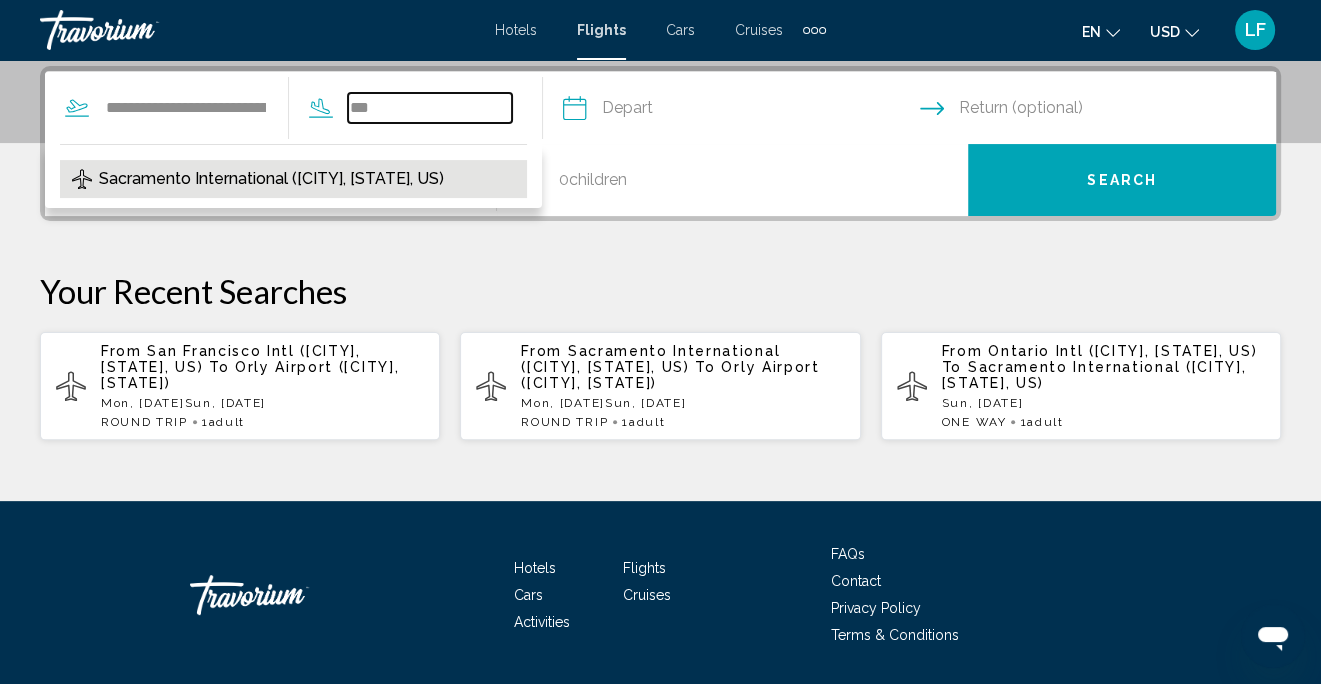 type on "**********" 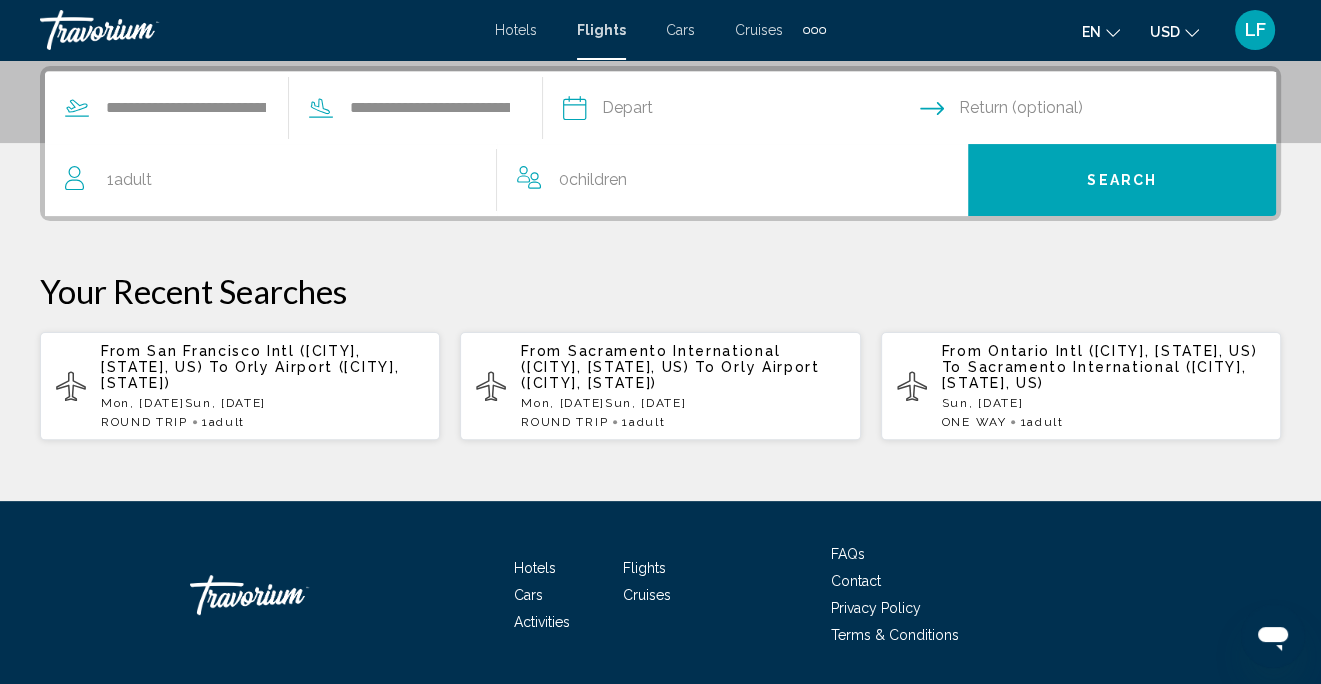 click at bounding box center [740, 111] 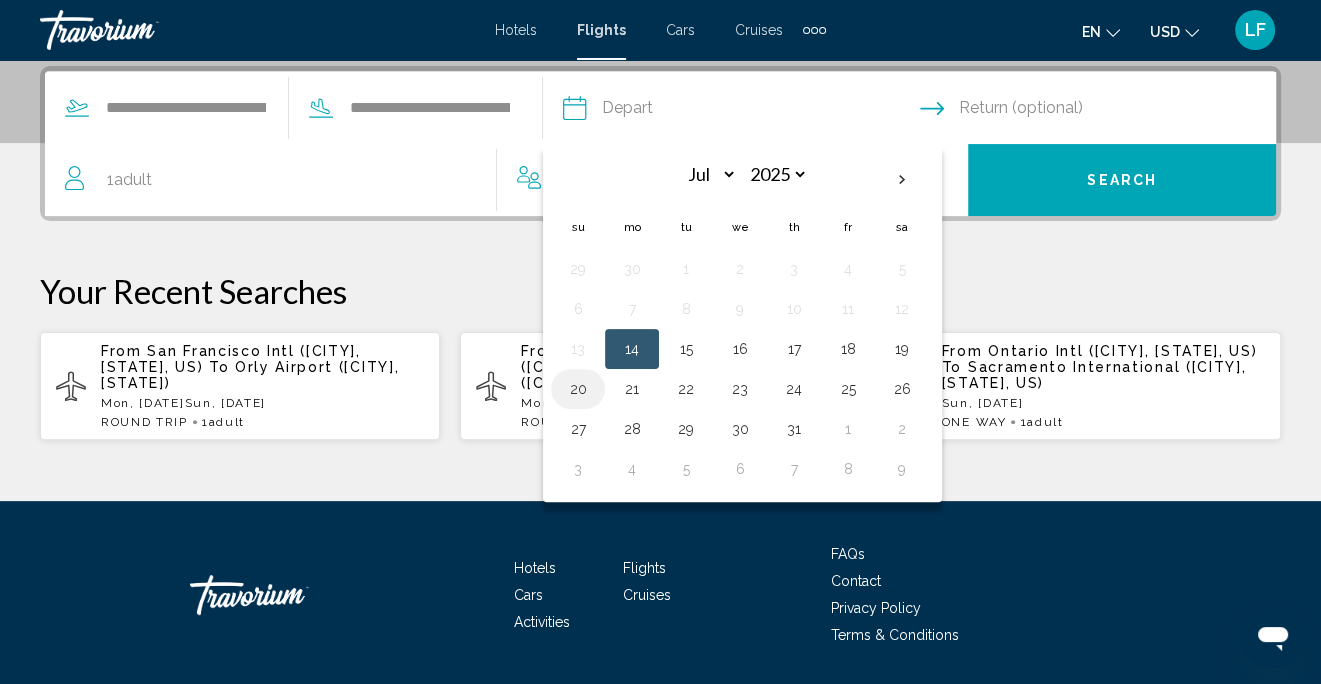 click on "20" at bounding box center (578, 389) 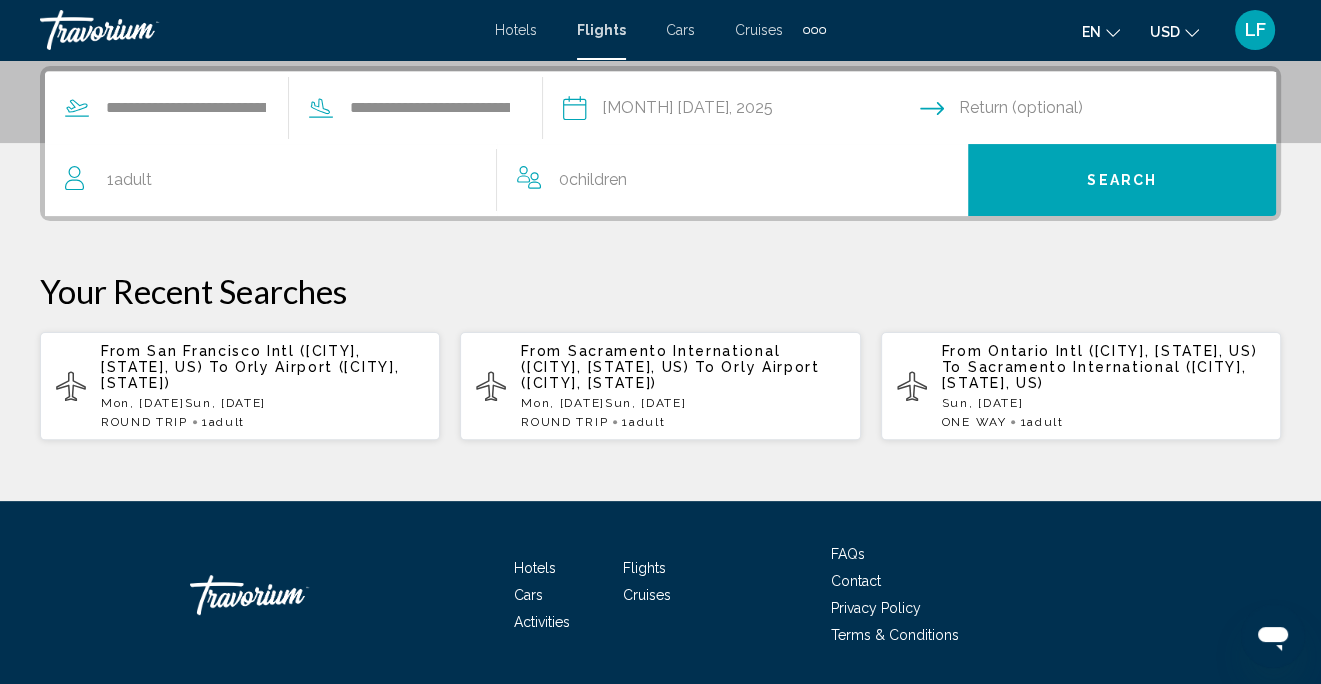 click on "1  Adult Adults" at bounding box center (280, 180) 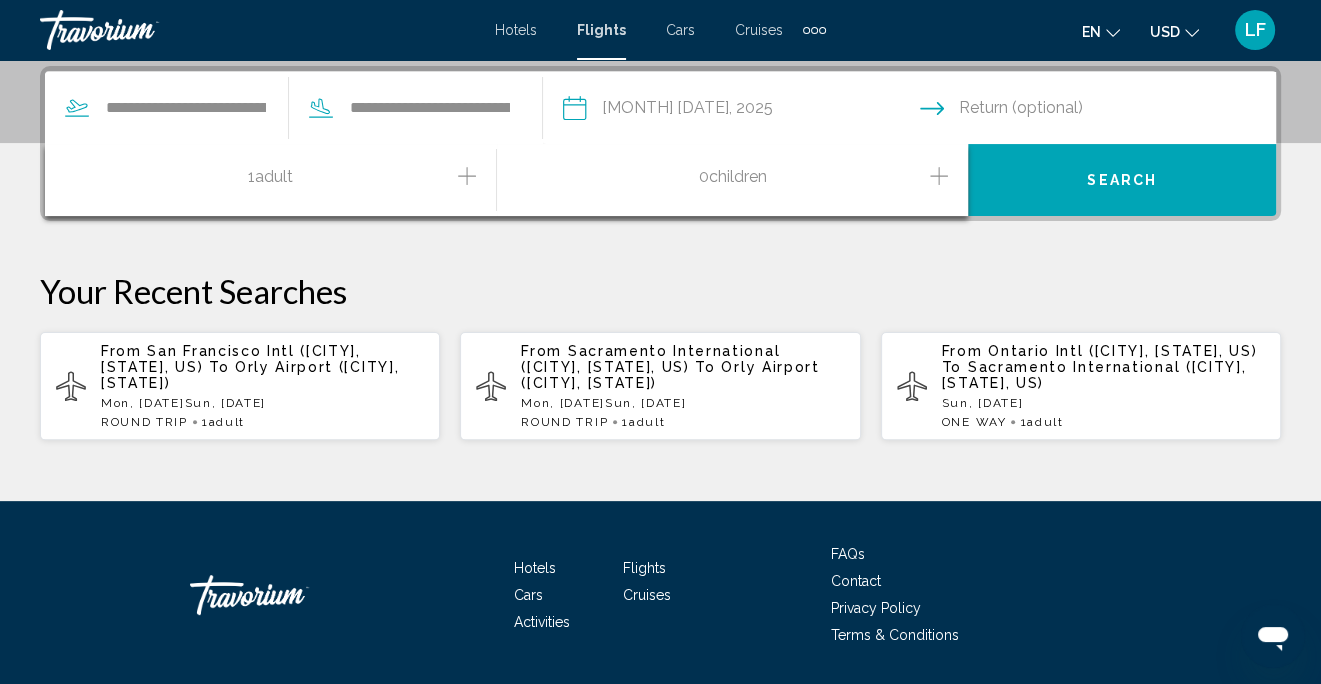 click on "1  Adult Adults" at bounding box center (280, 180) 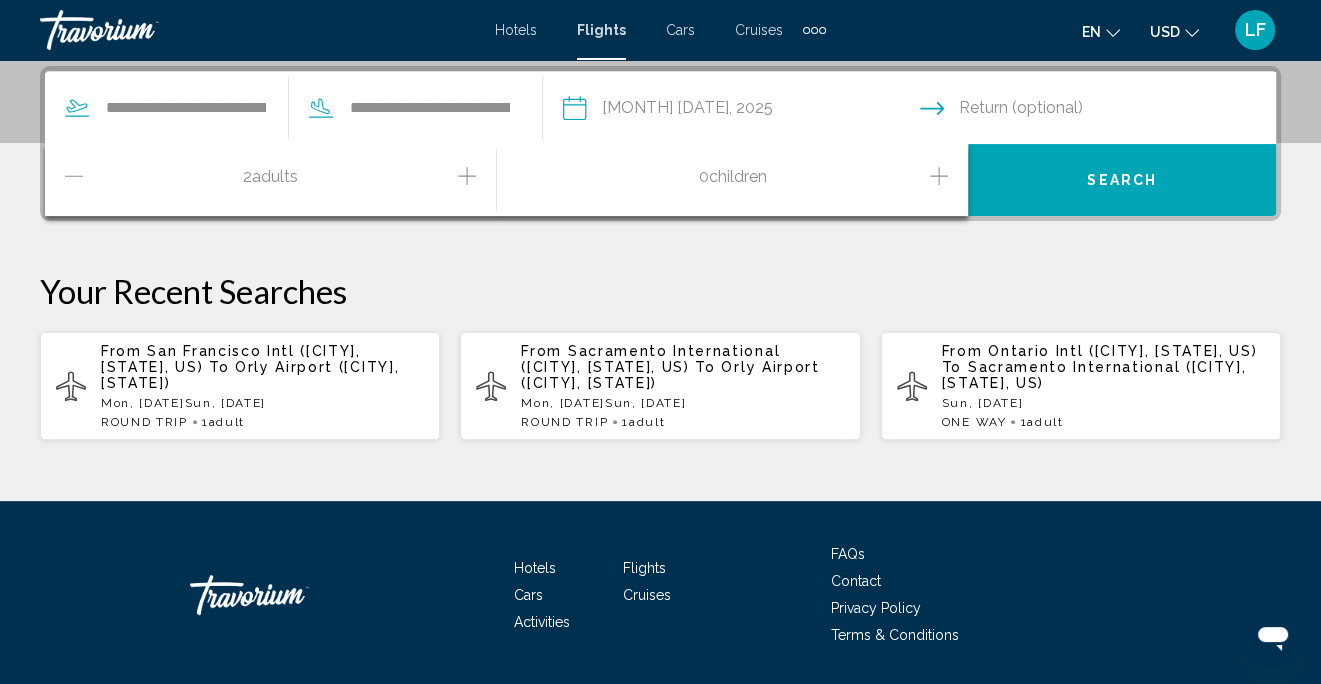 click on "Search" at bounding box center [1122, 181] 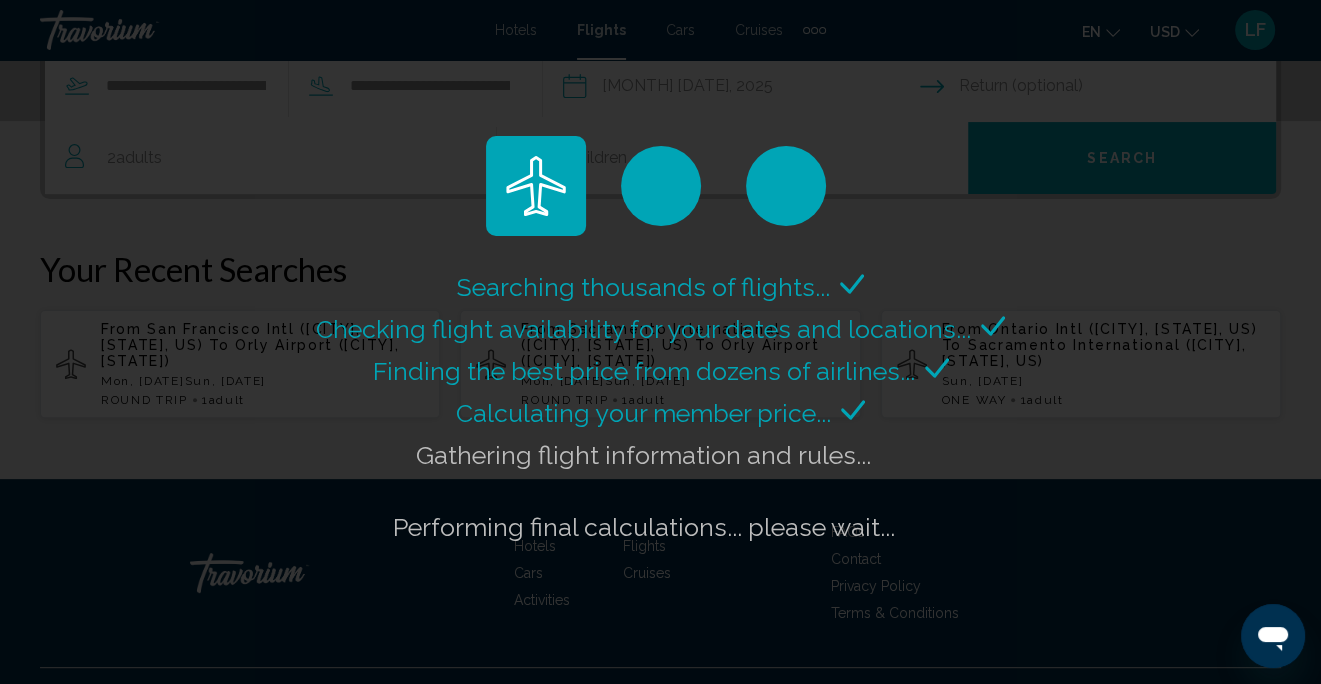 scroll, scrollTop: 517, scrollLeft: 0, axis: vertical 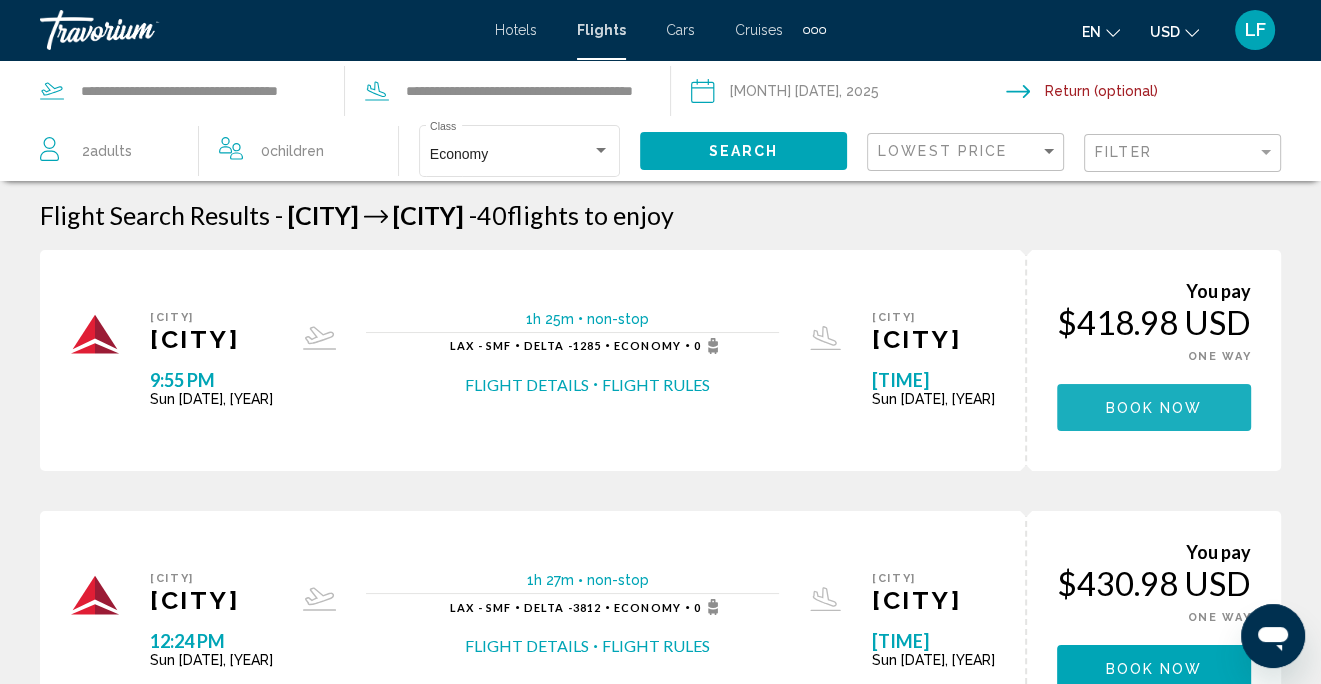 click on "Book now" at bounding box center (1154, 408) 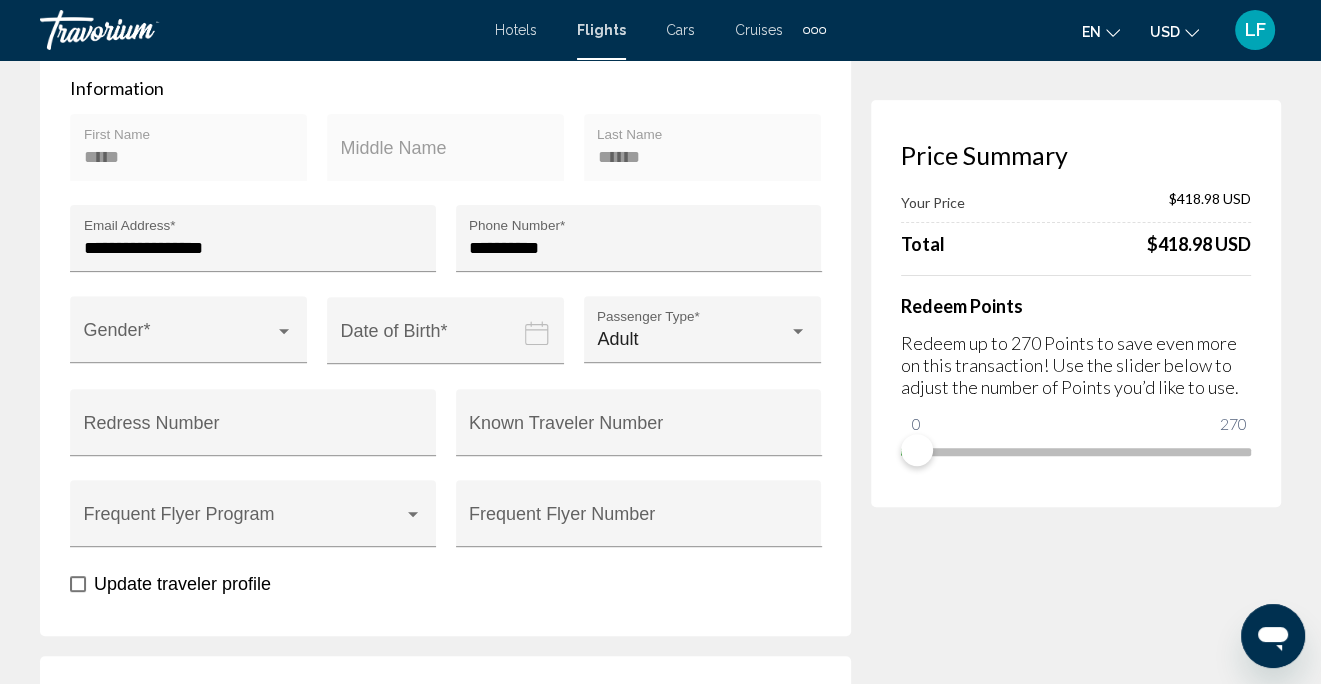 scroll, scrollTop: 600, scrollLeft: 0, axis: vertical 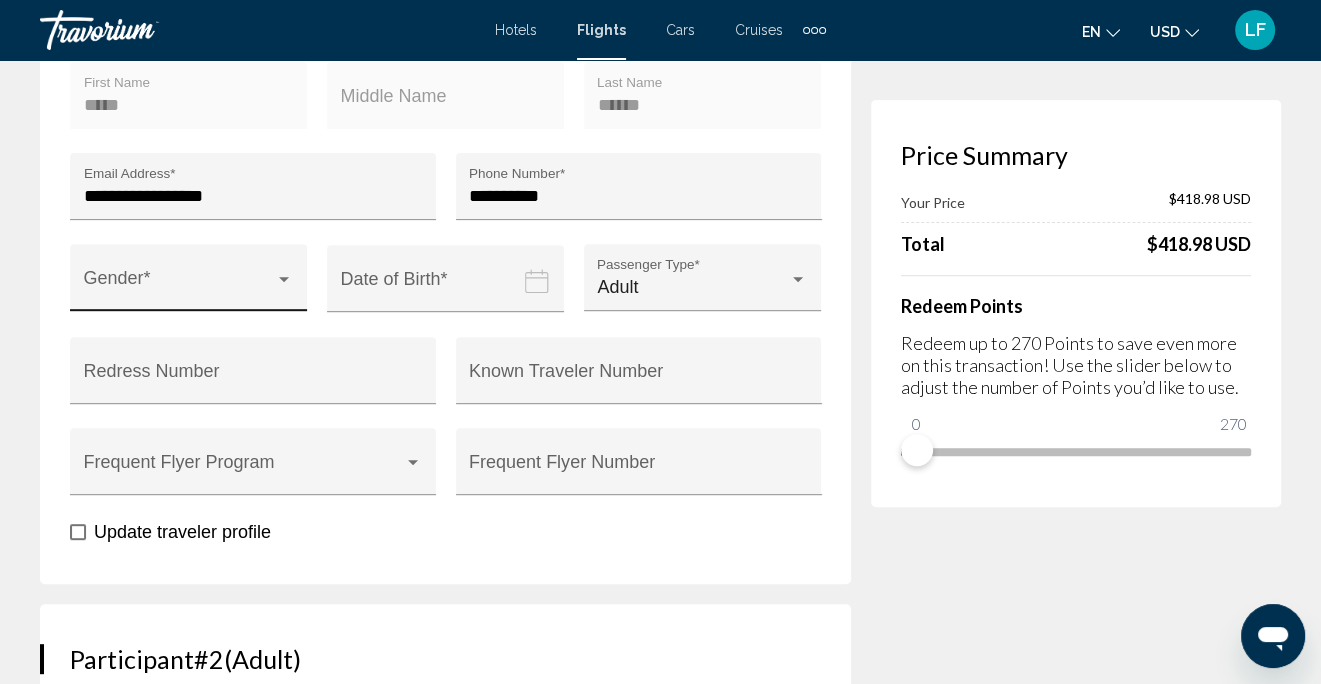 click at bounding box center [284, 279] 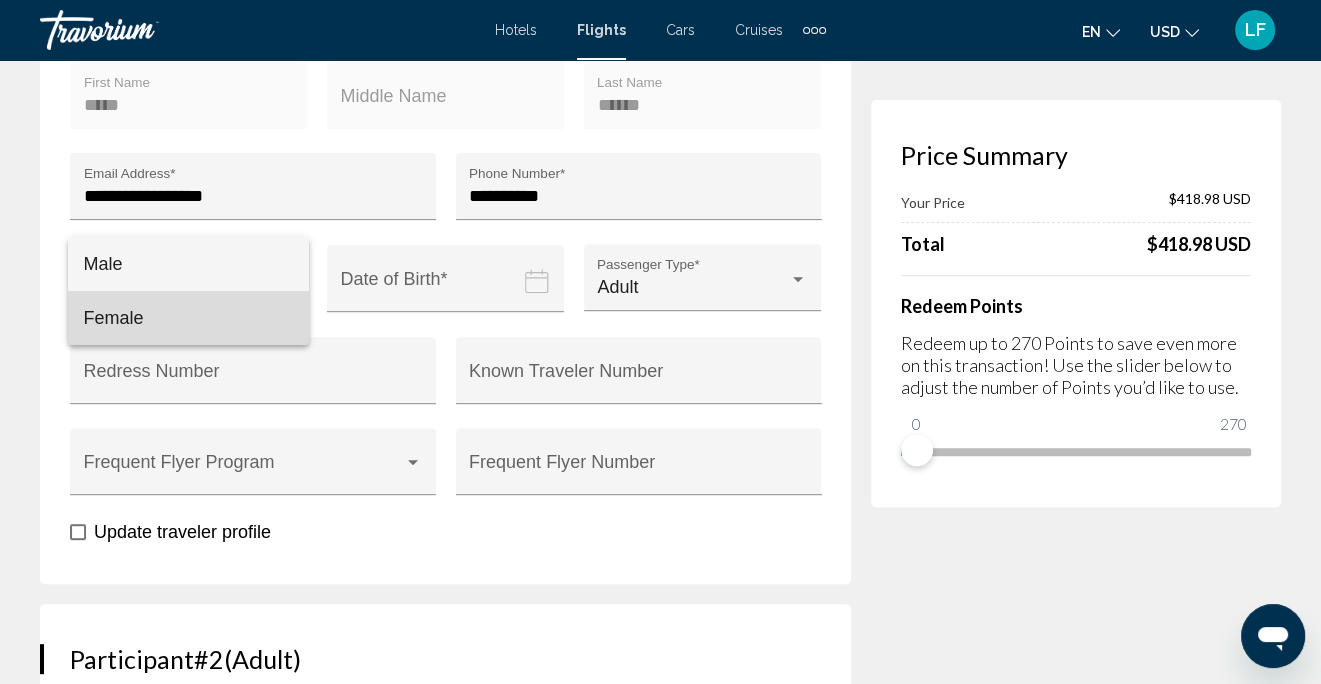 click on "Female" at bounding box center (189, 318) 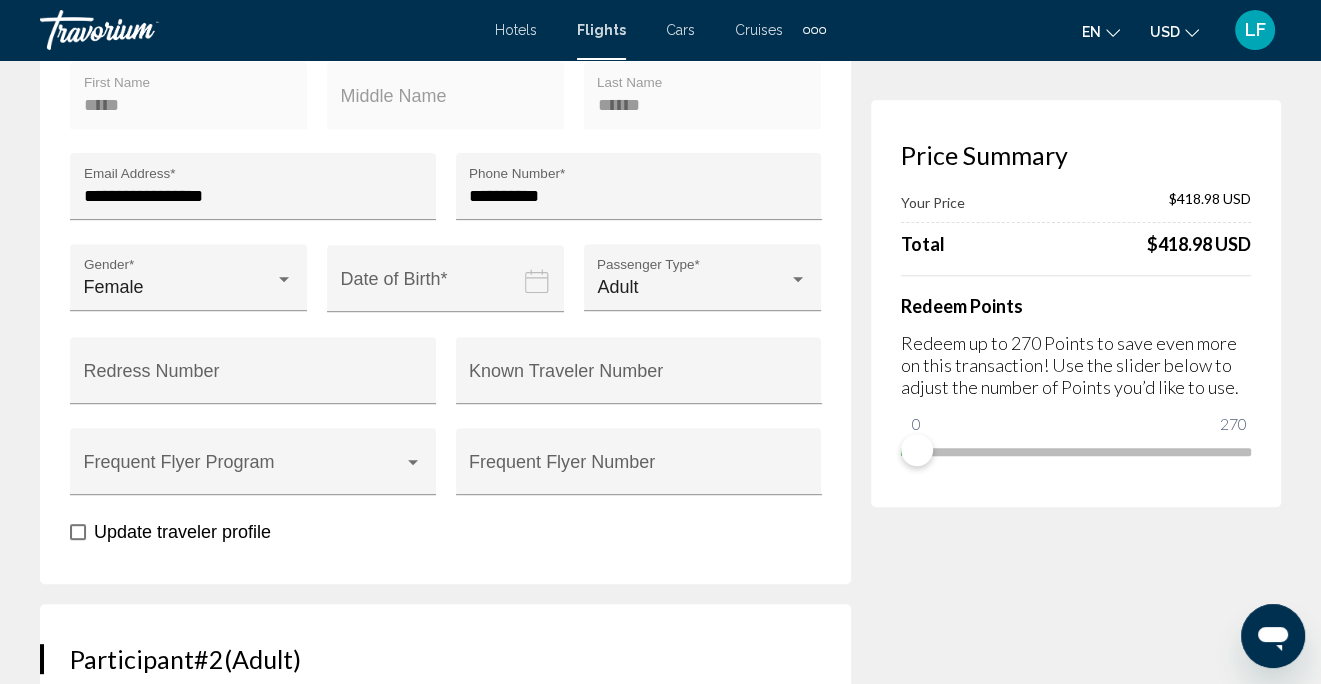 click at bounding box center (449, 293) 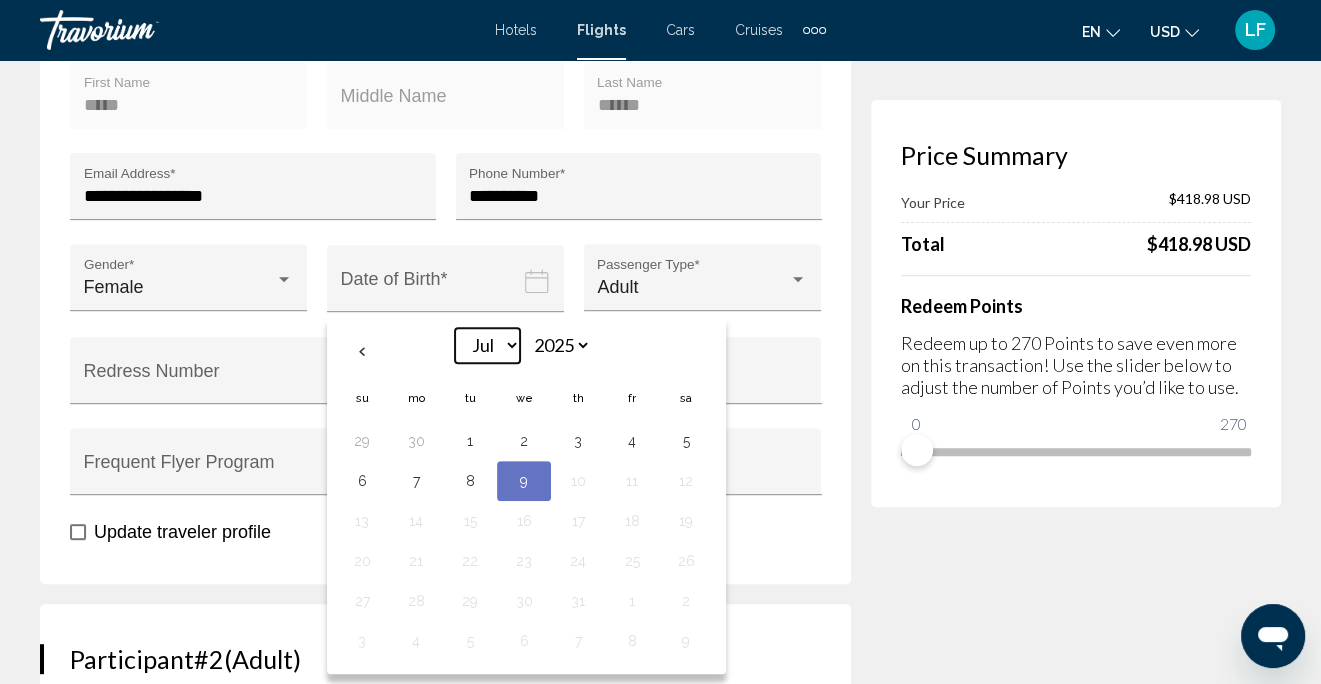 click on "*** *** *** *** *** *** *** *** *** *** *** ***" at bounding box center [487, 345] 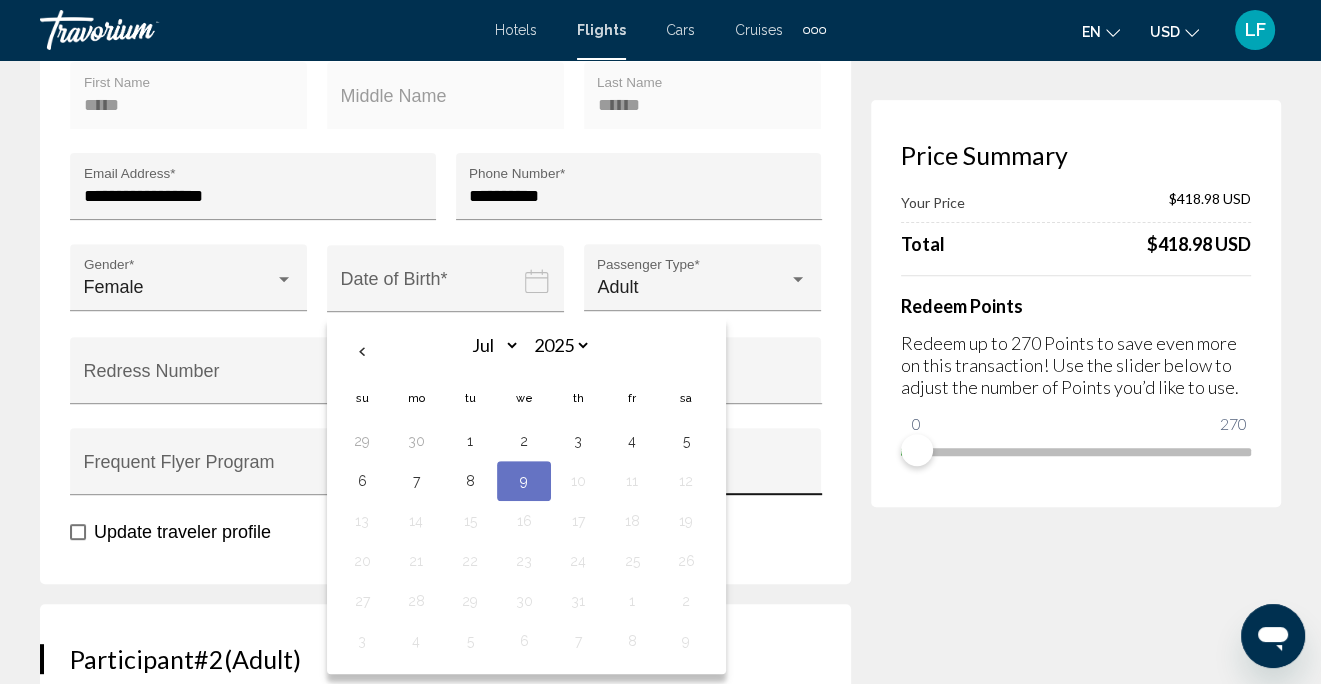 click on "Frequent Flyer Number" at bounding box center [638, 471] 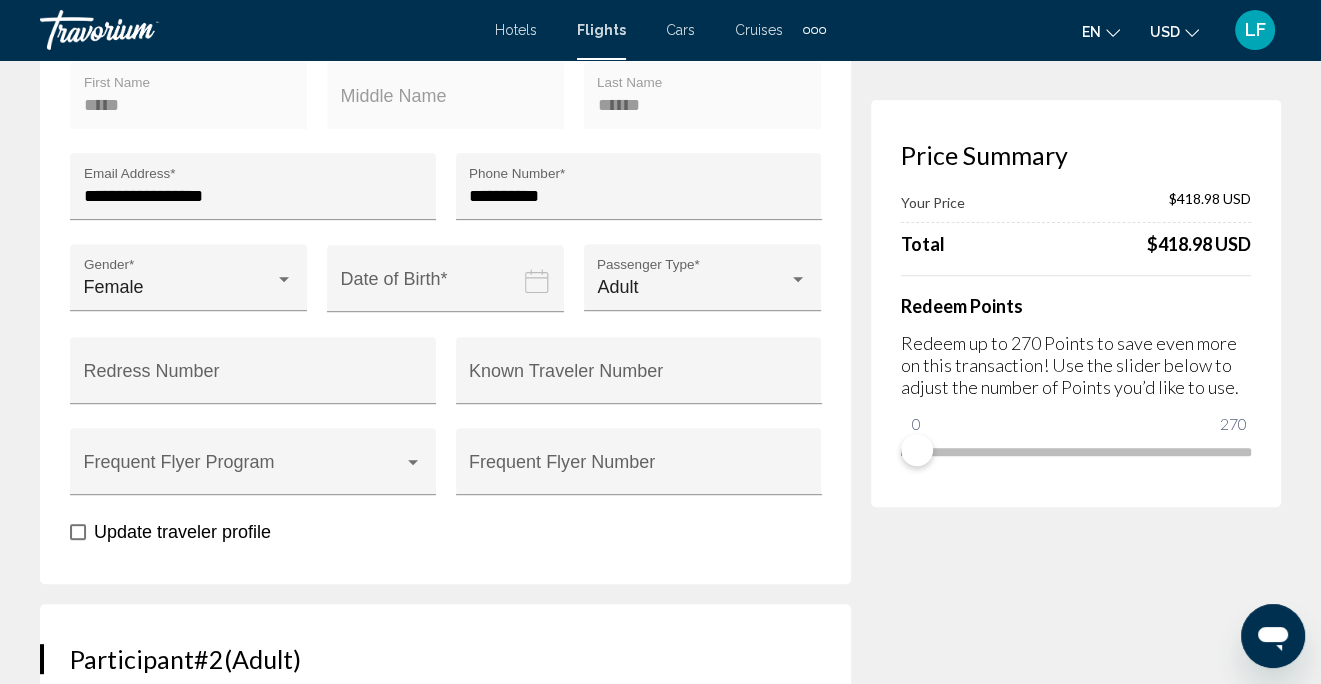 click 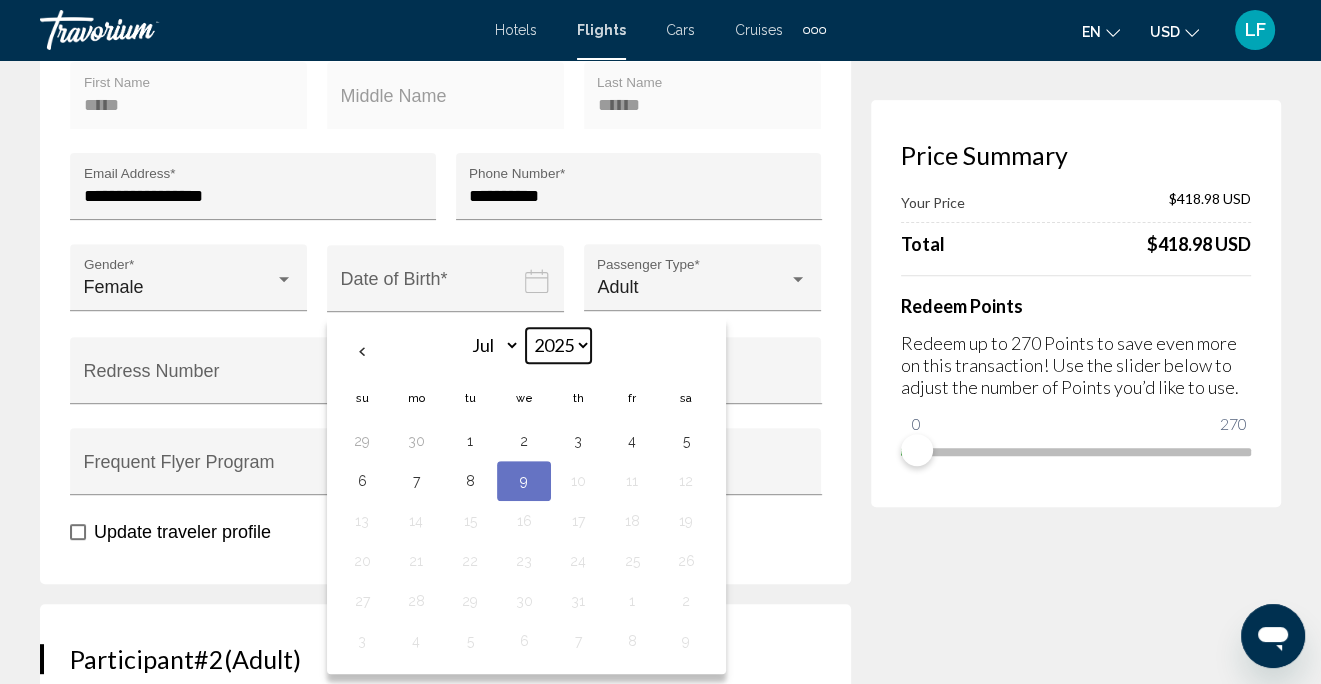 click on "**** **** **** **** **** **** **** **** **** **** **** **** **** **** **** **** **** **** **** **** **** **** **** **** **** **** **** **** **** **** **** **** **** **** **** **** **** **** **** **** **** **** **** **** **** **** **** **** **** **** **** **** **** **** **** **** **** **** **** **** **** **** **** **** **** **** **** **** **** **** **** **** **** **** **** **** **** **** **** **** **** **** **** **** **** **** **** **** **** **** **** **** **** **** **** **** **** **** **** **** **** **** **** **** **** **** **** **** **** **** **** **** **** **** **** **** **** **** **** **** **** **** **** **** **** ****" at bounding box center [558, 345] 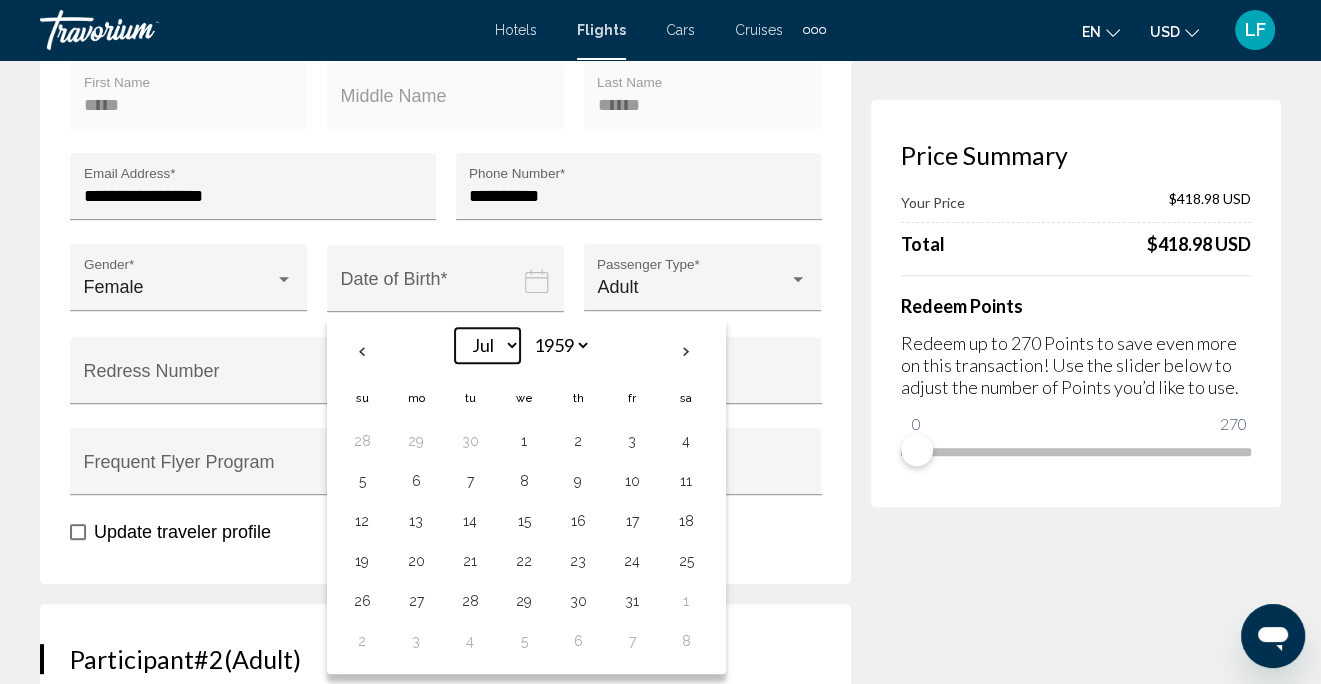 click on "*** *** *** *** *** *** *** *** *** *** *** ***" at bounding box center [487, 345] 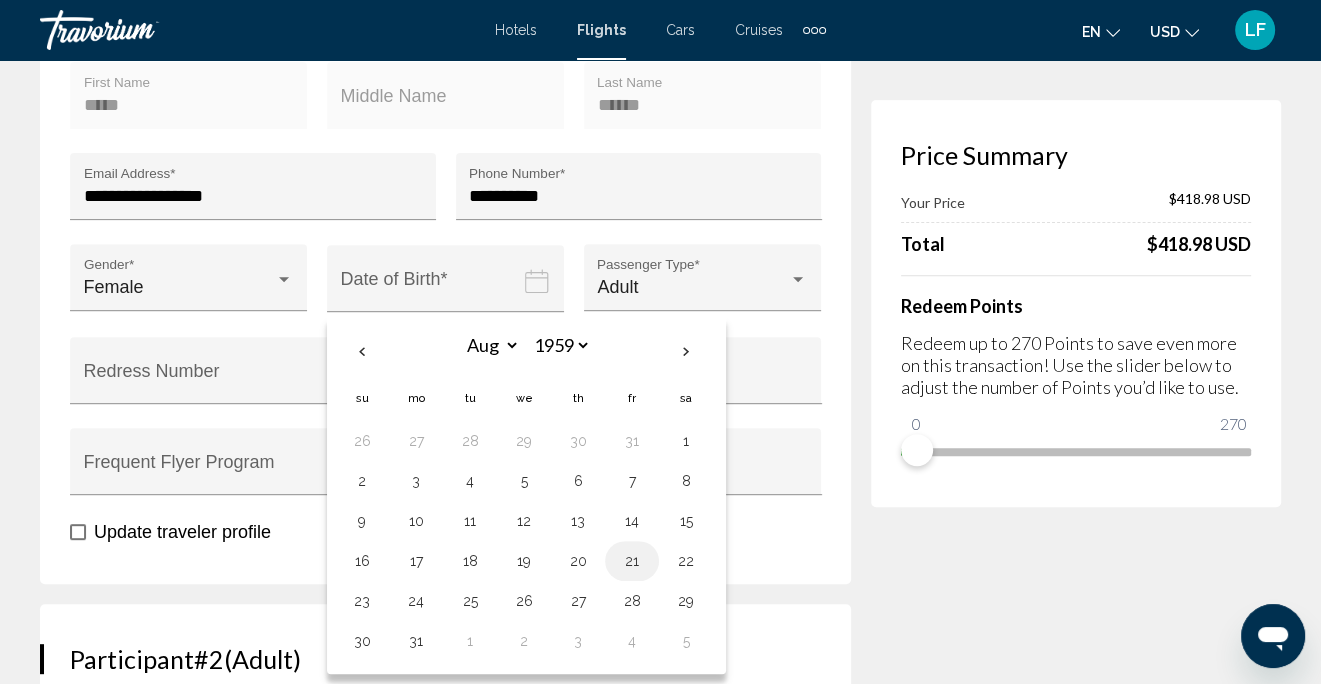 click on "21" at bounding box center (632, 561) 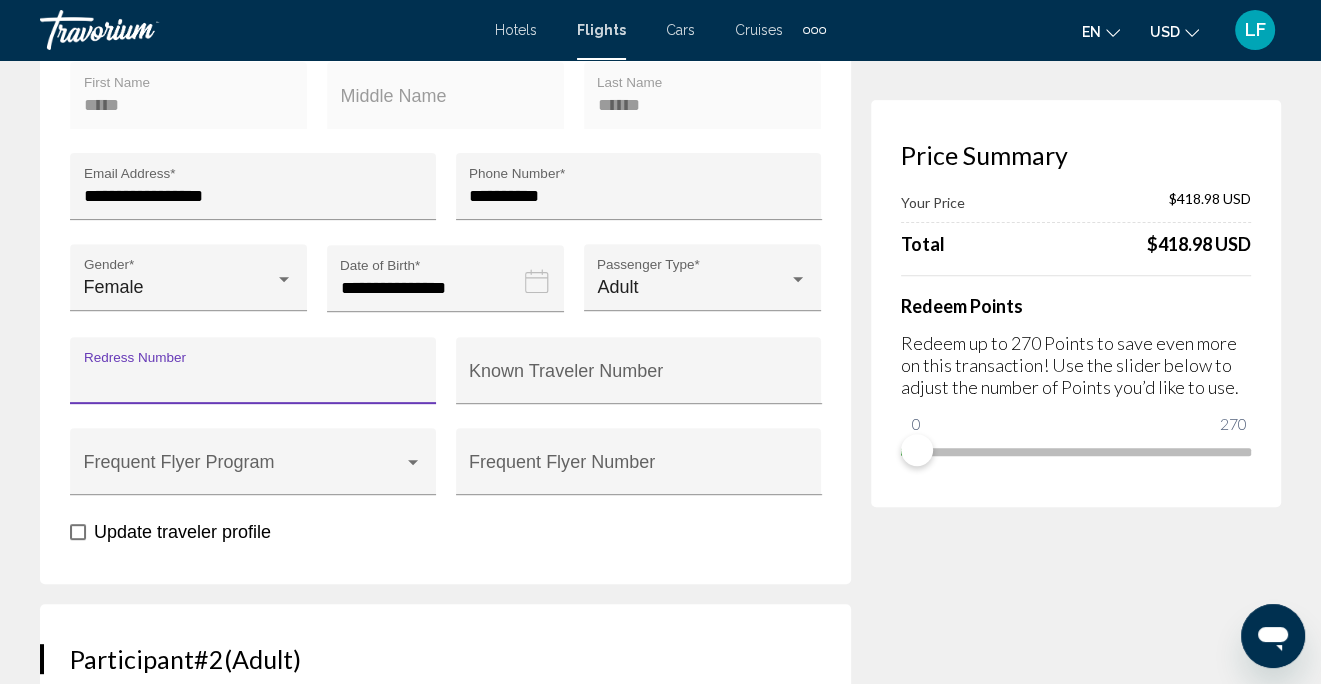 click on "Redress Number" at bounding box center (253, 380) 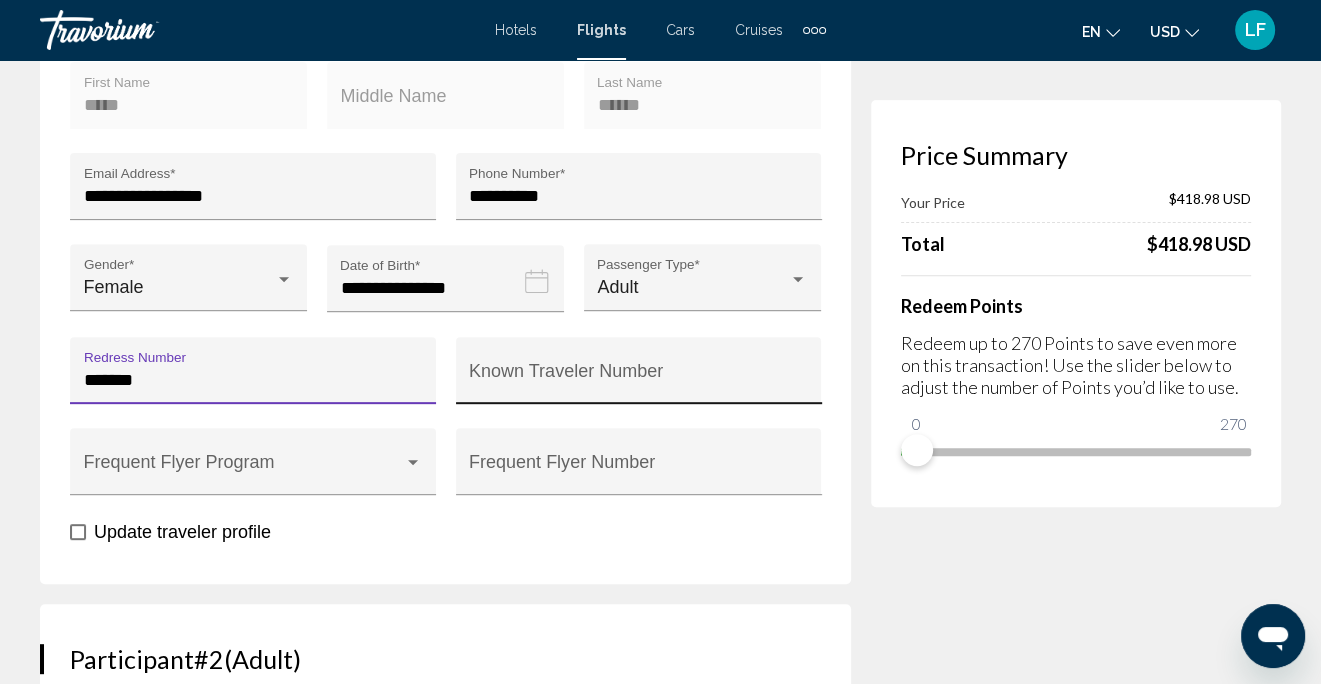type on "*******" 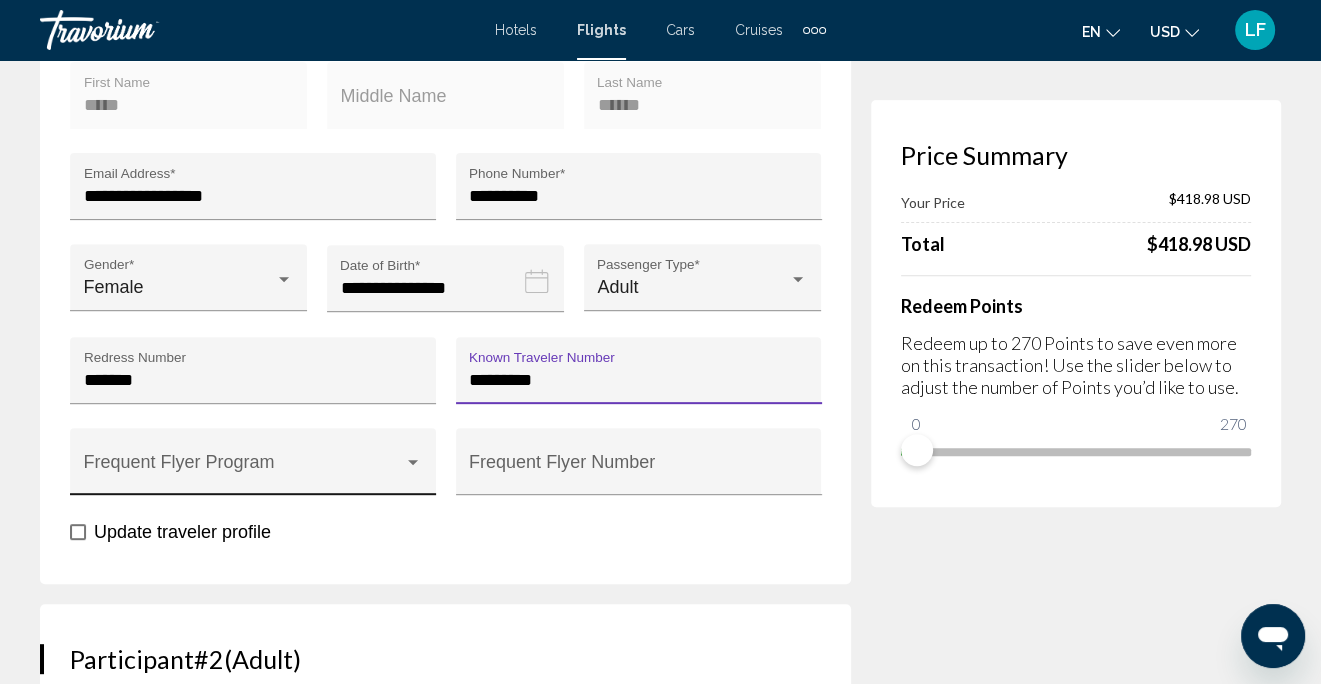 type on "*********" 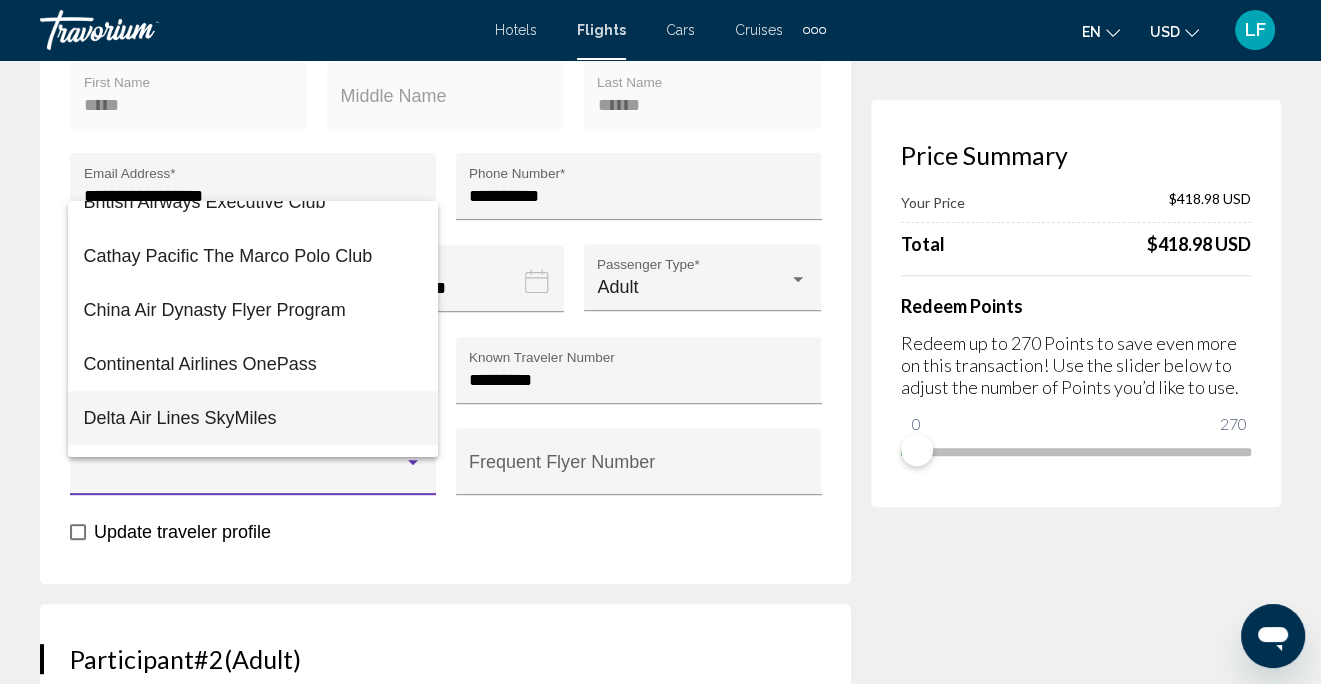 scroll, scrollTop: 500, scrollLeft: 0, axis: vertical 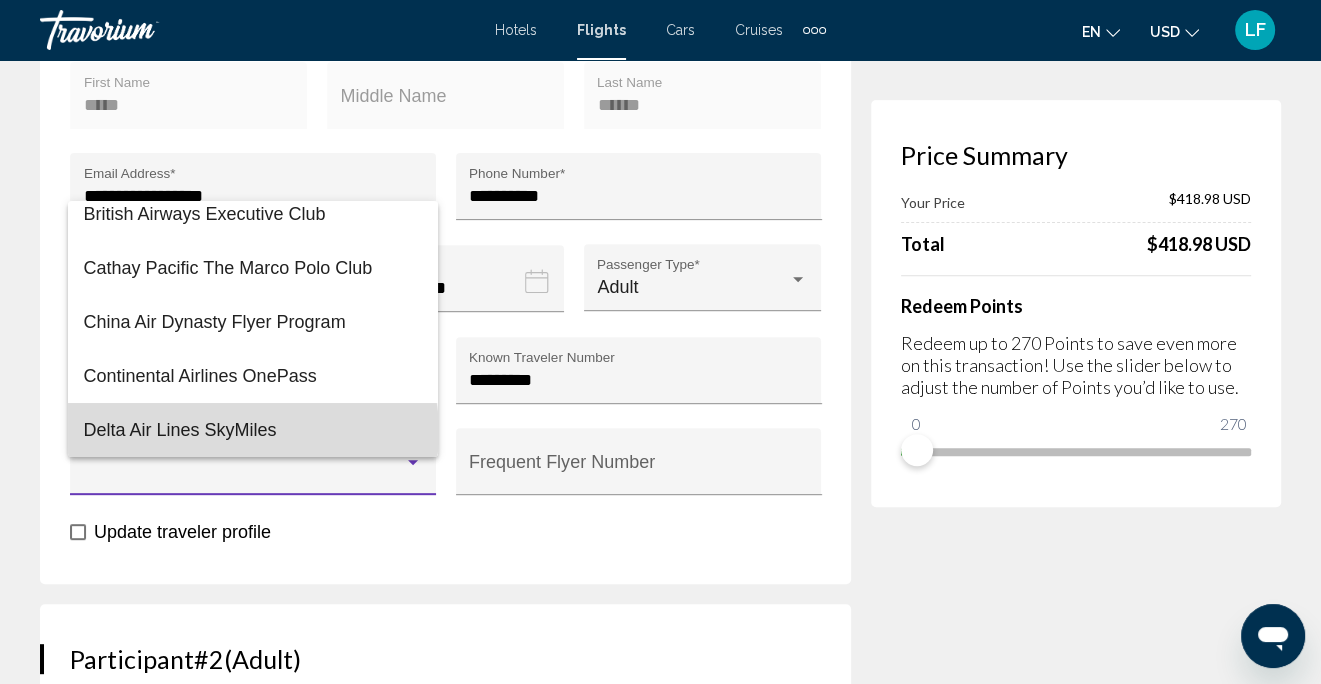 click on "Delta Air Lines SkyMiles" at bounding box center (253, 430) 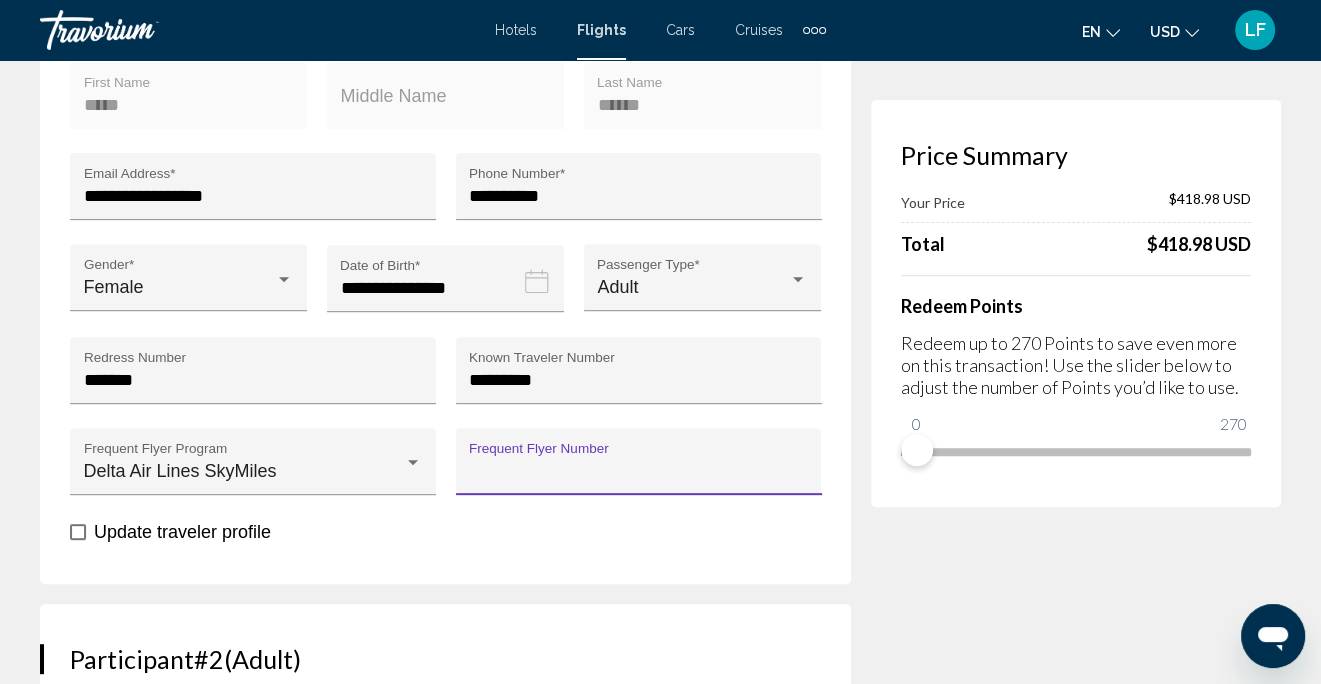 click on "Frequent Flyer Number" at bounding box center (638, 471) 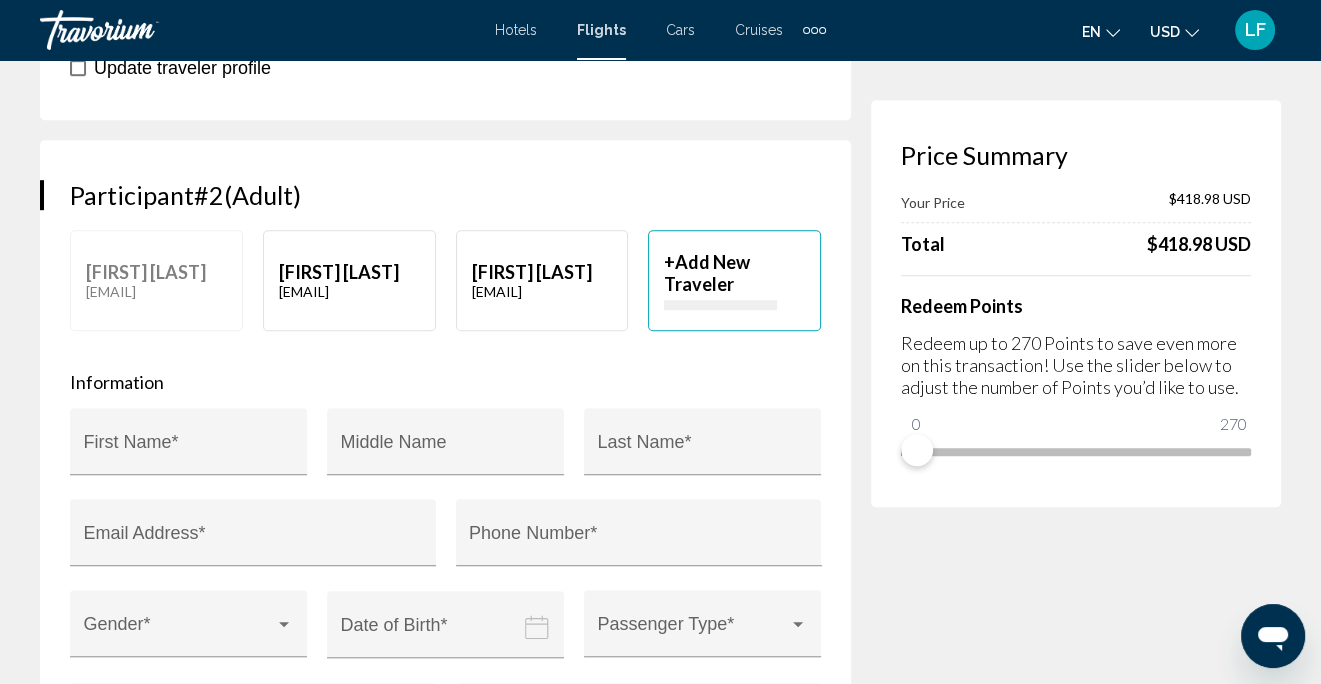 scroll, scrollTop: 1100, scrollLeft: 0, axis: vertical 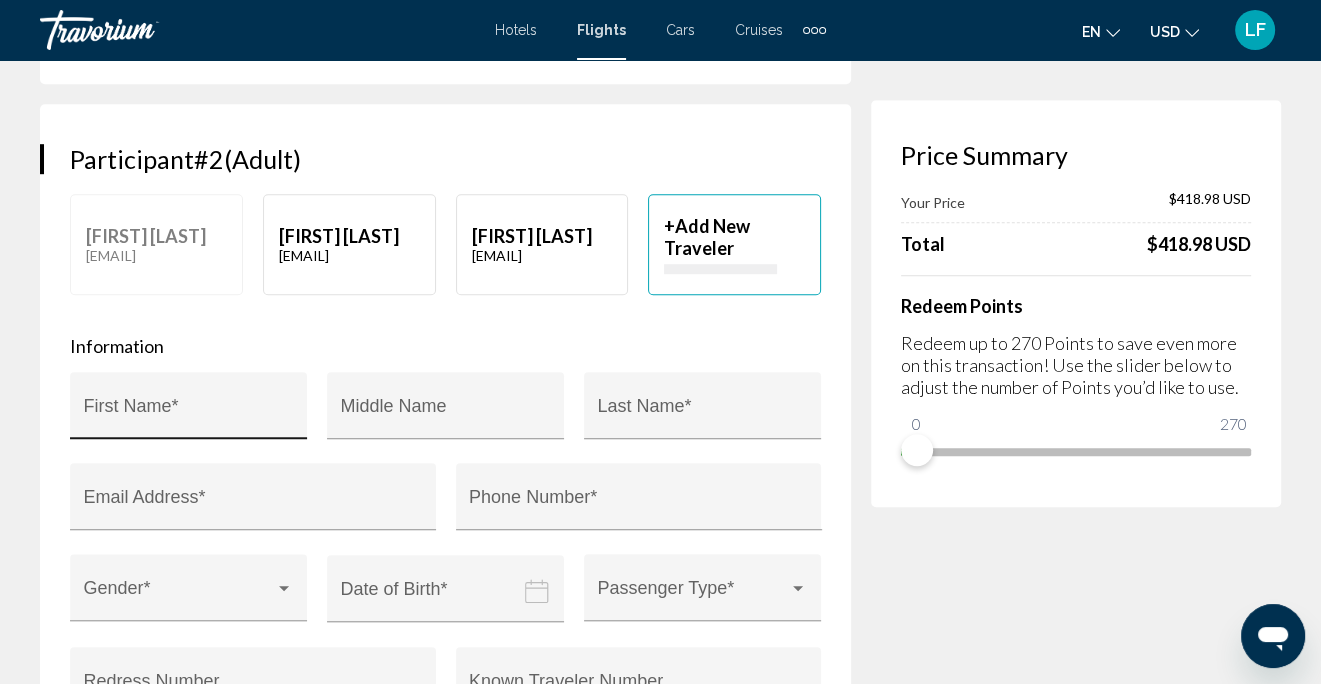type on "**********" 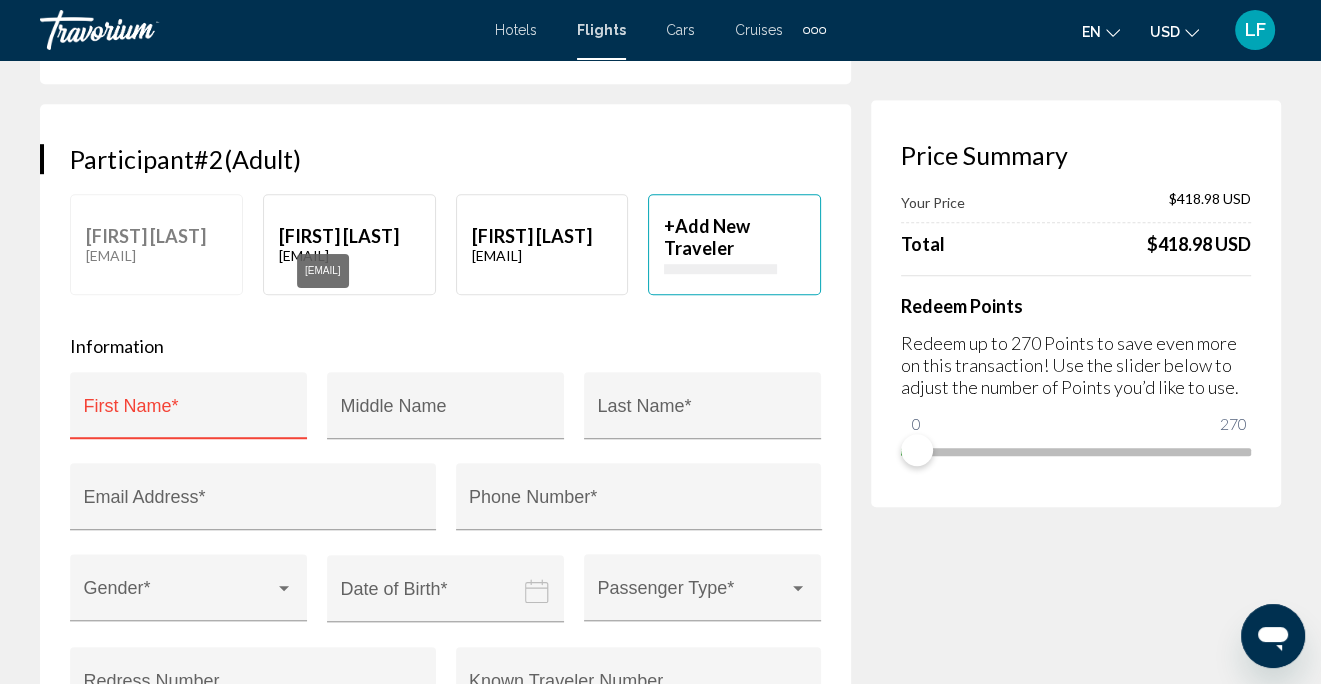click on "[EMAIL]" at bounding box center (349, -599) 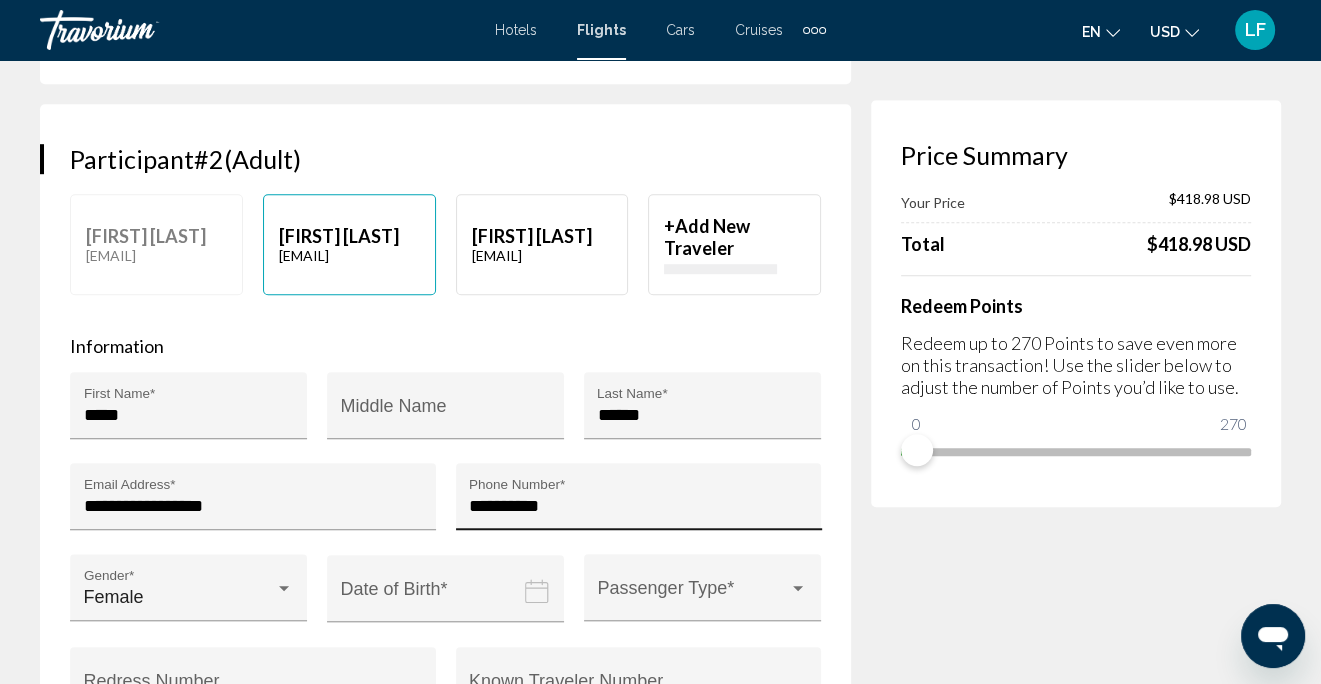 scroll, scrollTop: 0, scrollLeft: 0, axis: both 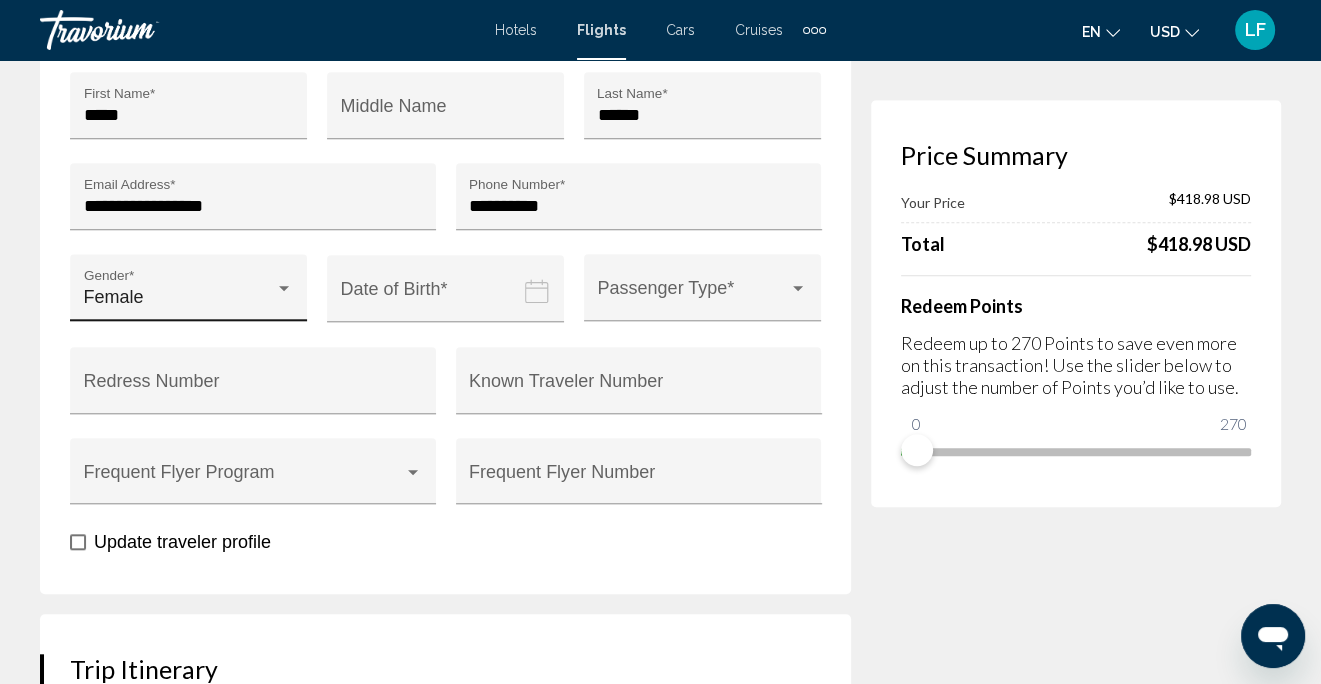 click at bounding box center [284, 288] 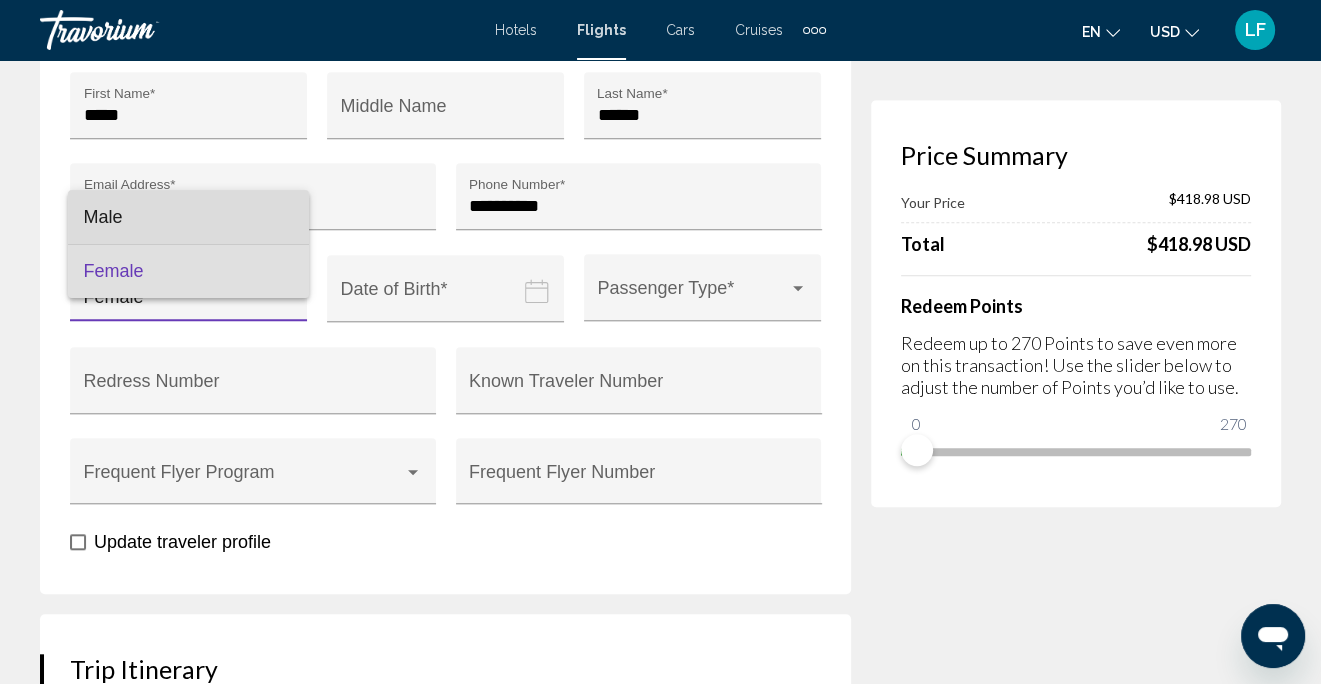 click on "Male" at bounding box center (189, 217) 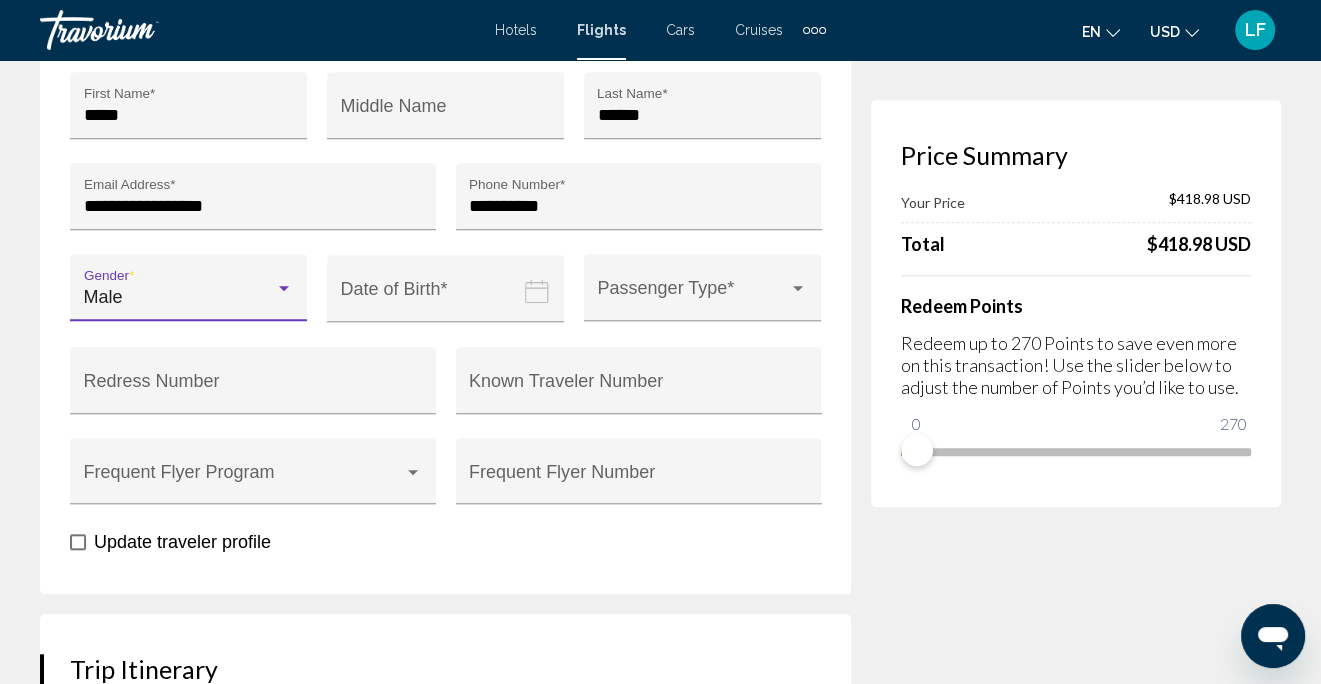 click on "Male" at bounding box center (189, 297) 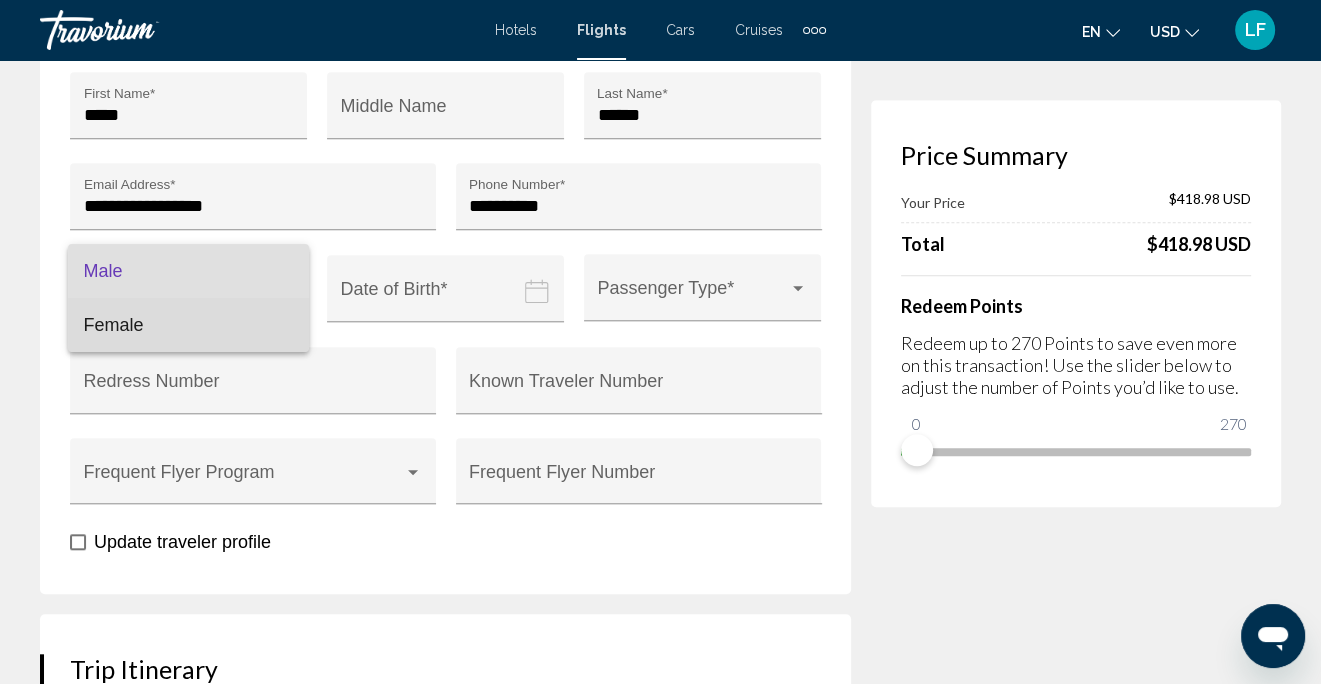 click on "Female" at bounding box center (189, 325) 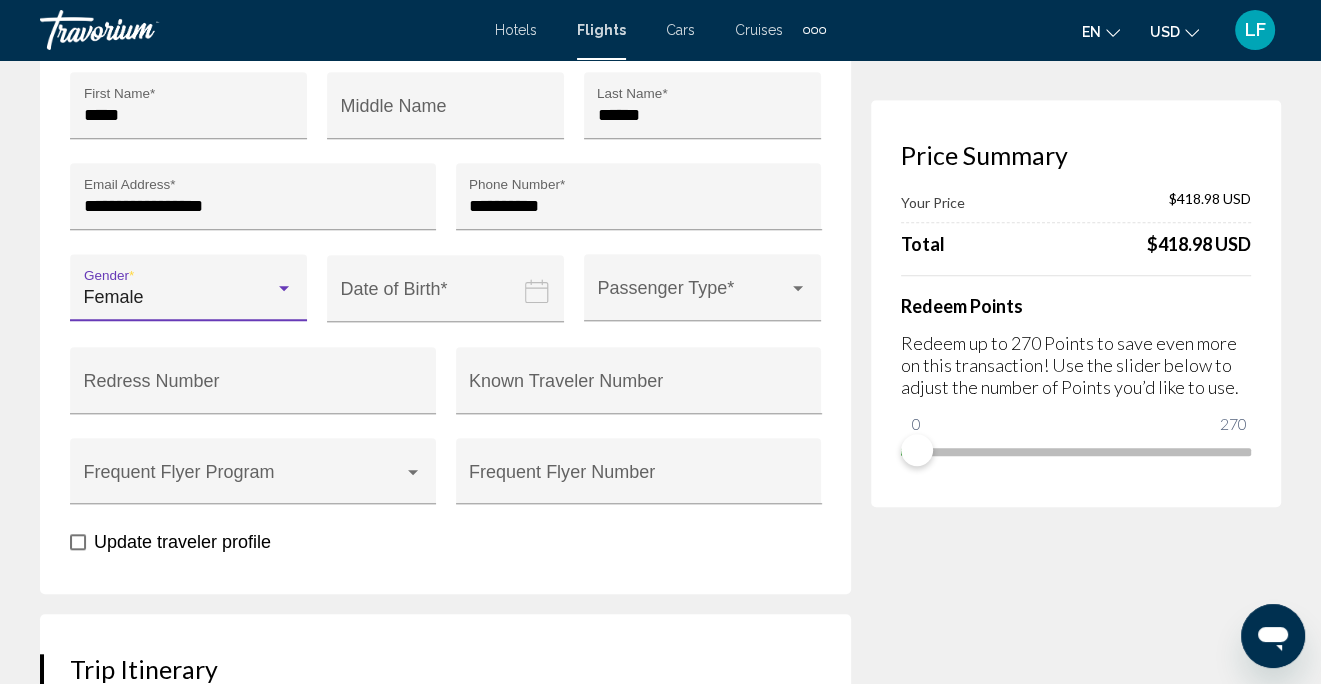 click at bounding box center [449, 303] 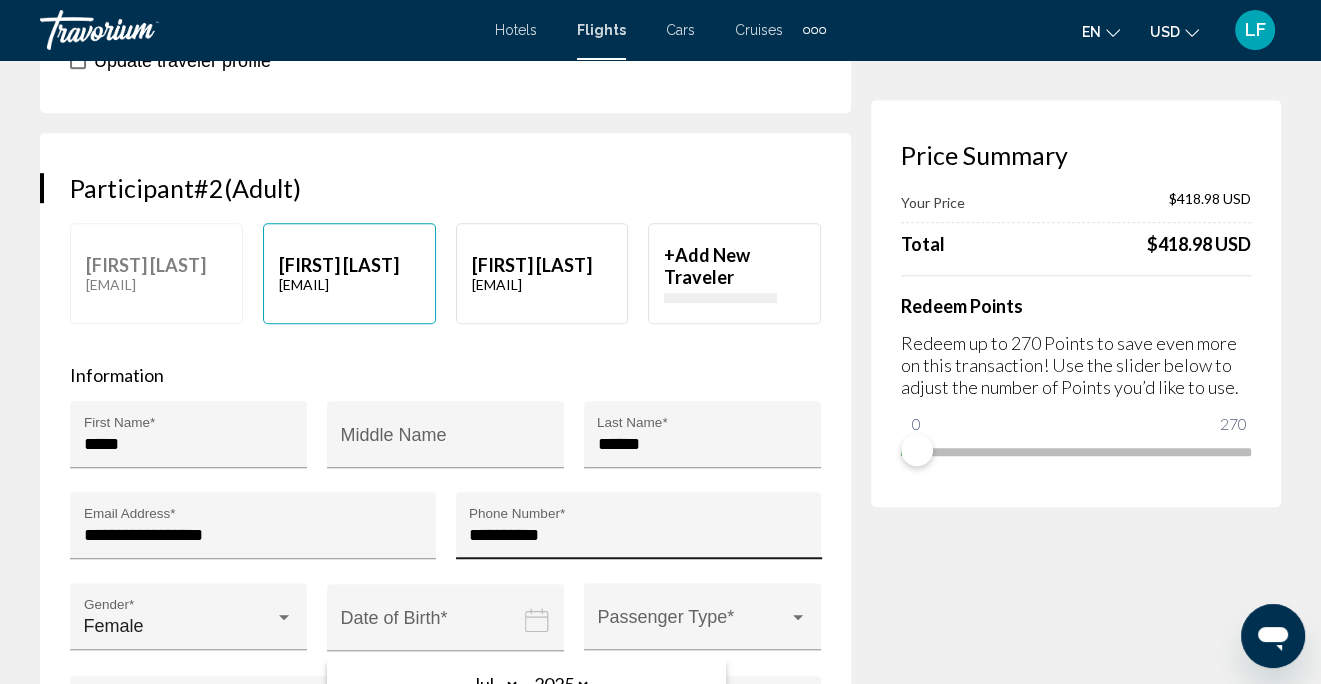 scroll, scrollTop: 1300, scrollLeft: 0, axis: vertical 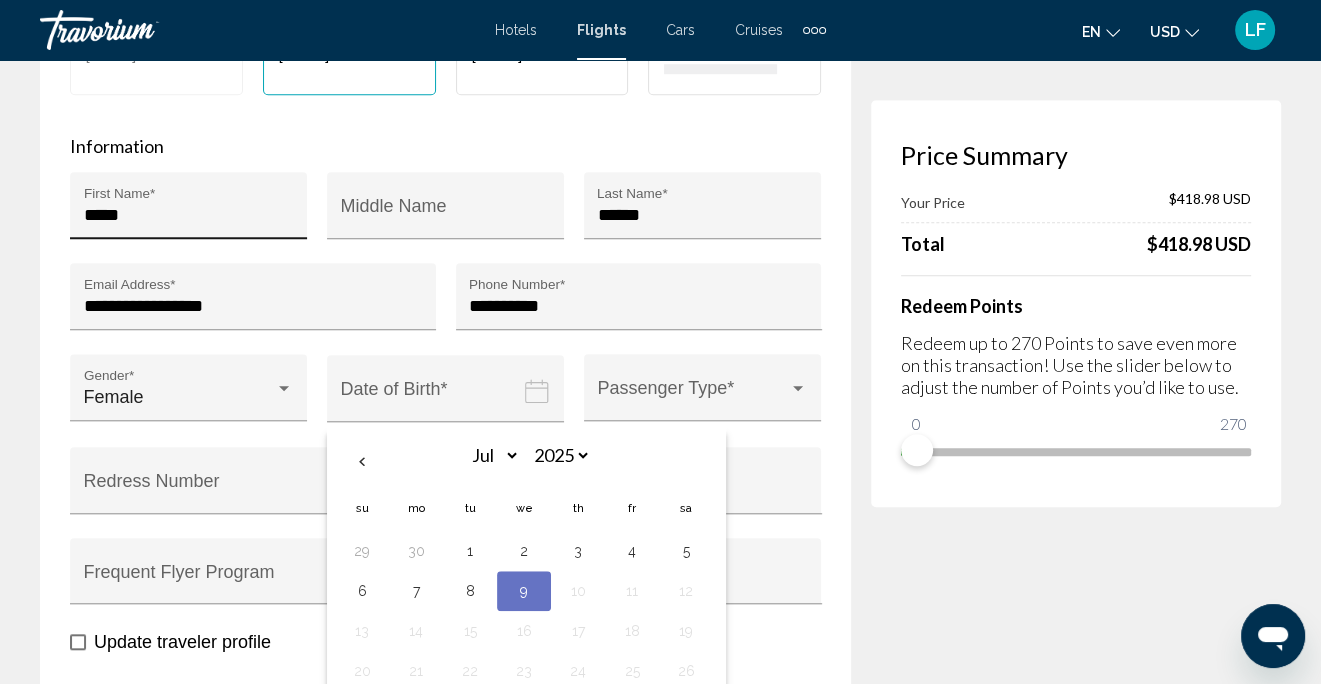 click on "*****" at bounding box center (189, 215) 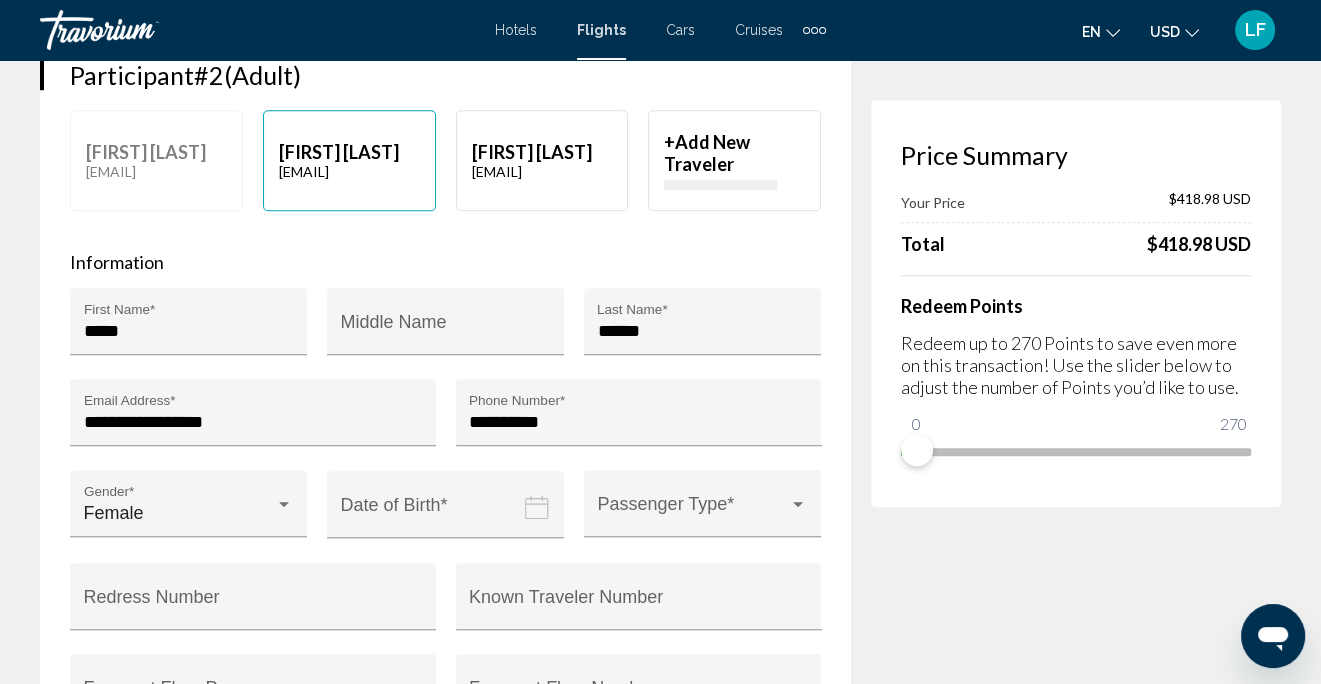 scroll, scrollTop: 1200, scrollLeft: 0, axis: vertical 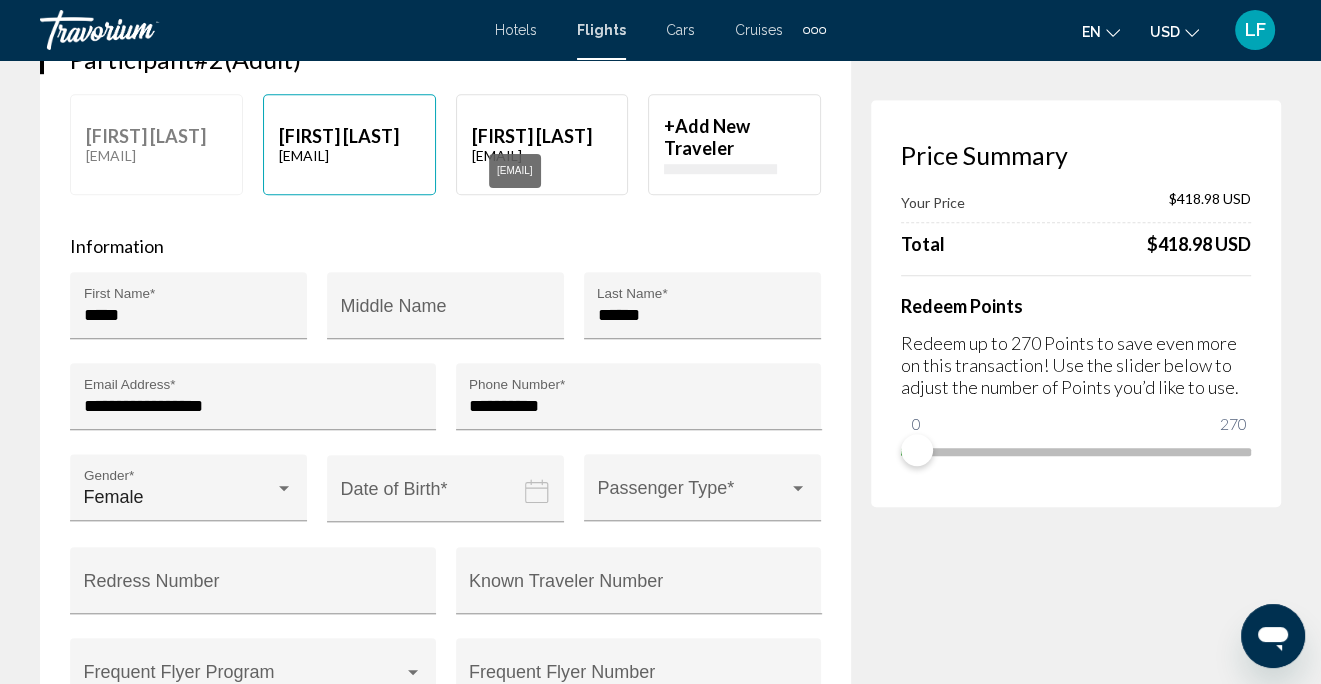 click on "[EMAIL]" at bounding box center (542, -699) 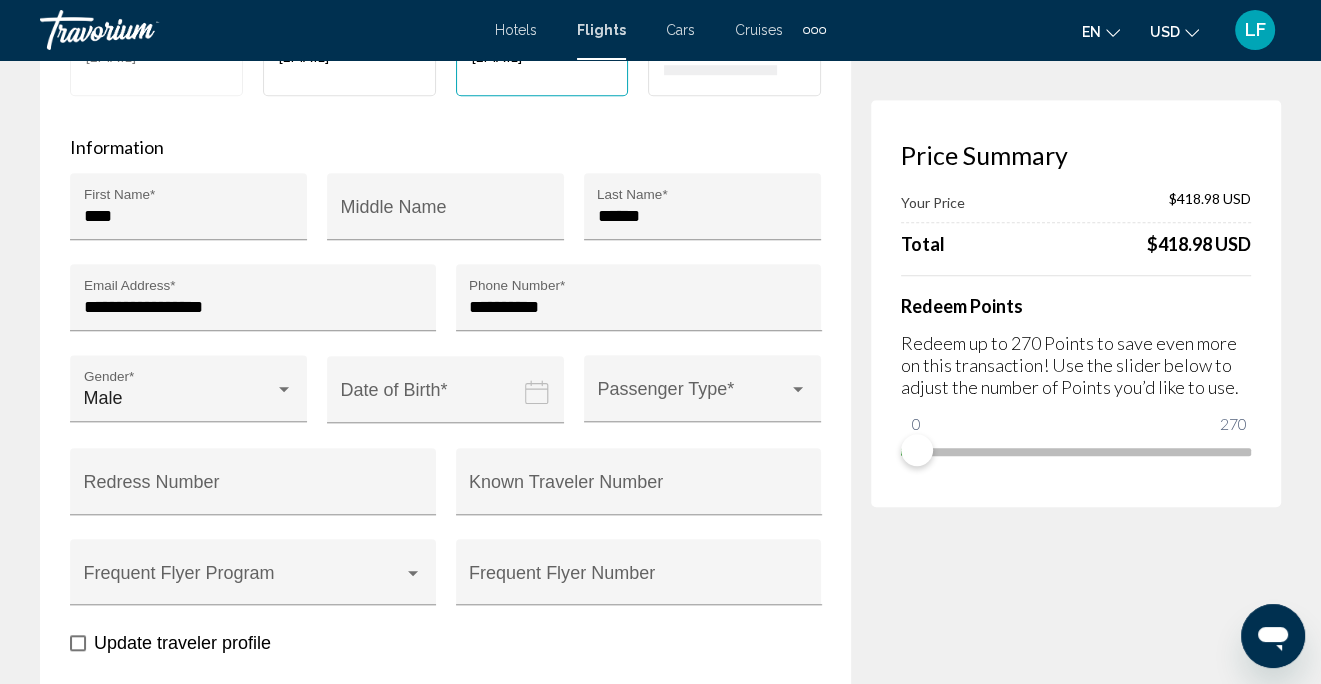 scroll, scrollTop: 1300, scrollLeft: 0, axis: vertical 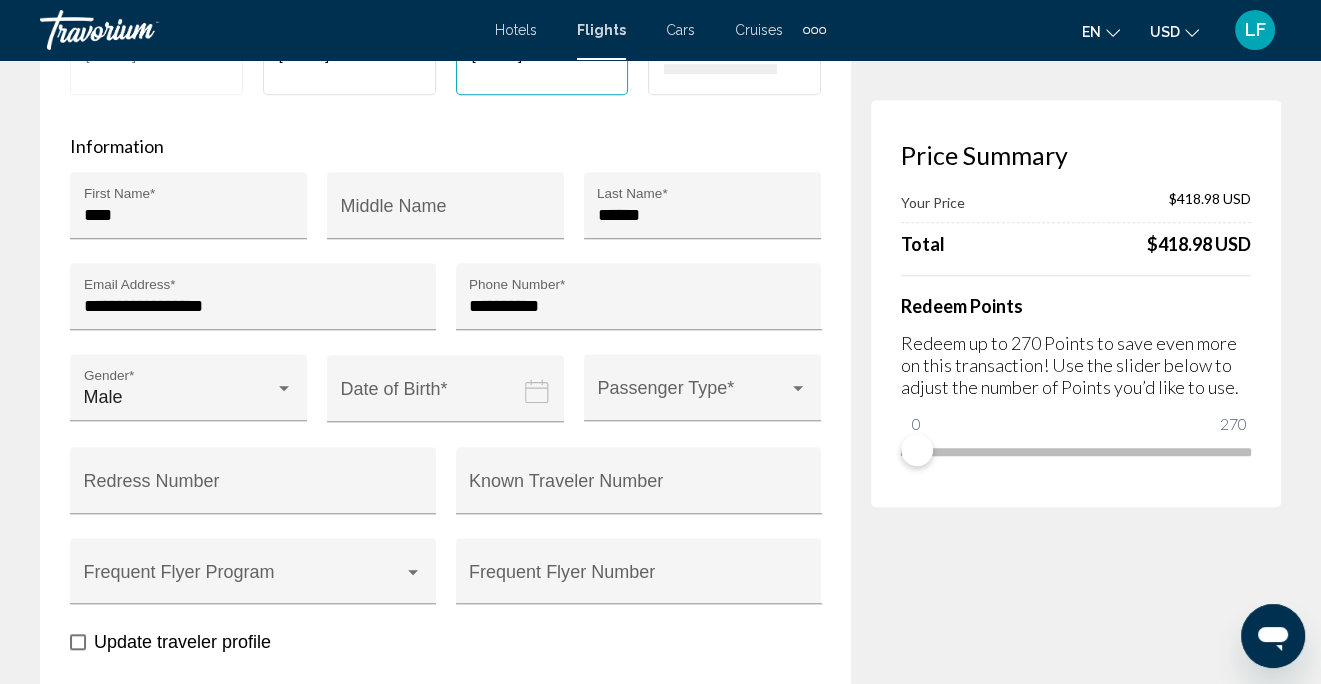 click 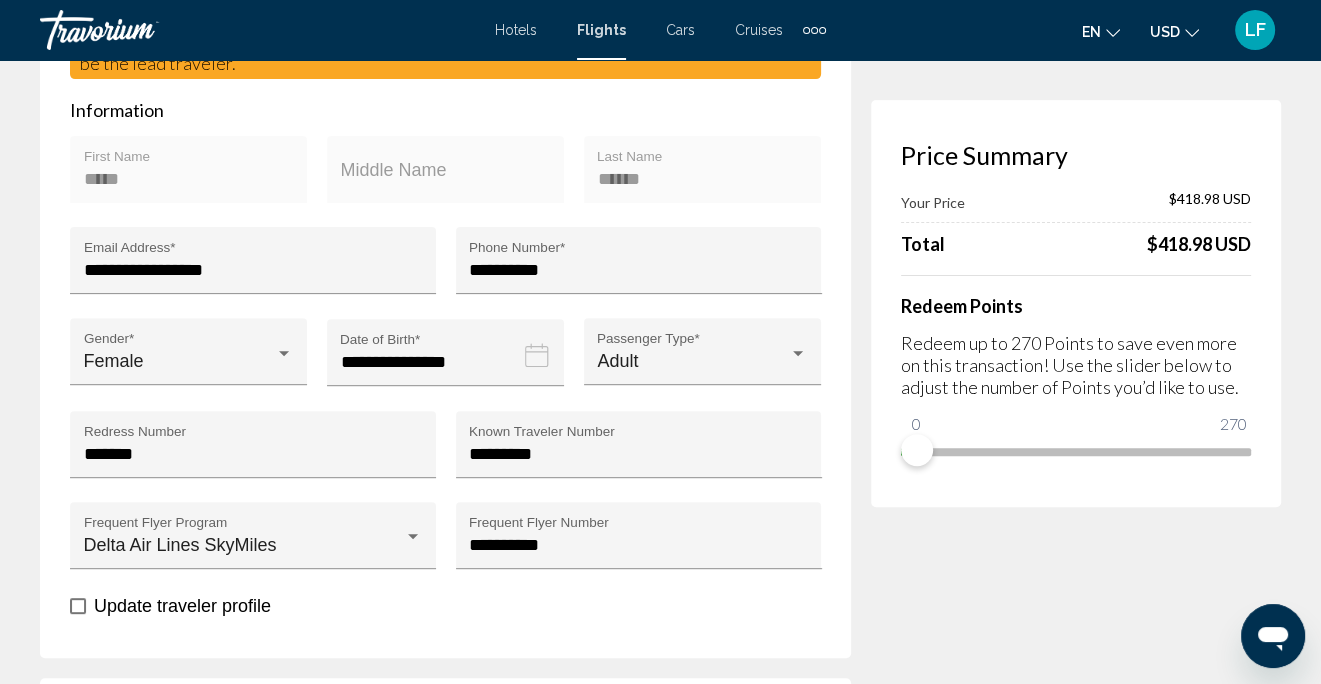 click 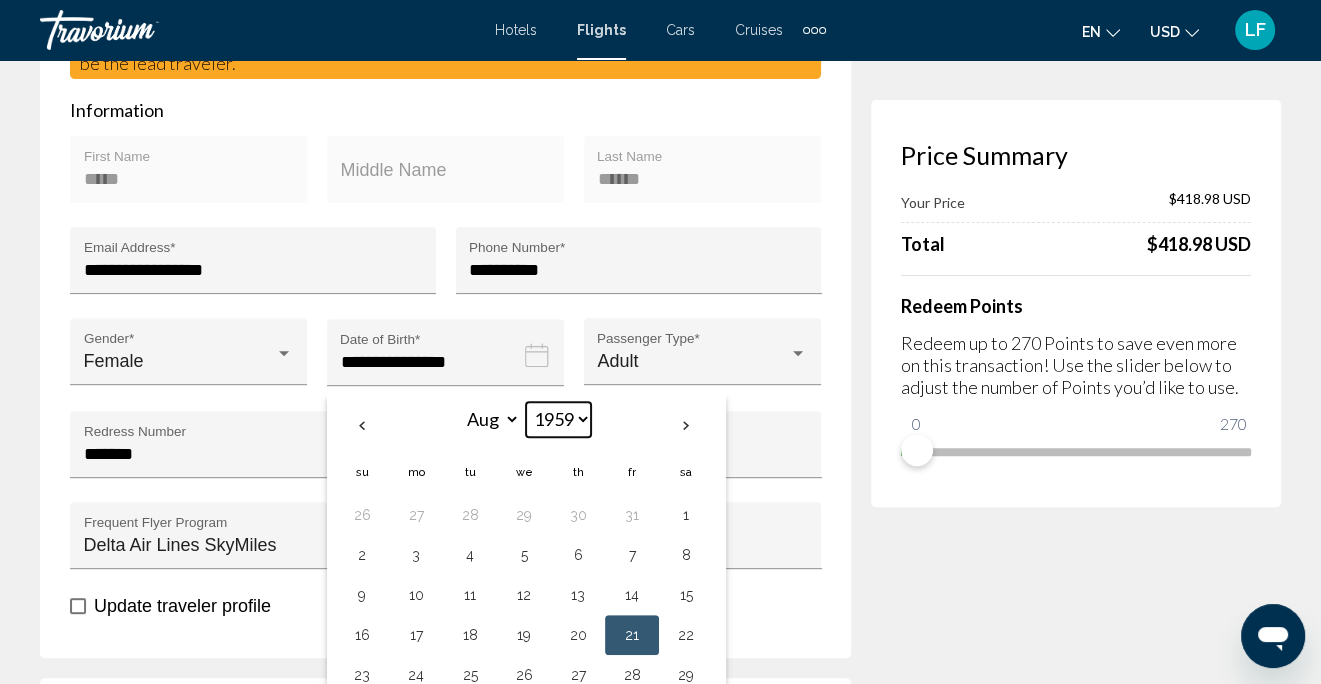 click on "**** **** **** **** **** **** **** **** **** **** **** **** **** **** **** **** **** **** **** **** **** **** **** **** **** **** **** **** **** **** **** **** **** **** **** **** **** **** **** **** **** **** **** **** **** **** **** **** **** **** **** **** **** **** **** **** **** **** **** **** **** **** **** **** **** **** **** **** **** **** **** **** **** **** **** **** **** **** **** **** **** **** **** **** **** **** **** **** **** **** **** **** **** **** **** **** **** **** **** **** **** **** **** **** **** **** **** **** **** **** **** **** **** **** **** **** **** **** **** **** **** **** **** **** **** ****" at bounding box center [558, 419] 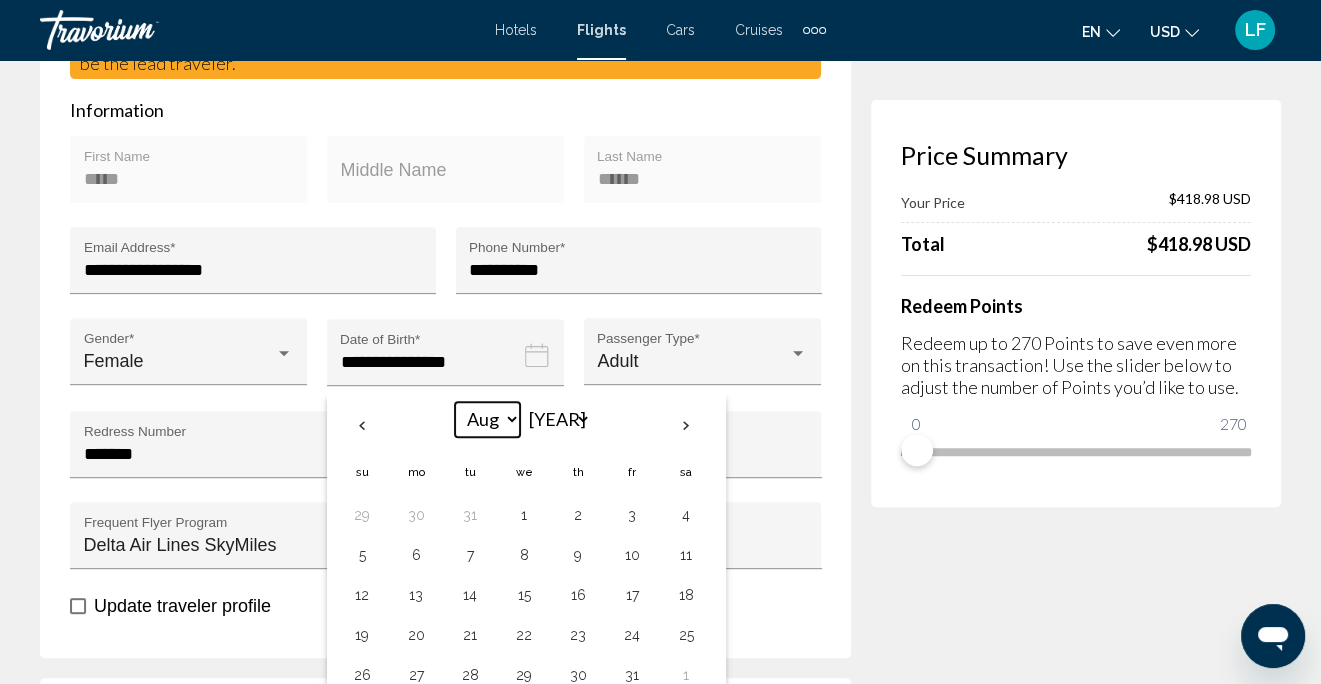 click on "*** *** *** *** *** *** *** *** *** *** *** ***" at bounding box center (487, 419) 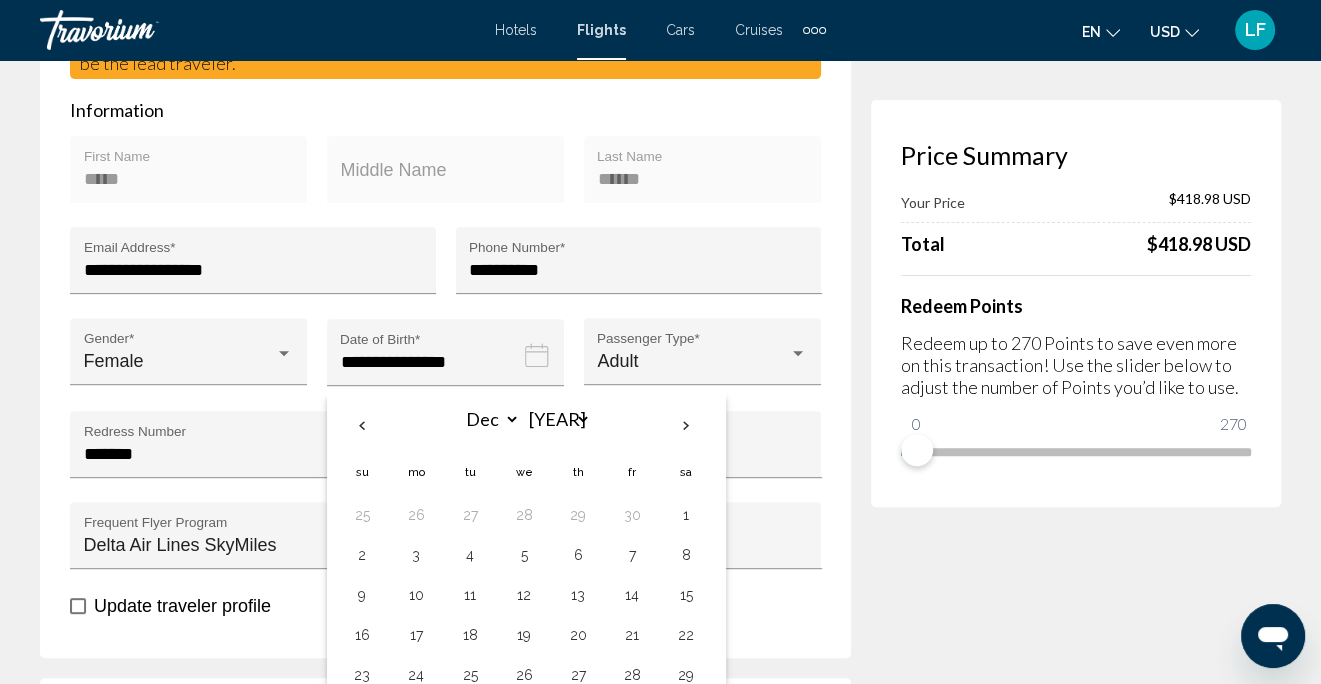 click on "**********" at bounding box center [455, 1453] 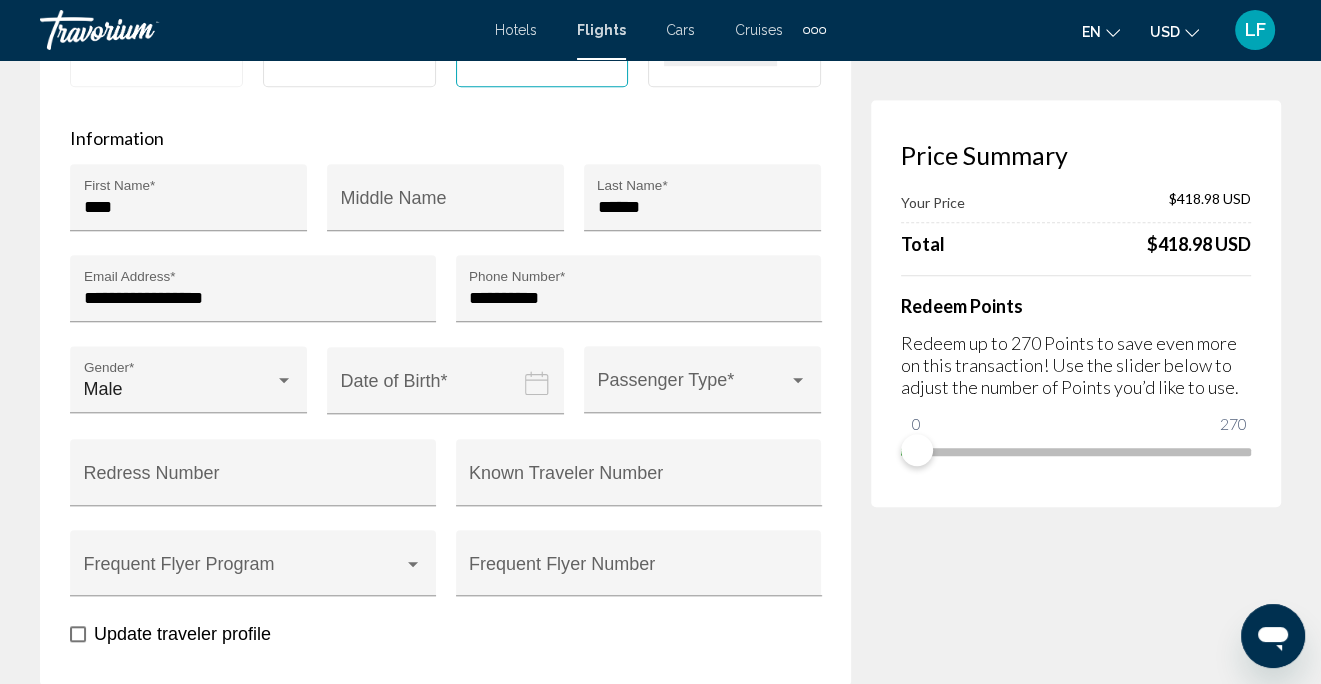 scroll, scrollTop: 1326, scrollLeft: 0, axis: vertical 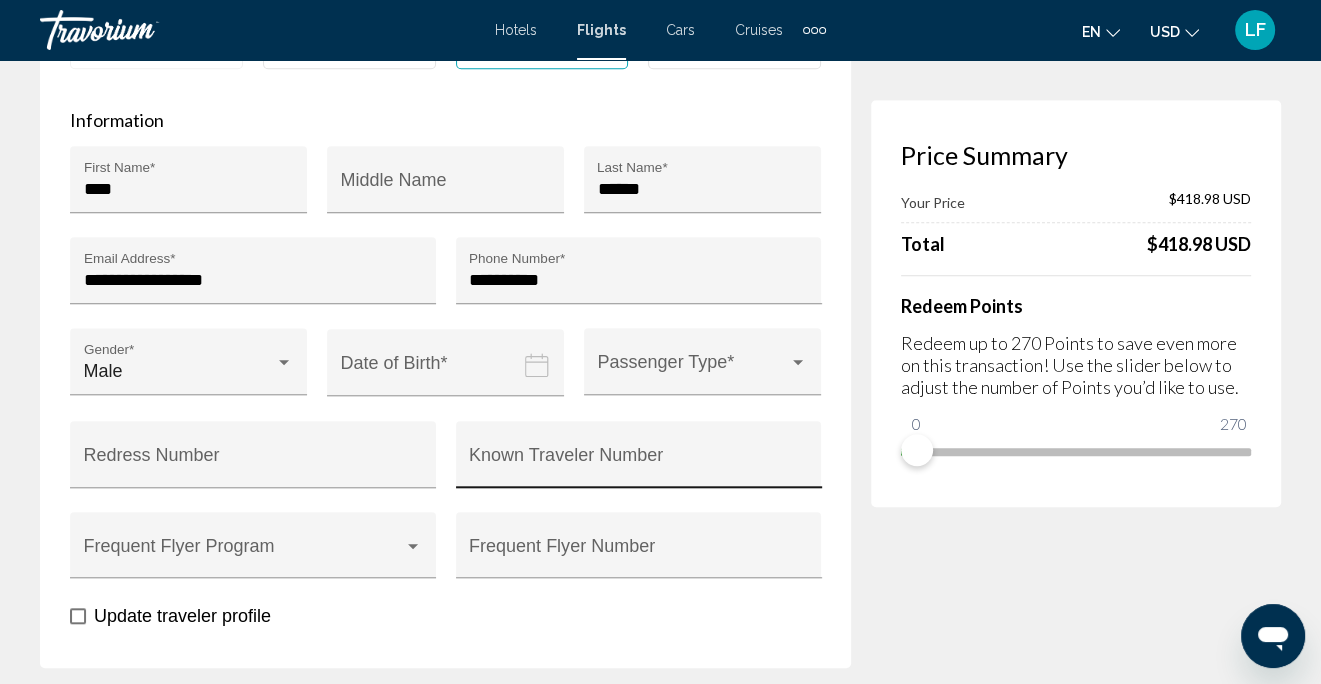 click on "Known Traveler Number" at bounding box center [638, 464] 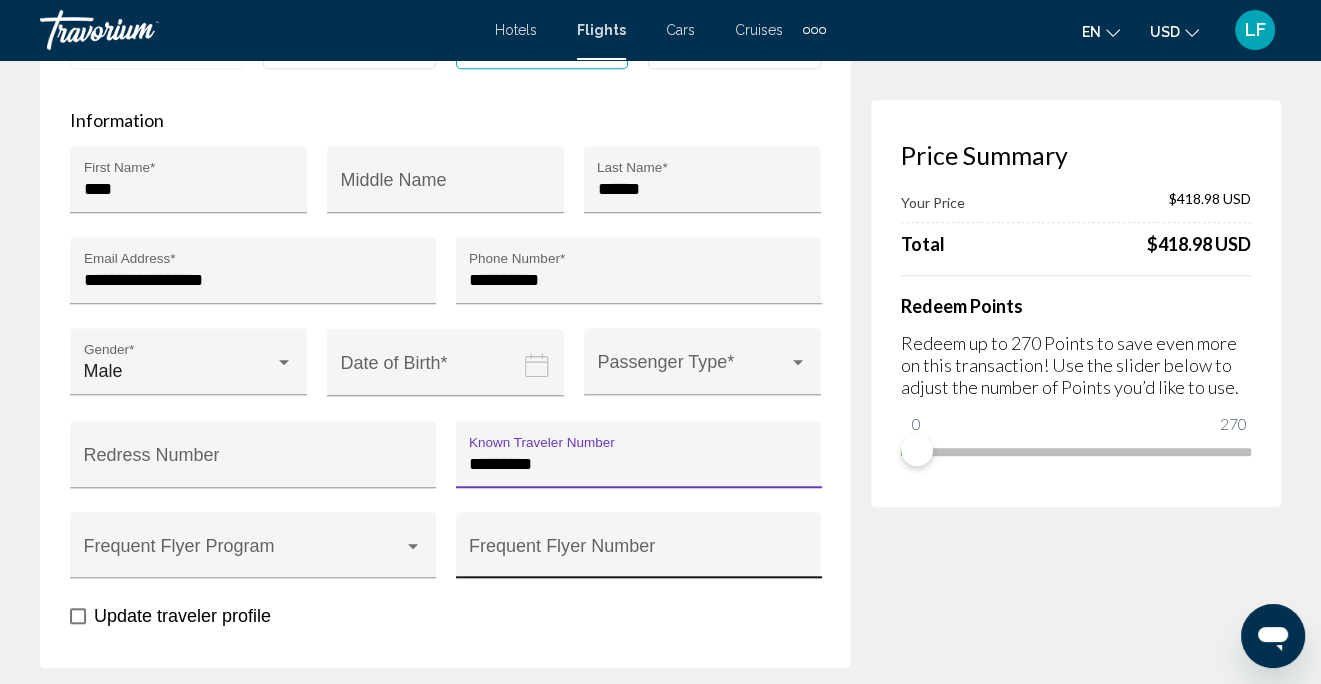 type on "*********" 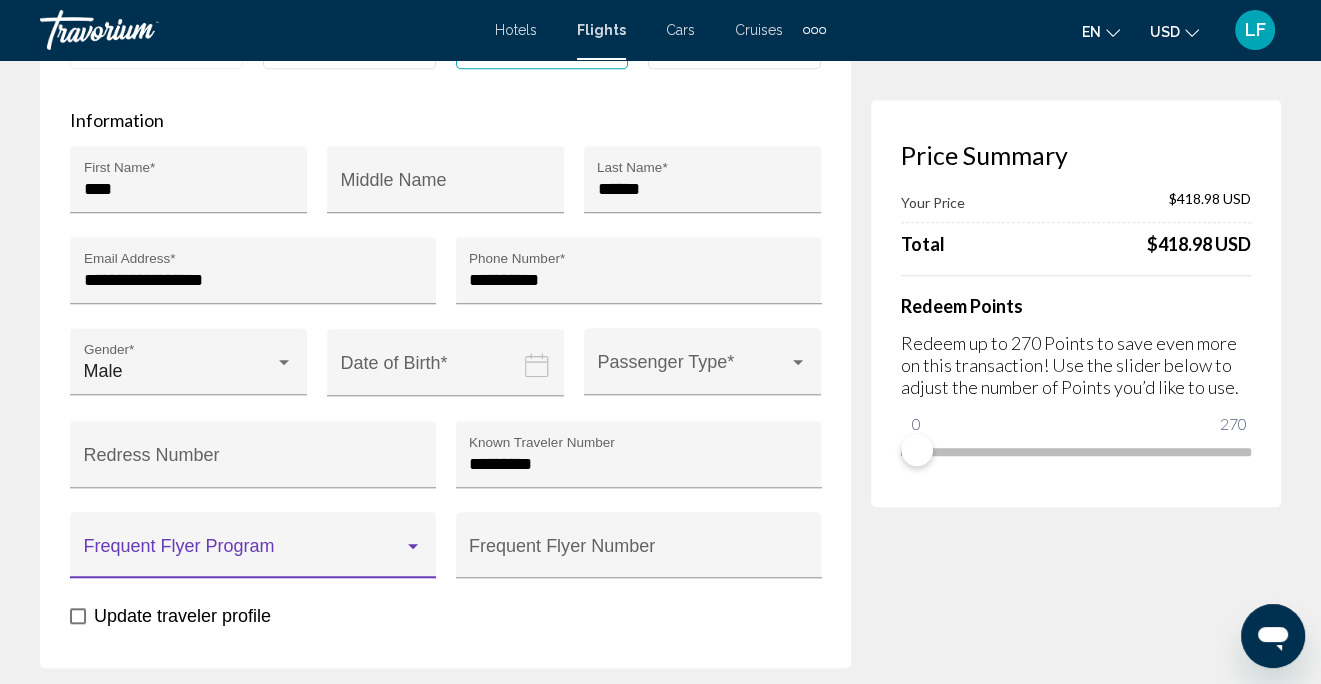 click at bounding box center [413, 547] 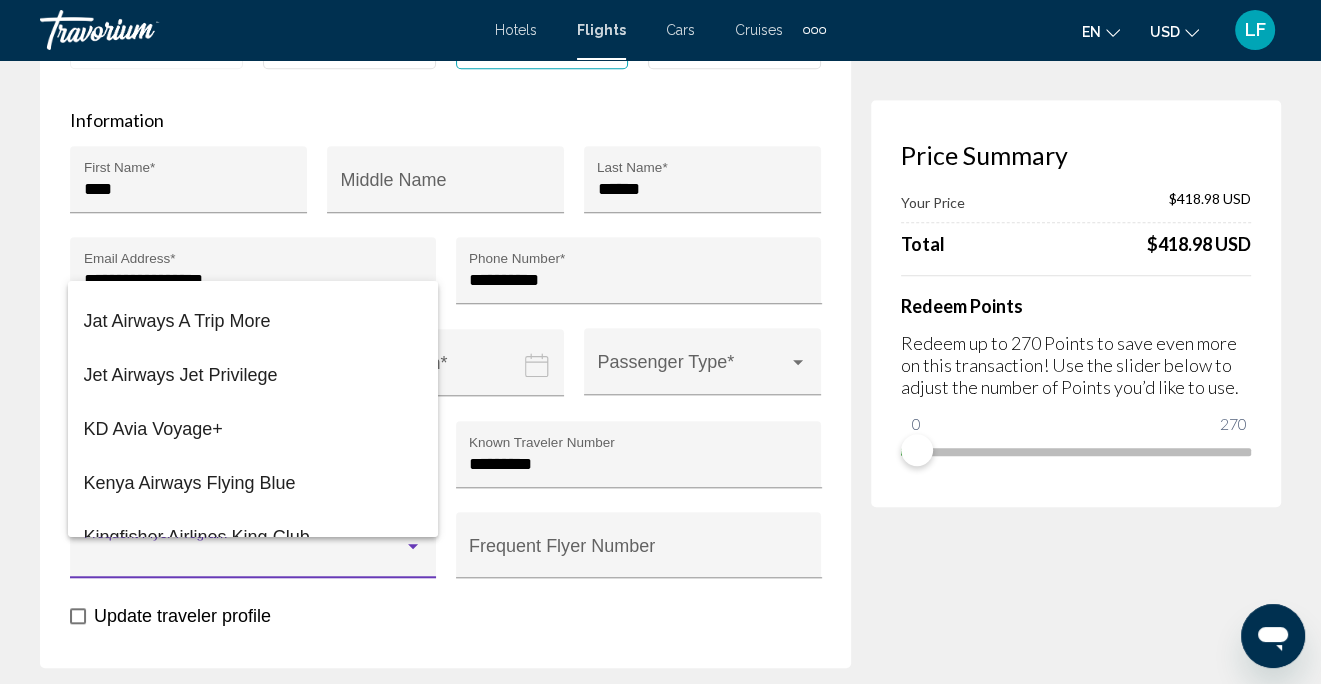 scroll, scrollTop: 5101, scrollLeft: 0, axis: vertical 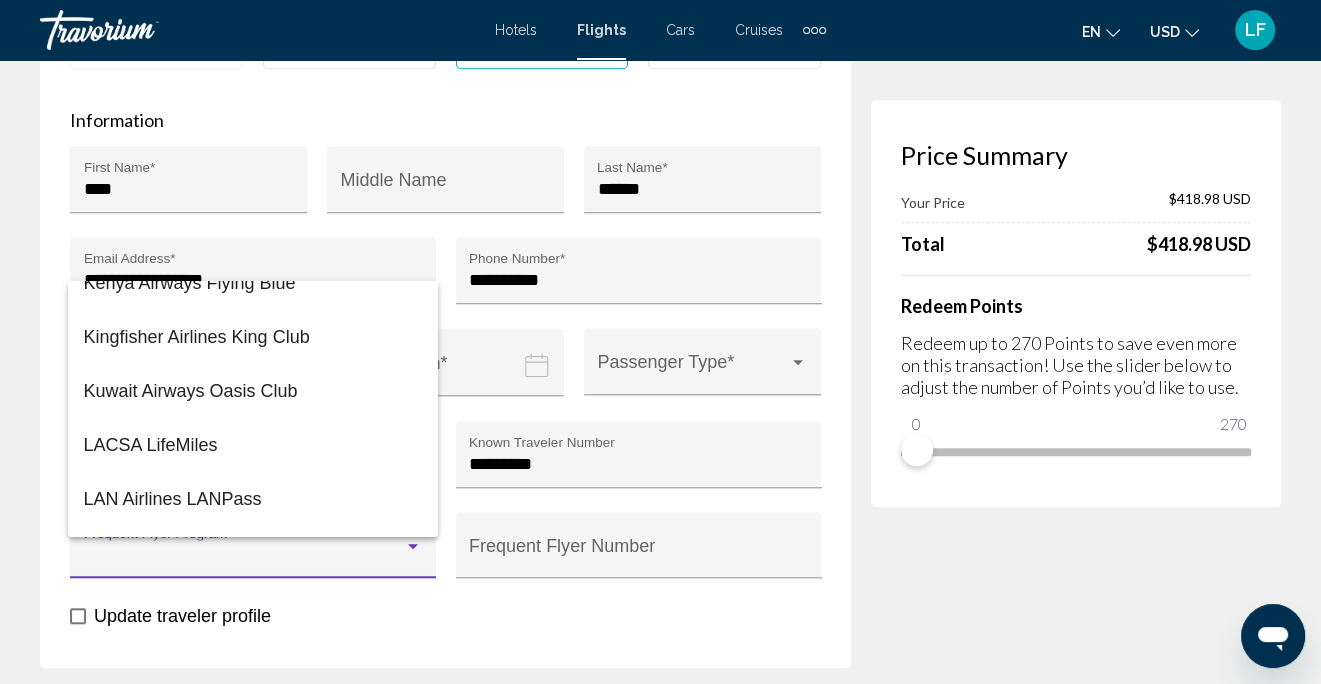 click at bounding box center (660, 342) 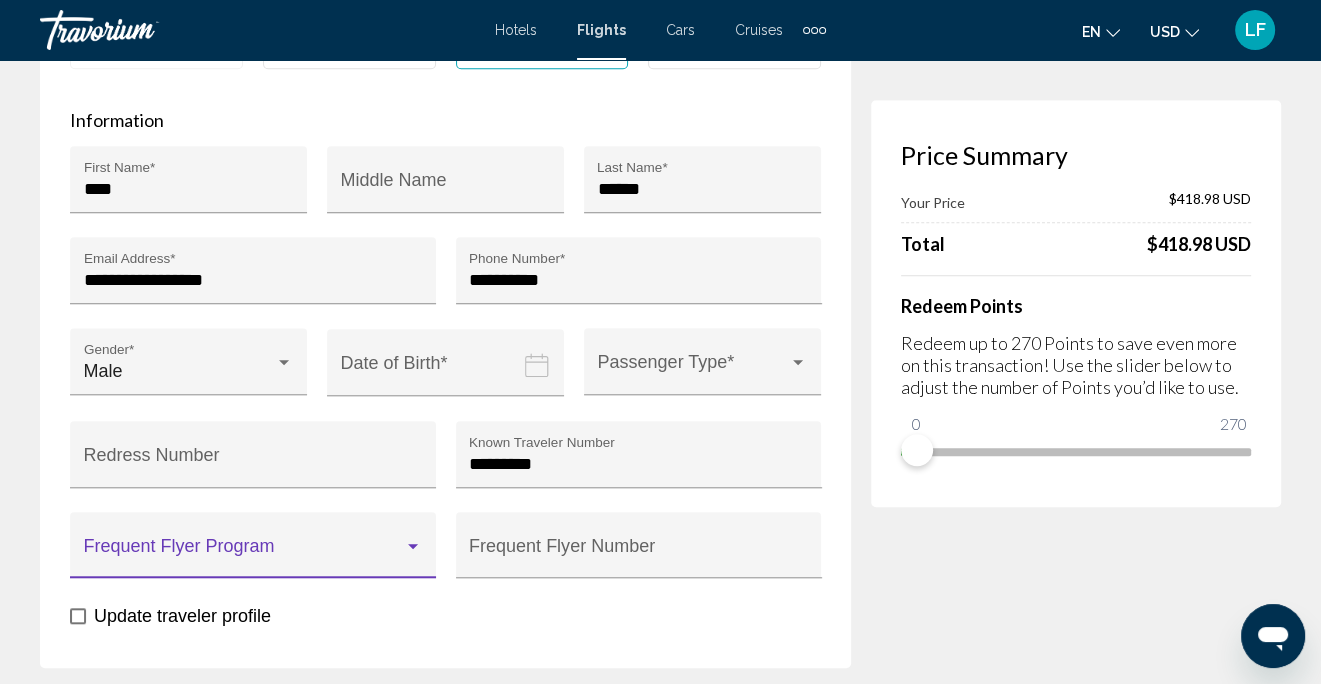 click at bounding box center [413, 546] 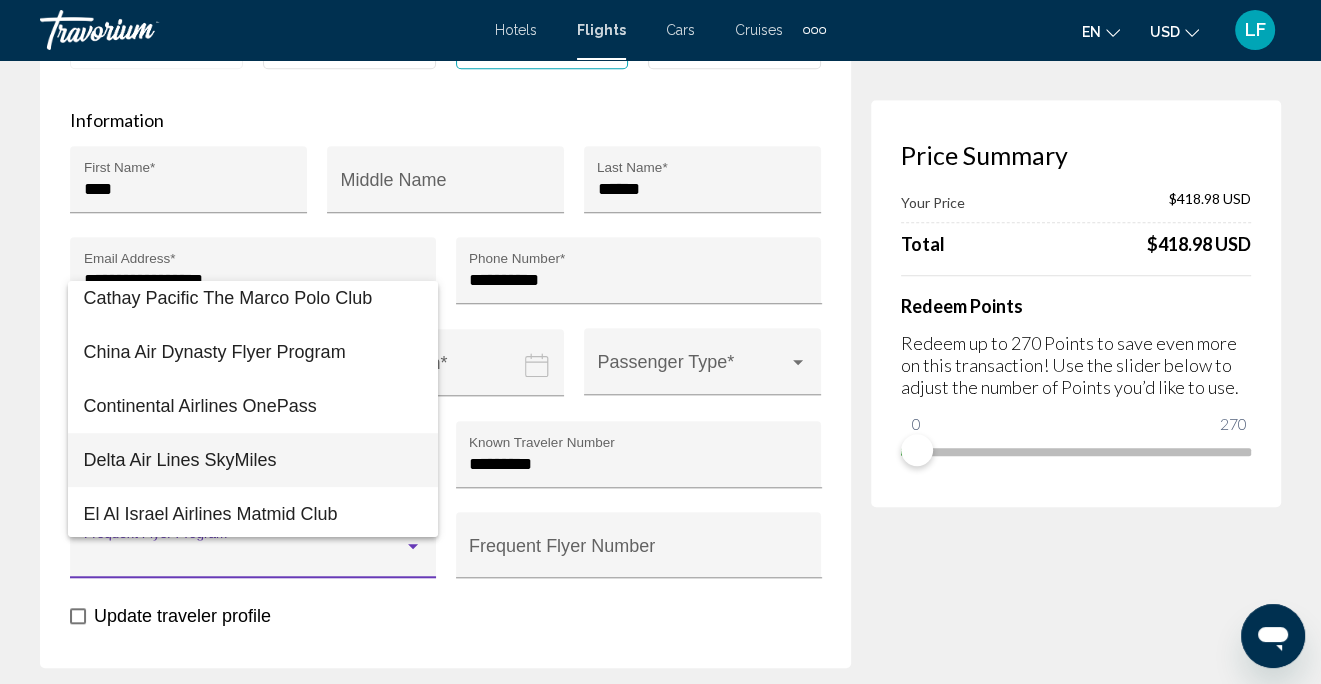 scroll, scrollTop: 600, scrollLeft: 0, axis: vertical 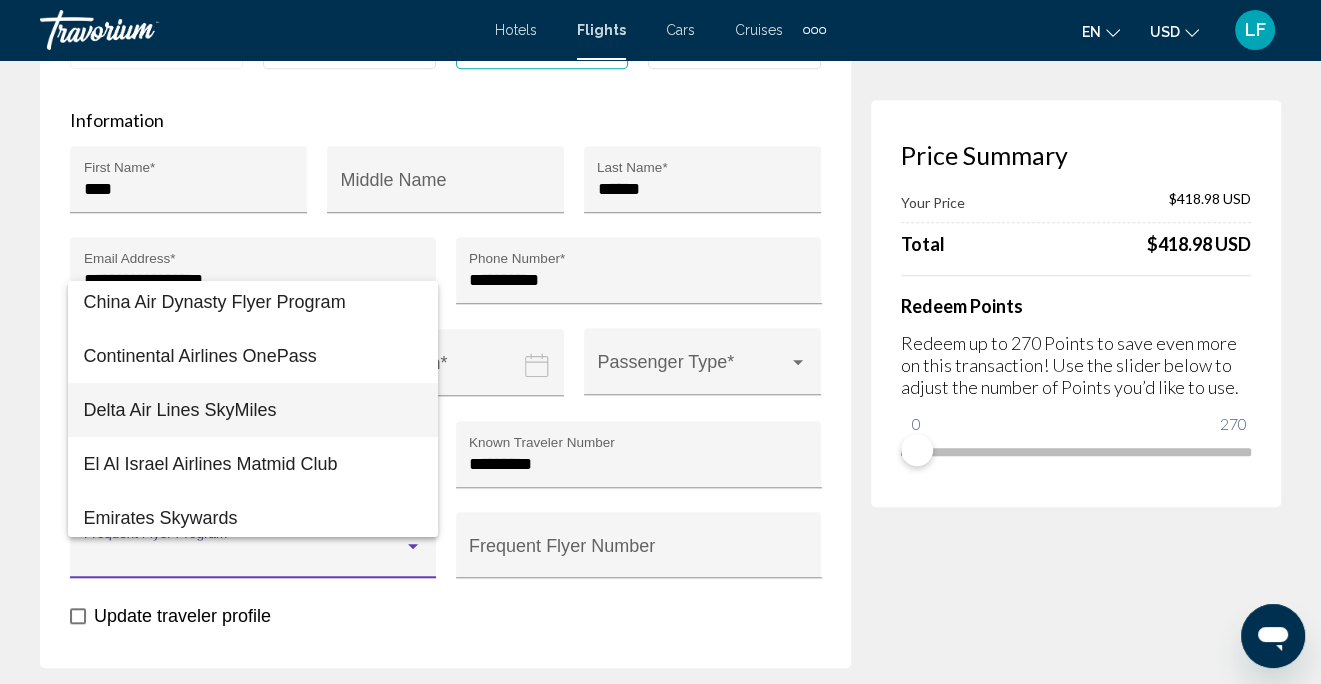 click on "Delta Air Lines SkyMiles" at bounding box center (253, 410) 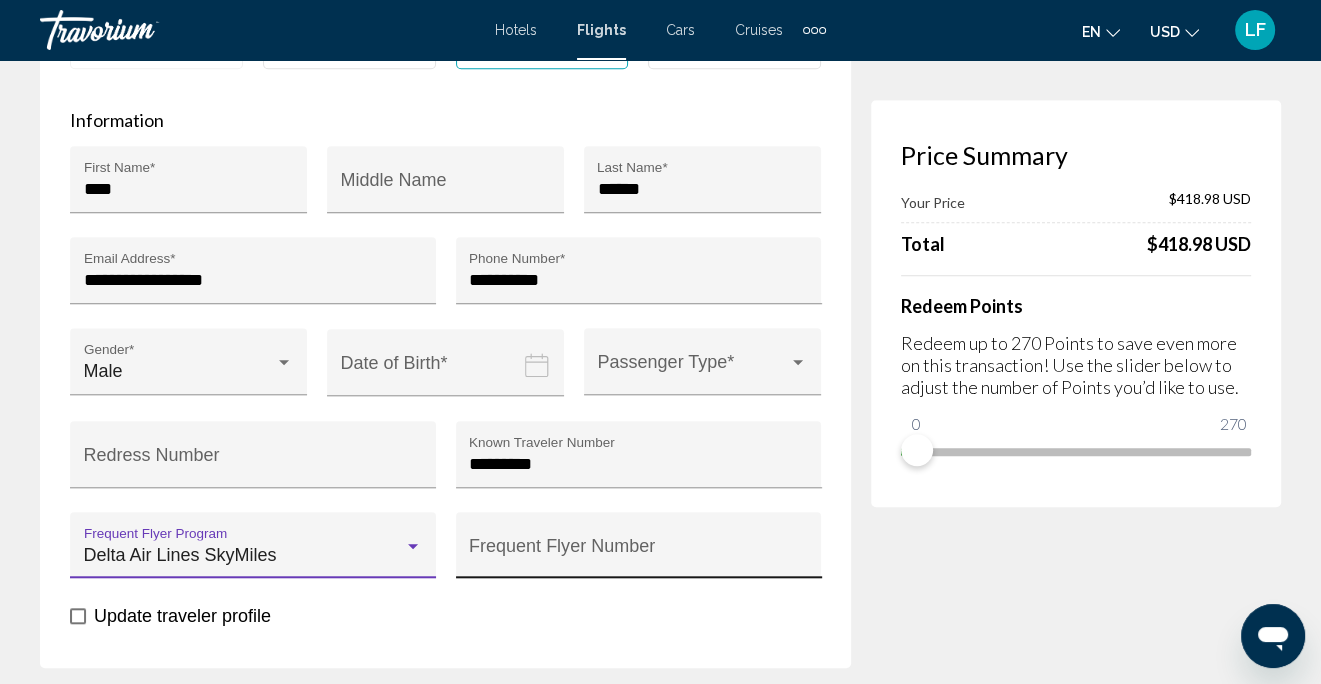 click on "Frequent Flyer Number" at bounding box center (638, 555) 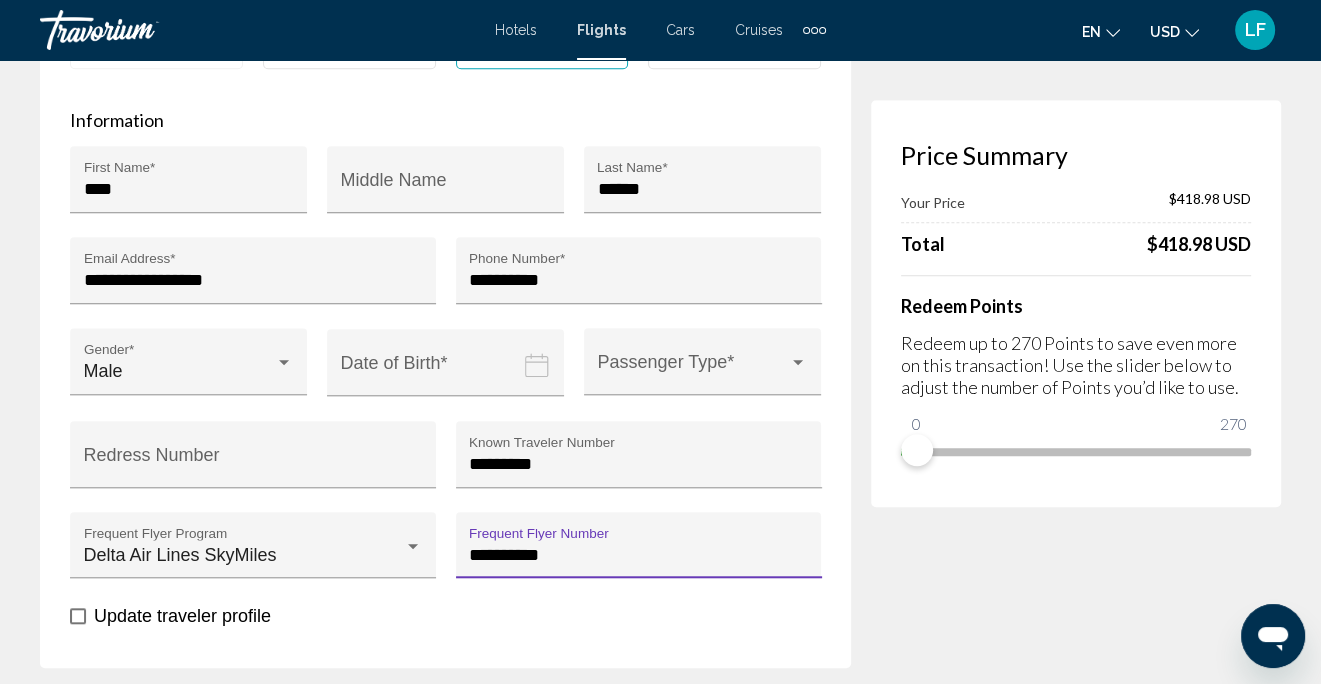 type on "**********" 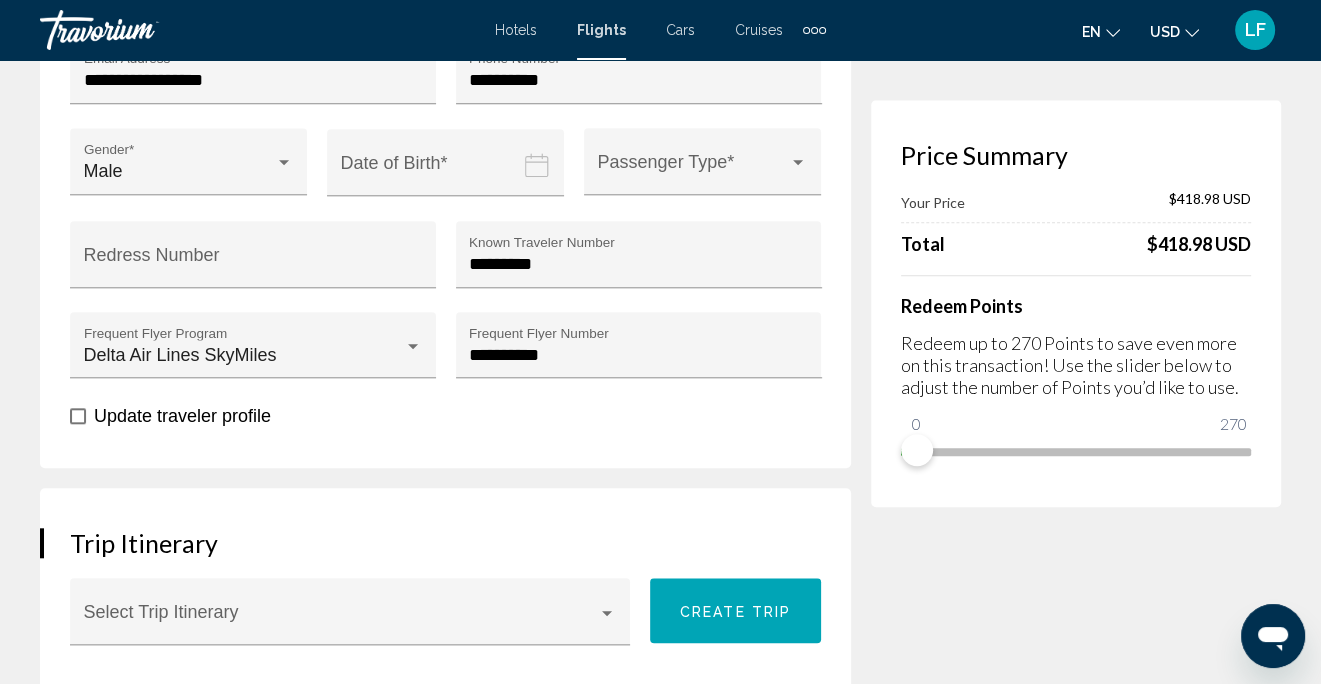 scroll, scrollTop: 1626, scrollLeft: 0, axis: vertical 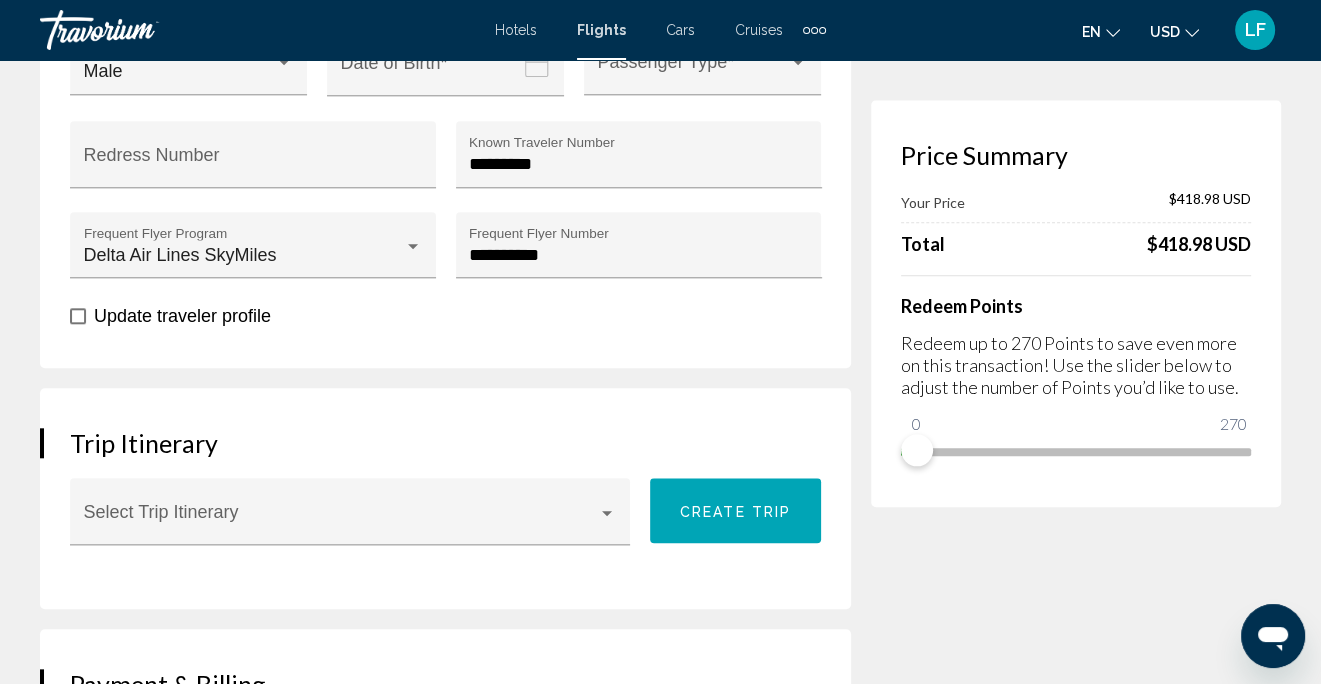 click at bounding box center (78, 316) 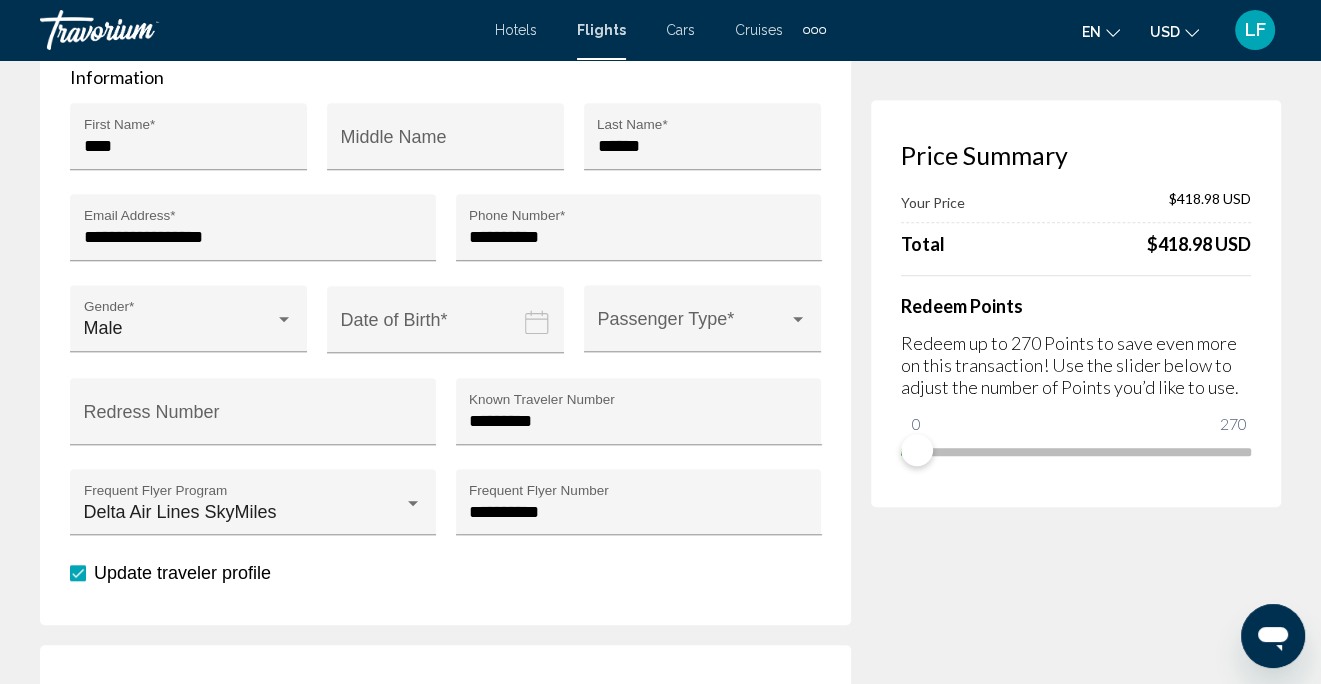 scroll, scrollTop: 1326, scrollLeft: 0, axis: vertical 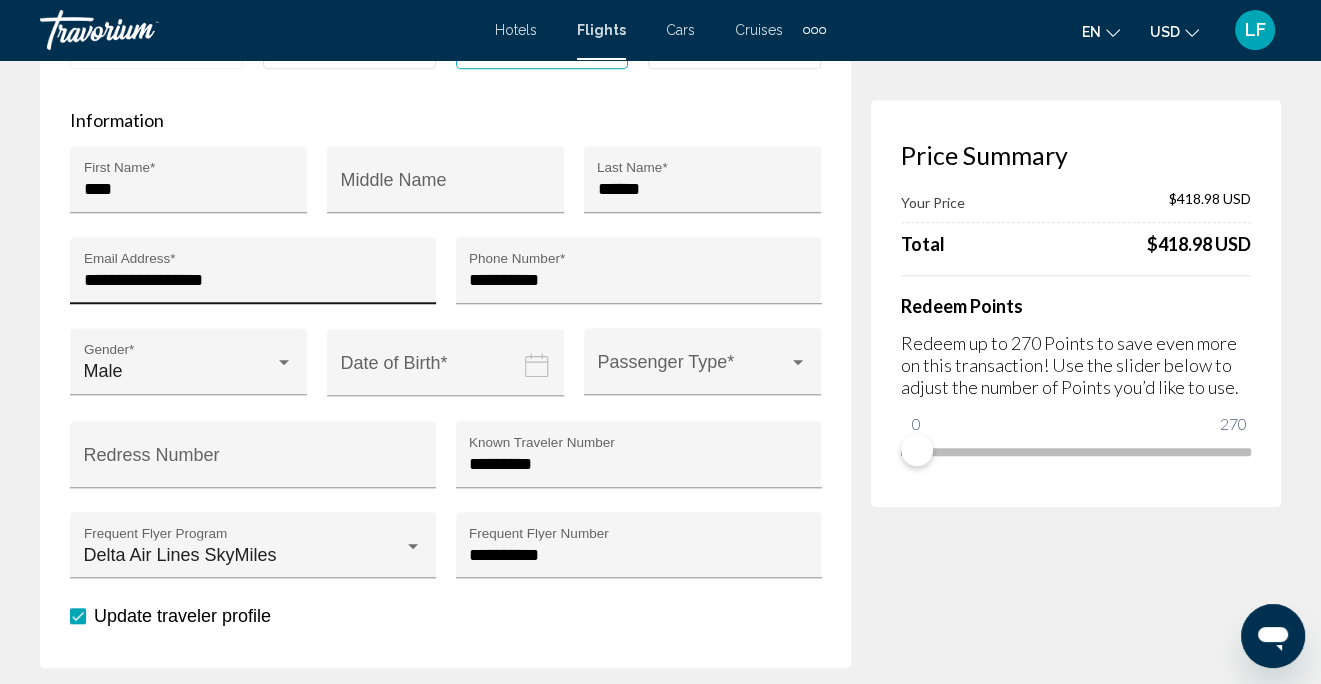click on "**********" at bounding box center [253, 280] 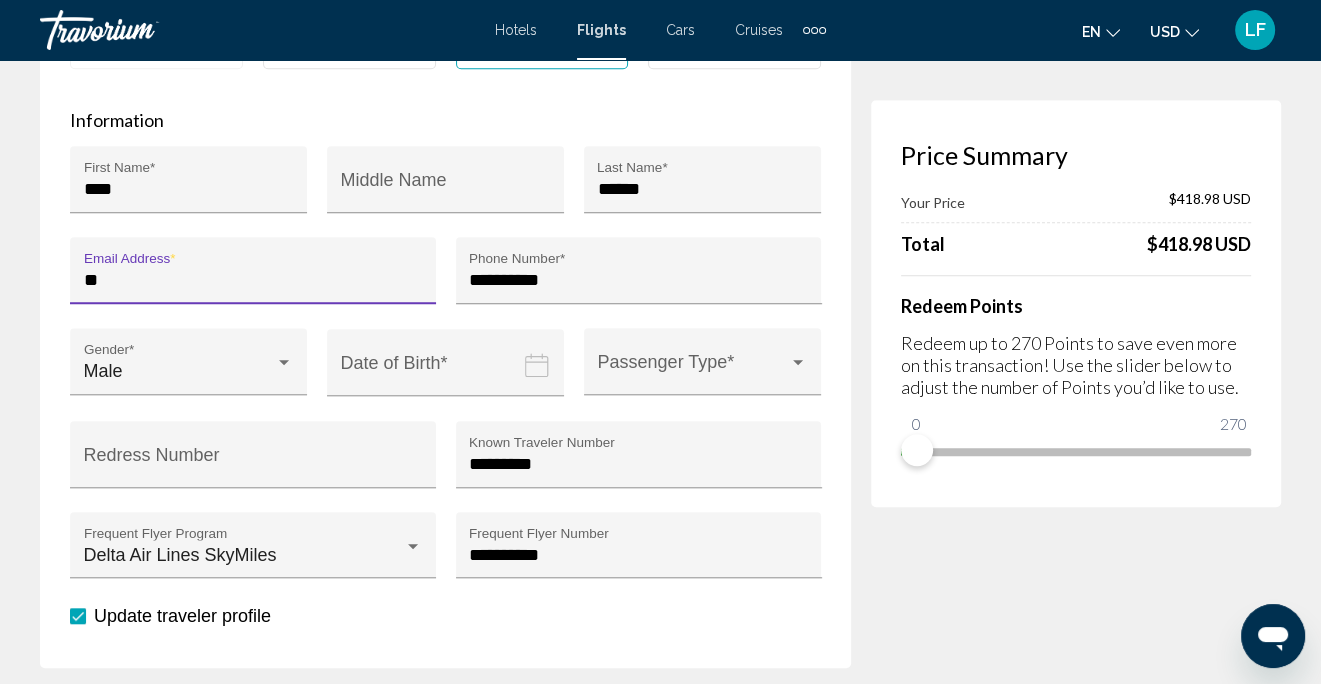 type on "*" 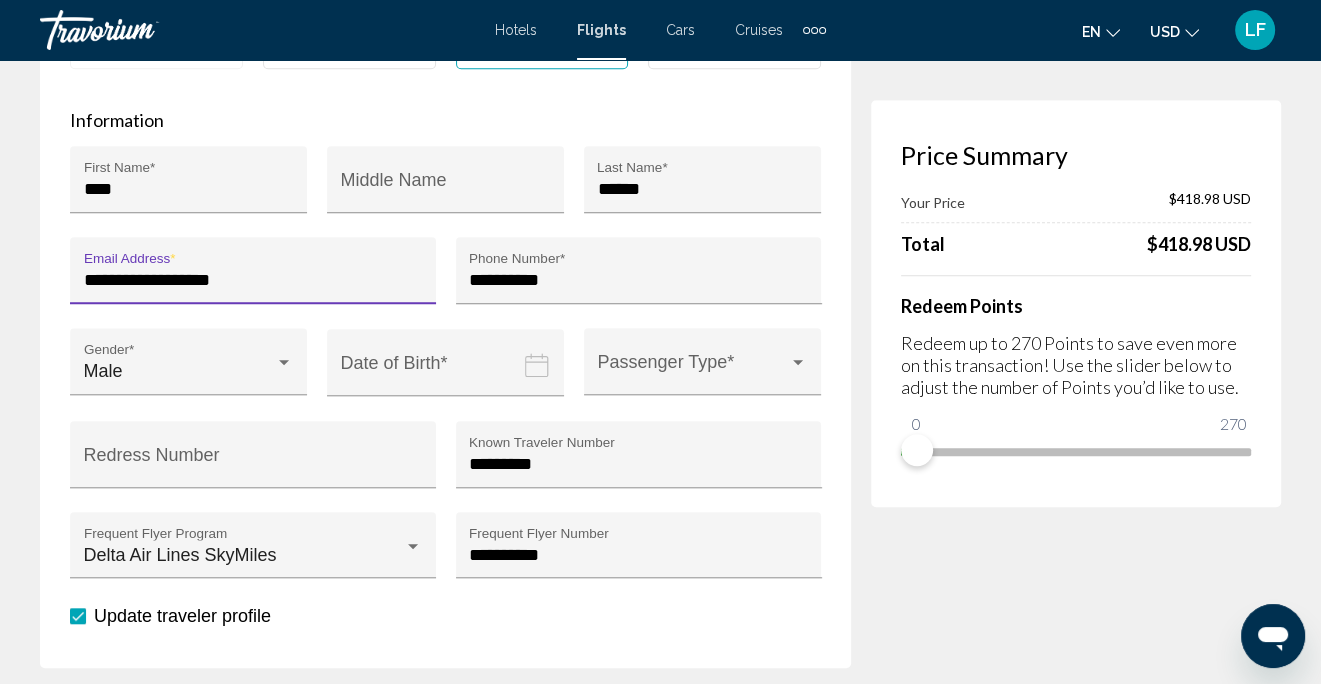 type on "**********" 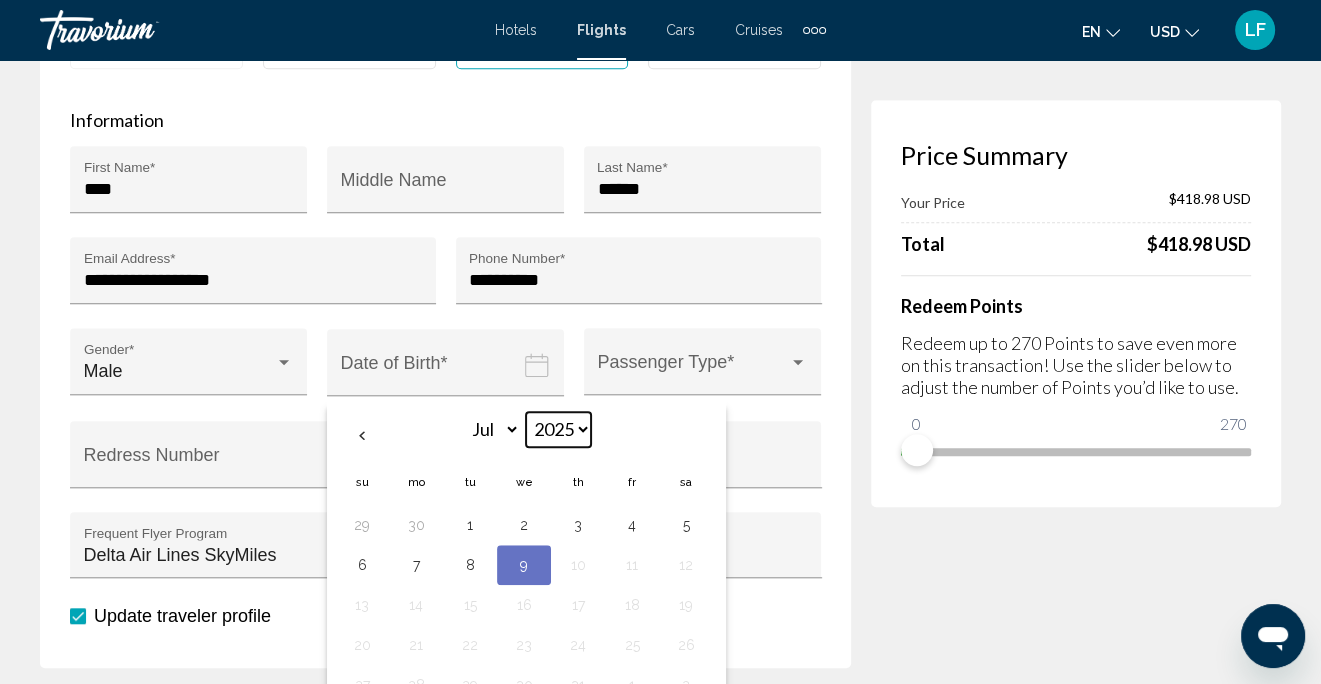 click on "**** **** **** **** **** **** **** **** **** **** **** **** **** **** **** **** **** **** **** **** **** **** **** **** **** **** **** **** **** **** **** **** **** **** **** **** **** **** **** **** **** **** **** **** **** **** **** **** **** **** **** **** **** **** **** **** **** **** **** **** **** **** **** **** **** **** **** **** **** **** **** **** **** **** **** **** **** **** **** **** **** **** **** **** **** **** **** **** **** **** **** **** **** **** **** **** **** **** **** **** **** **** **** **** **** **** **** **** **** **** **** **** **** **** **** **** **** **** **** **** **** **** **** **** **** ****" at bounding box center [558, 429] 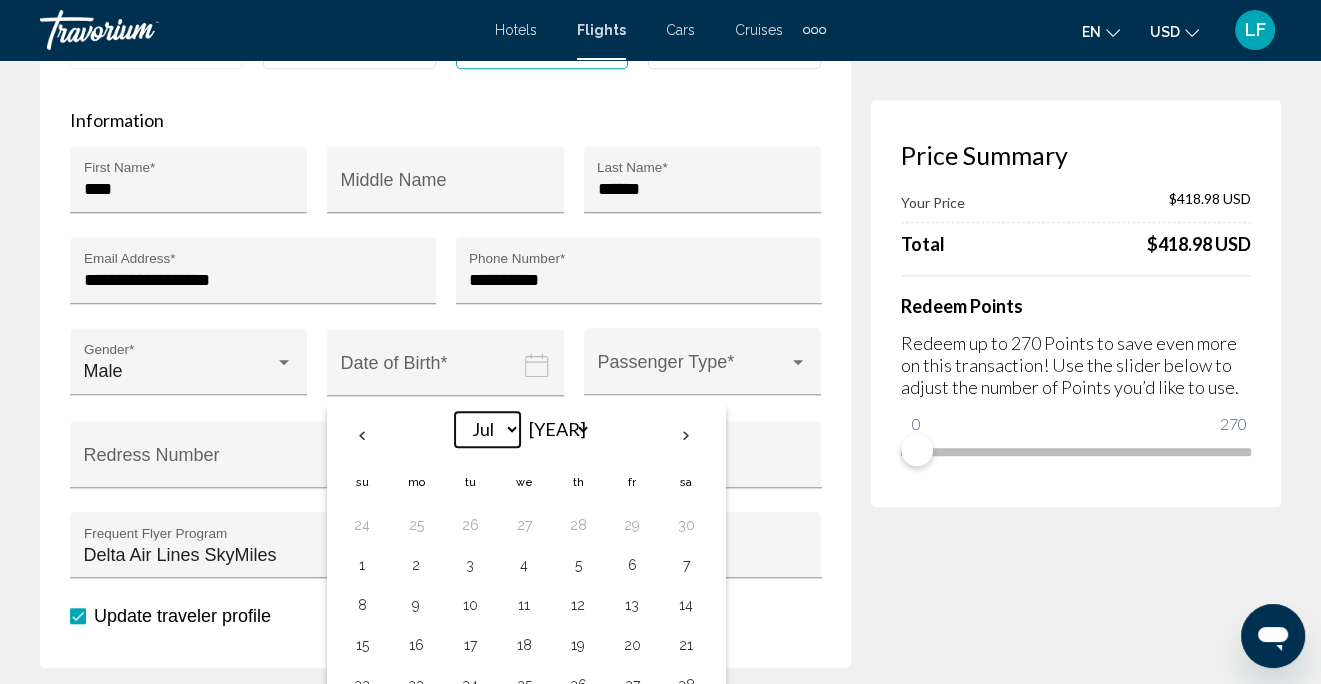 click on "*** *** *** *** *** *** *** *** *** *** *** ***" at bounding box center (487, 429) 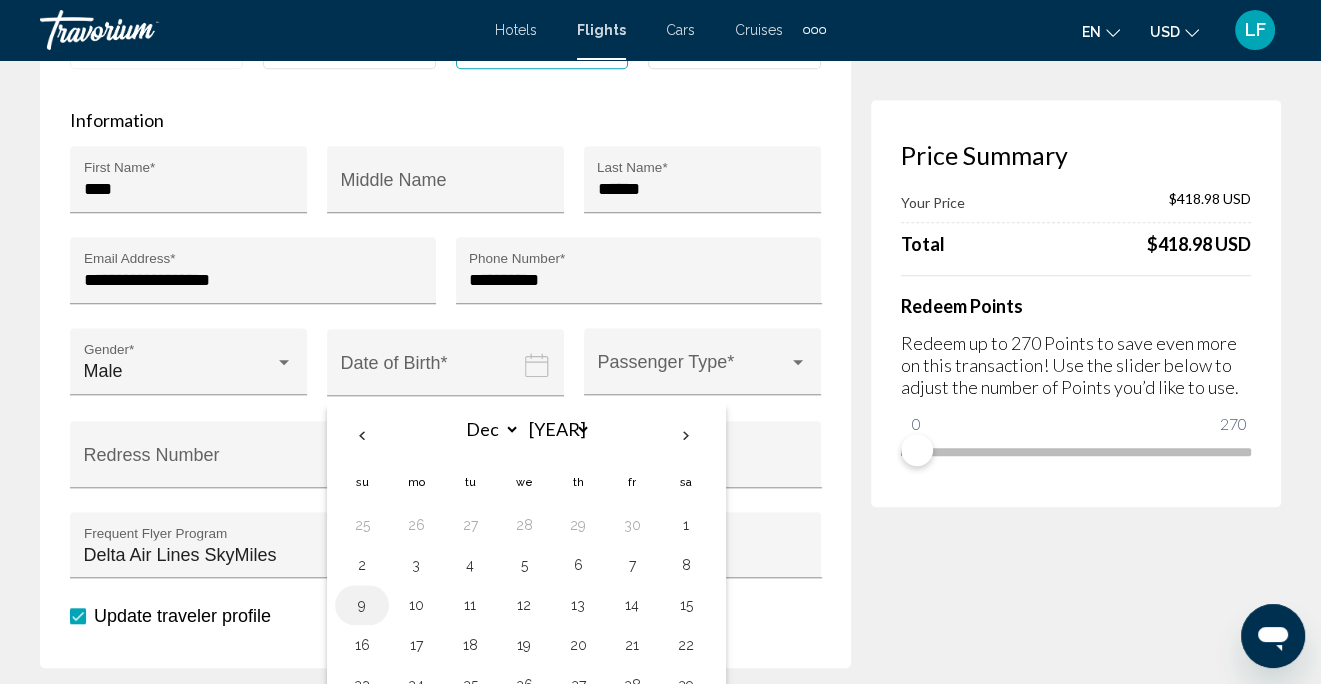 click on "9" at bounding box center (362, 605) 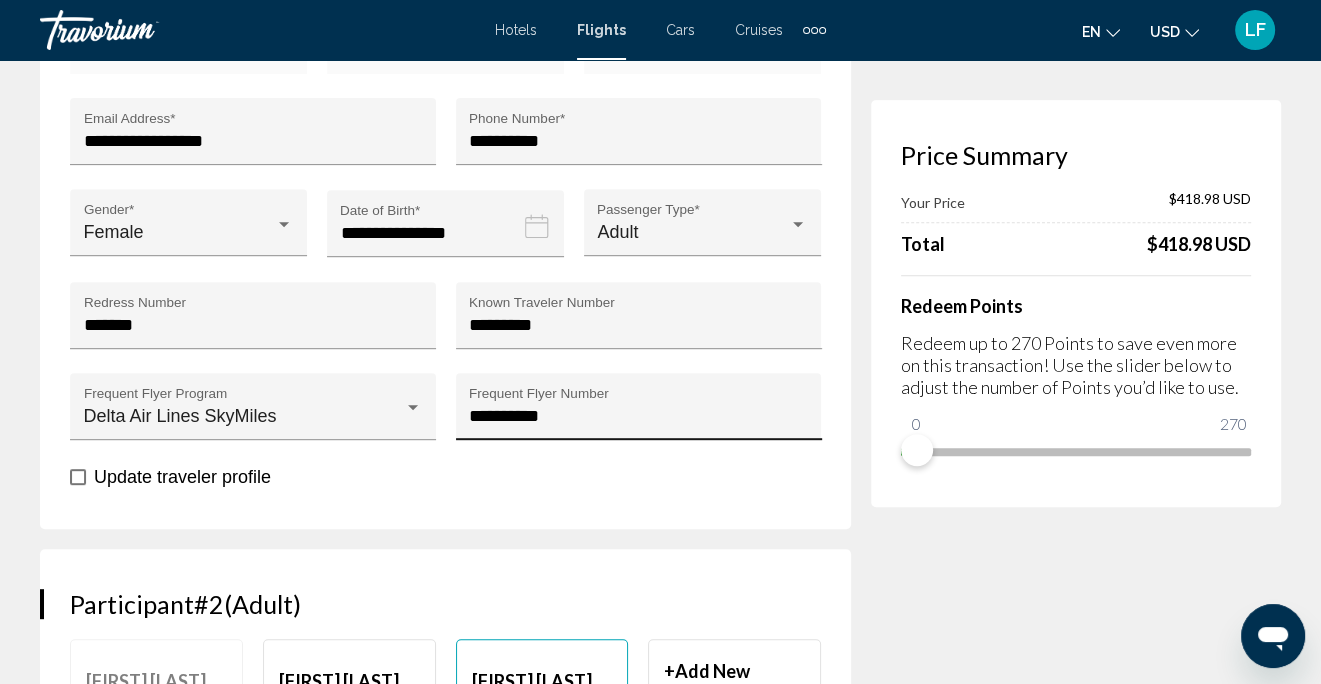 scroll, scrollTop: 626, scrollLeft: 0, axis: vertical 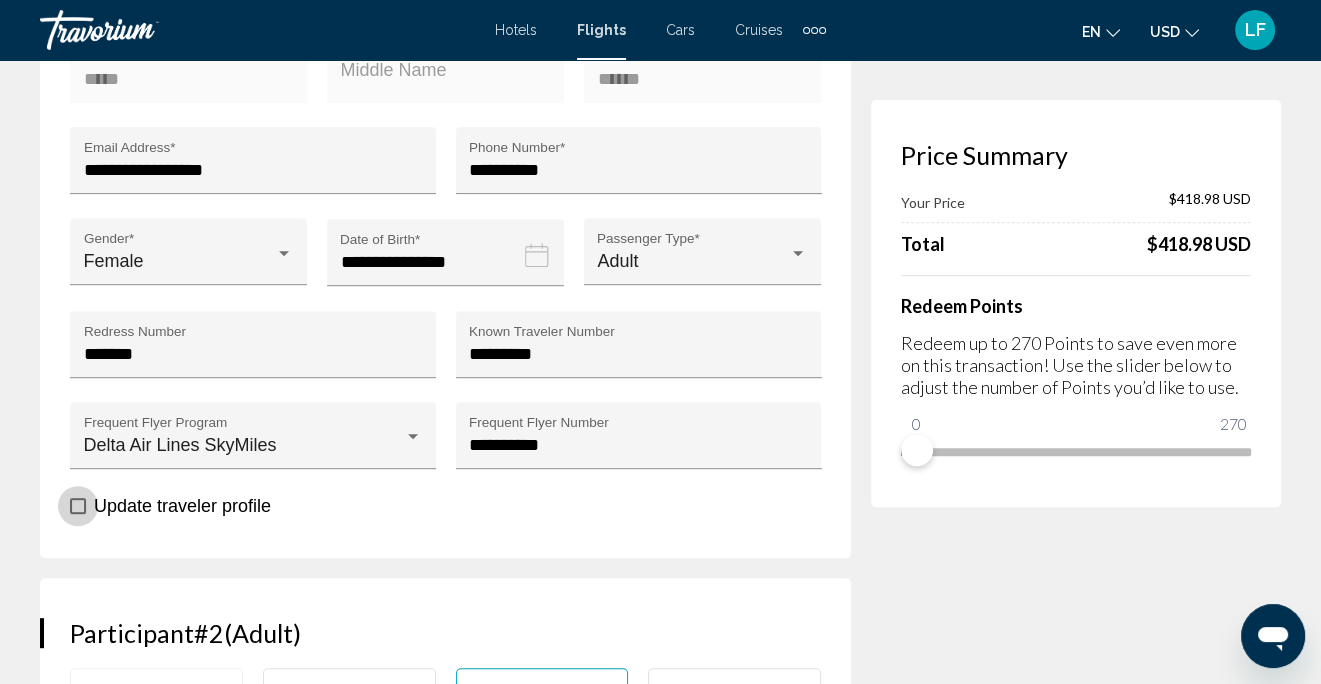 click at bounding box center (78, 506) 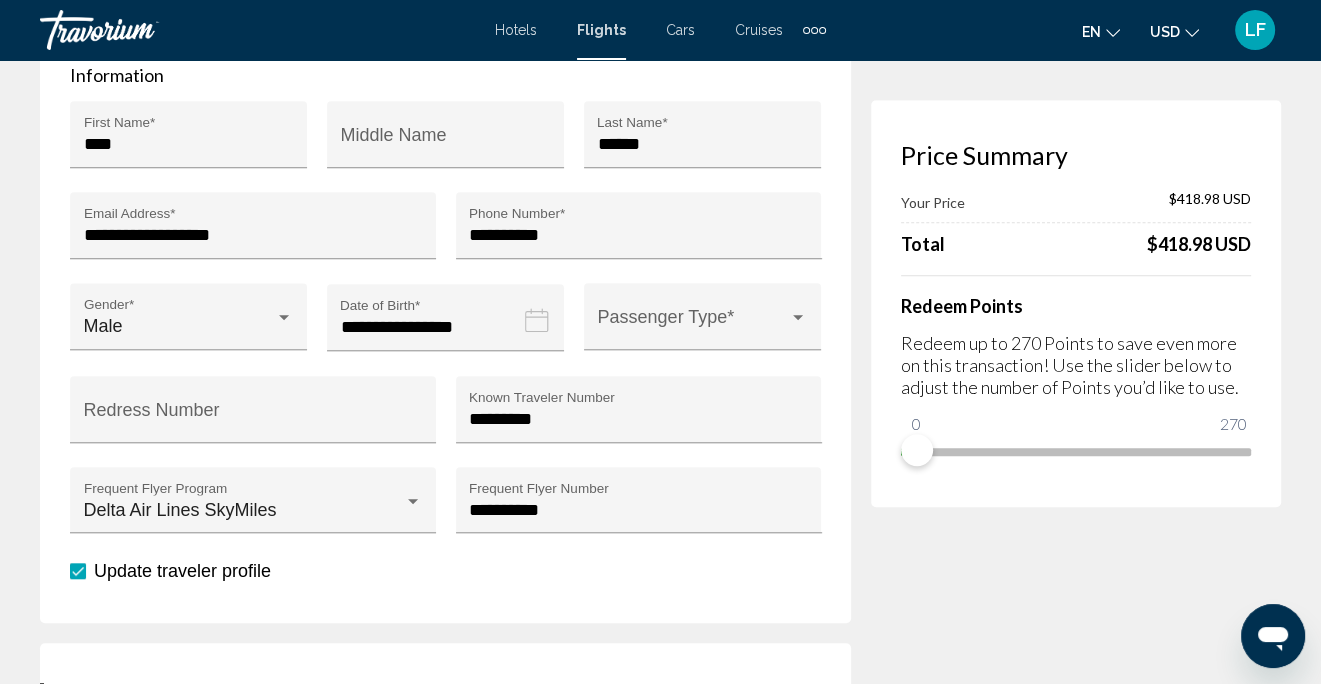 scroll, scrollTop: 1326, scrollLeft: 0, axis: vertical 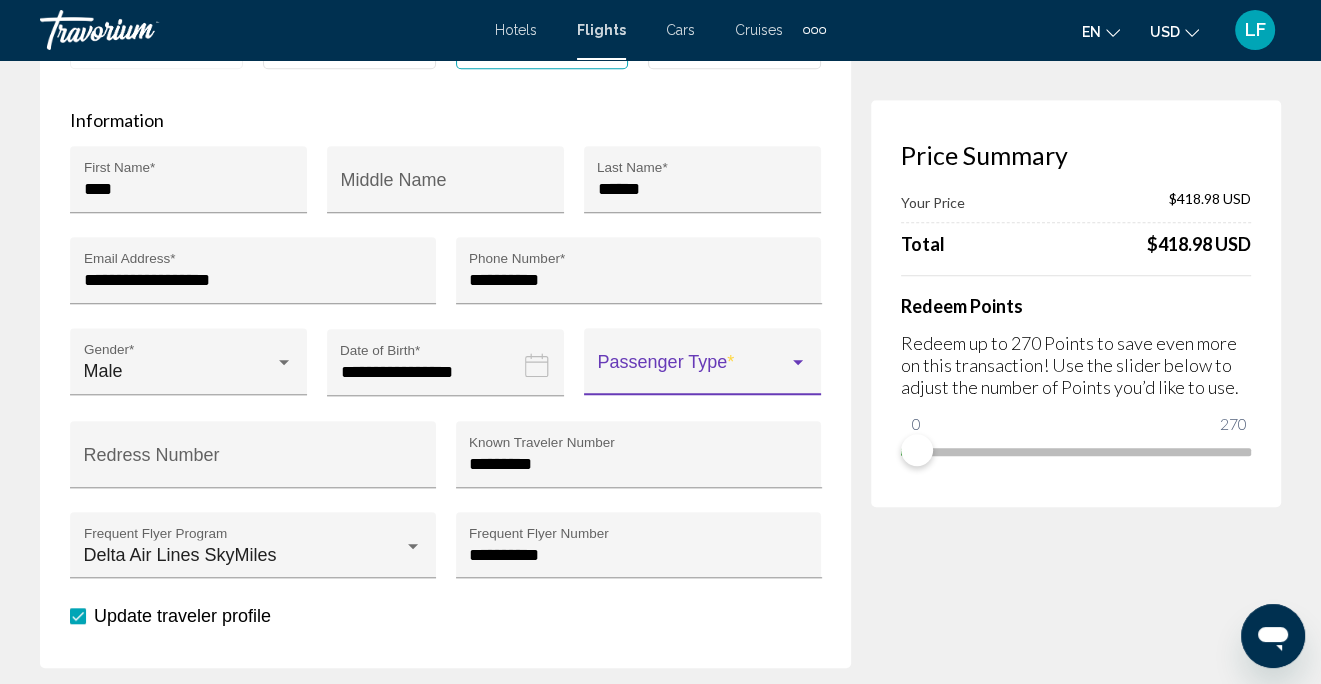 click at bounding box center [798, 363] 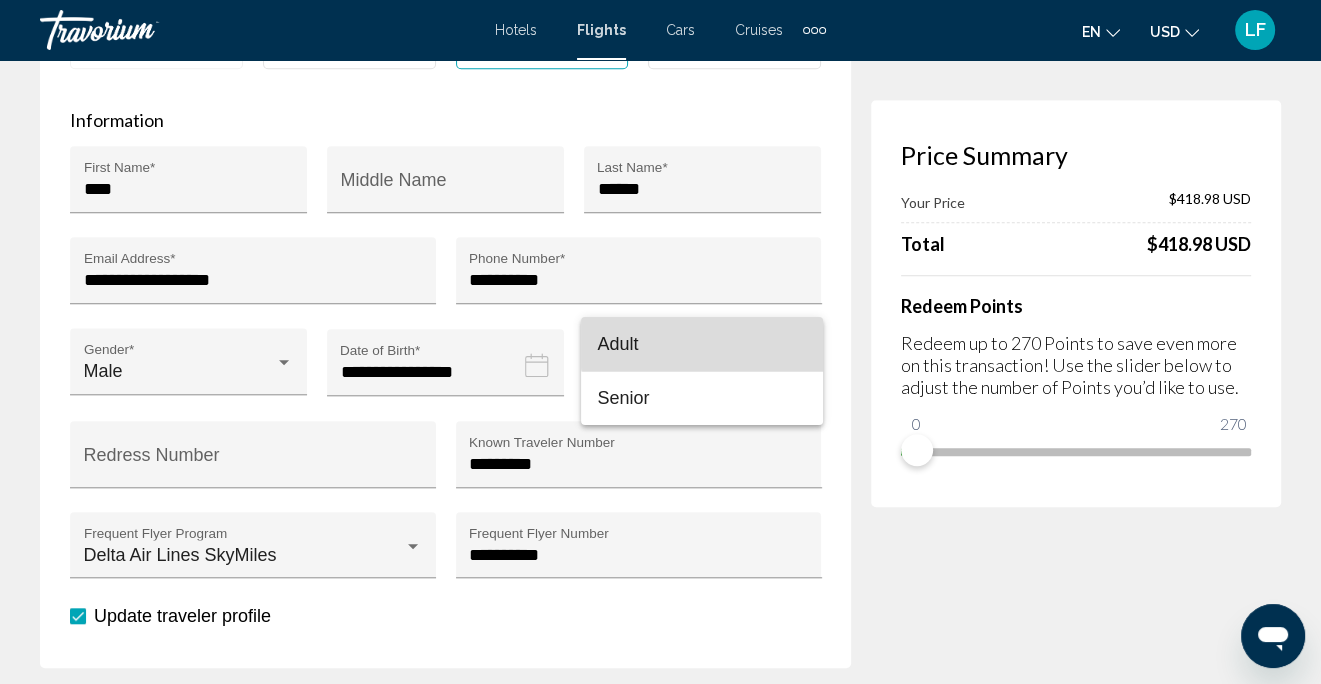click on "Adult" at bounding box center [702, 344] 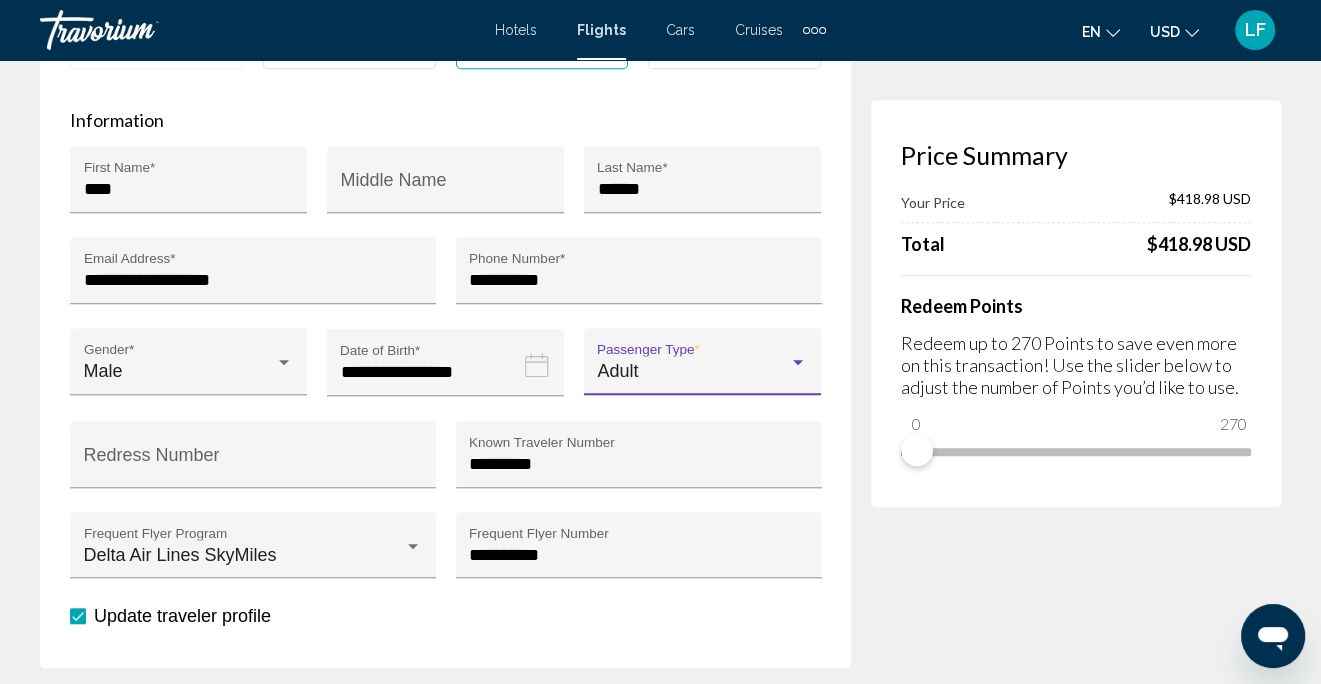 click at bounding box center [798, 362] 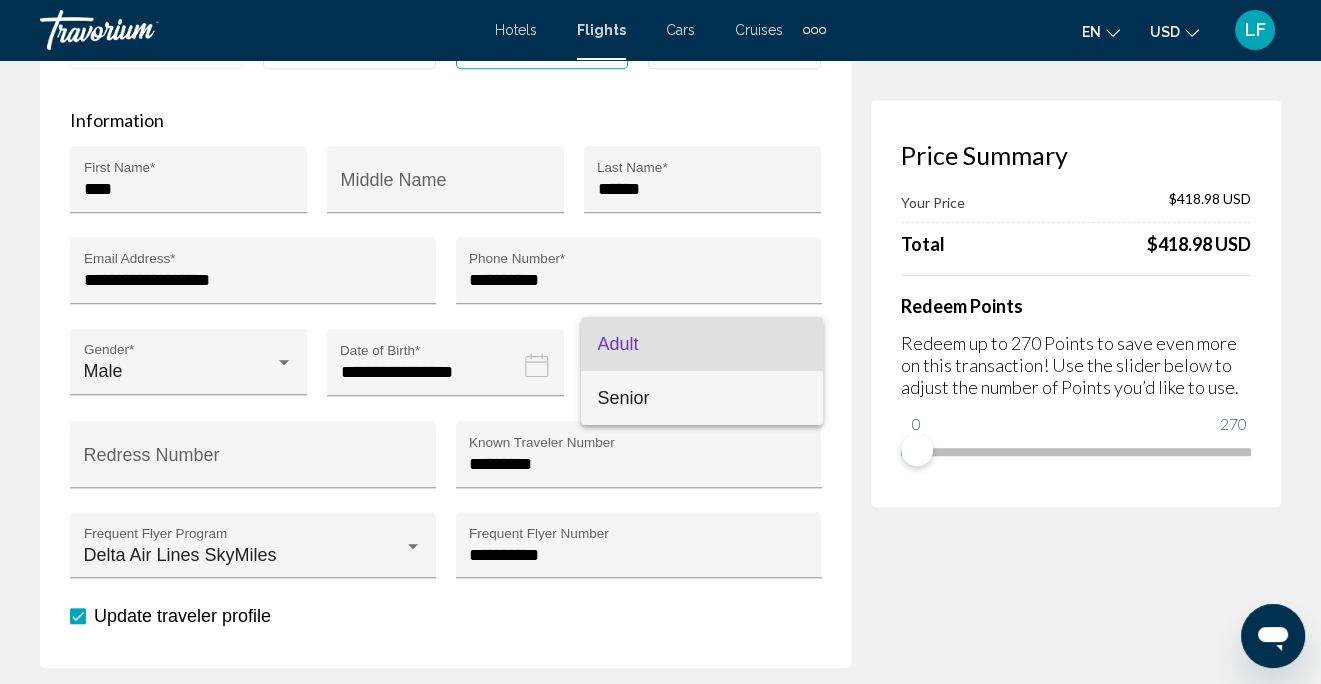 click on "Senior" at bounding box center [623, 398] 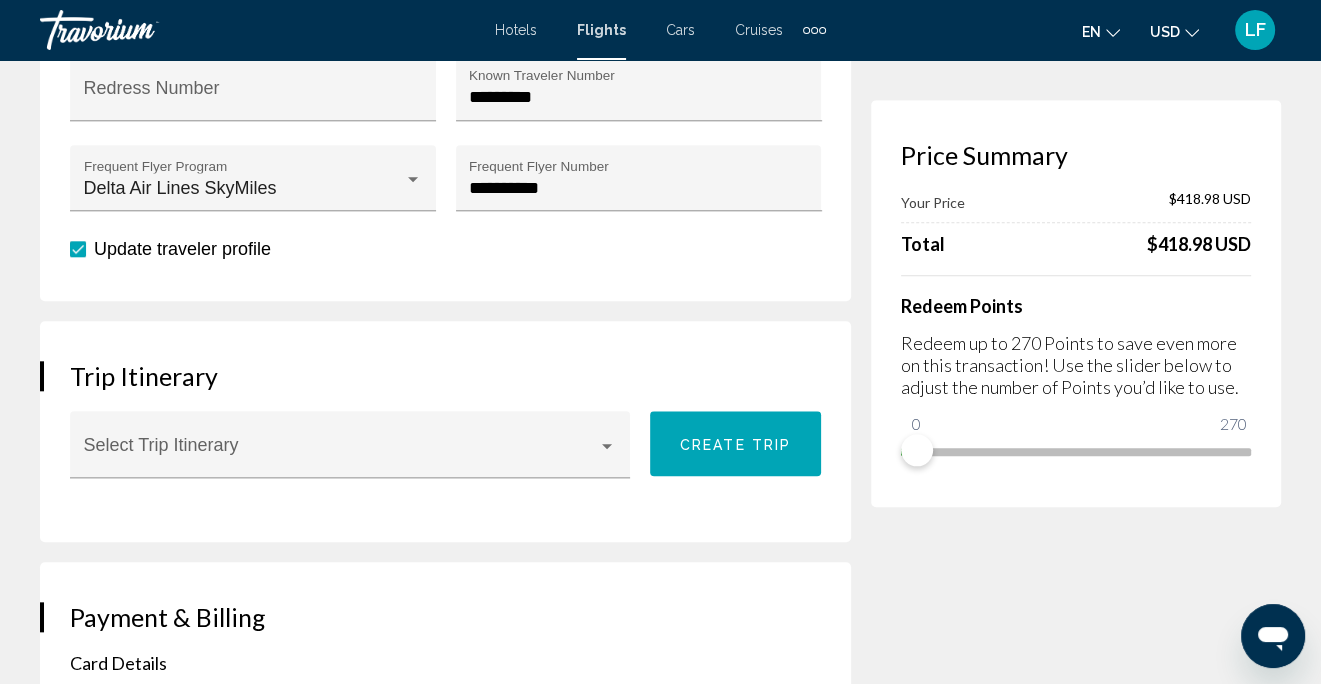 scroll, scrollTop: 1726, scrollLeft: 0, axis: vertical 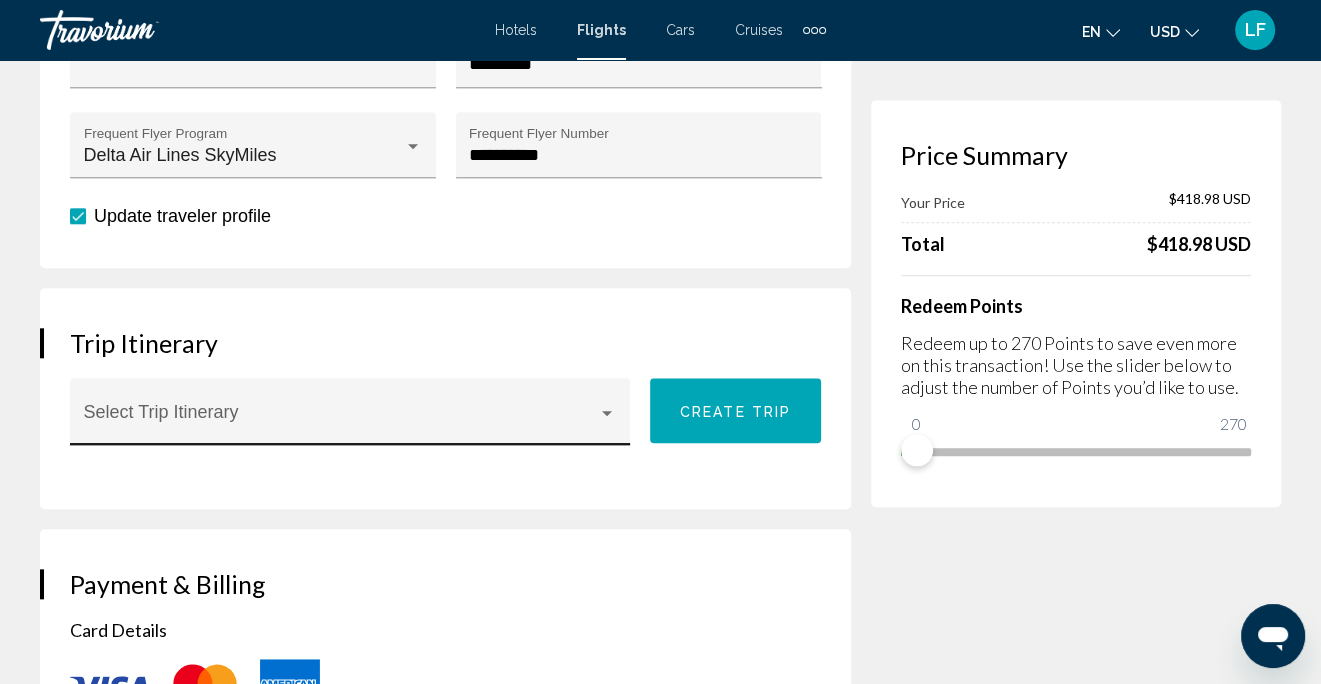 click at bounding box center (341, 421) 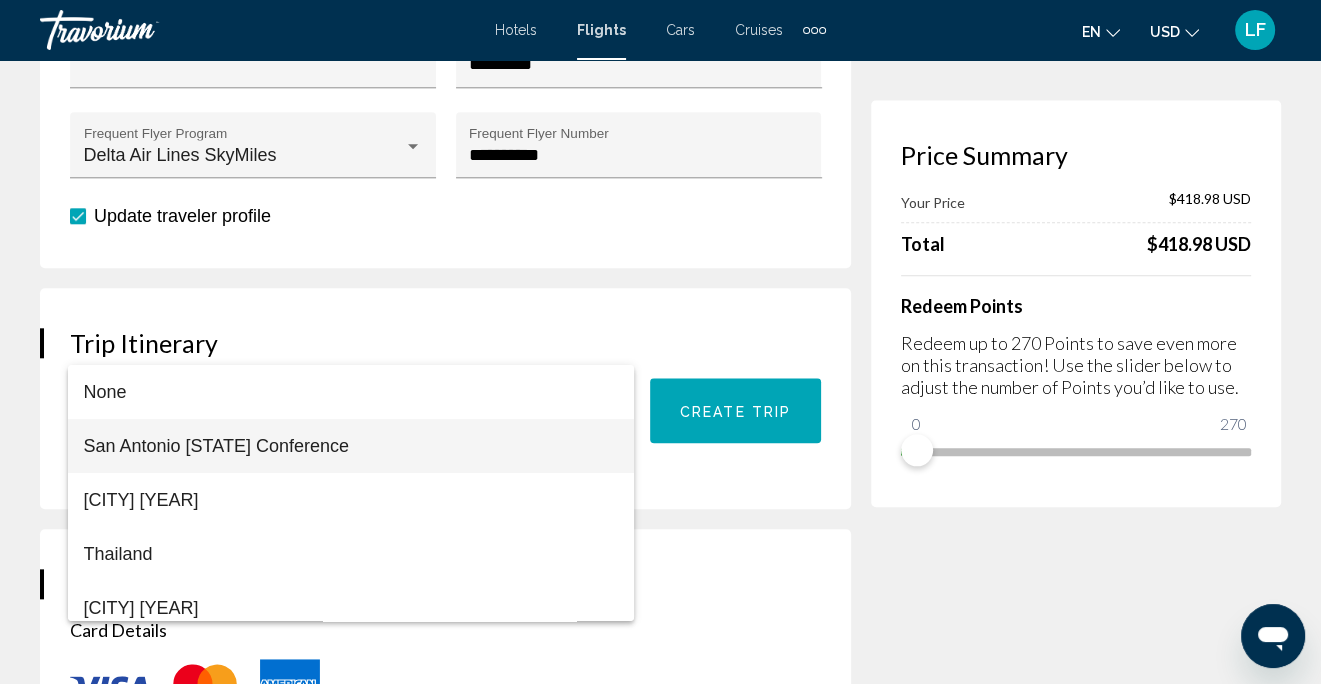 click at bounding box center (660, 342) 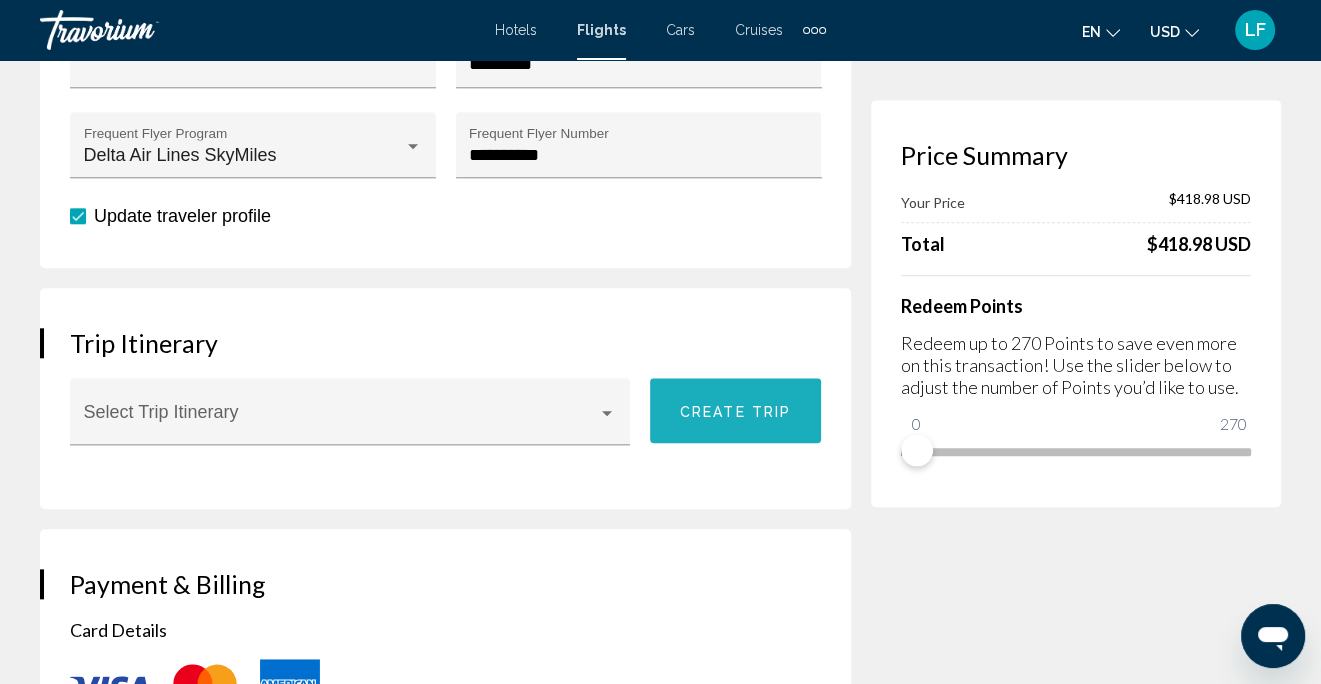click on "Create trip" at bounding box center [735, 411] 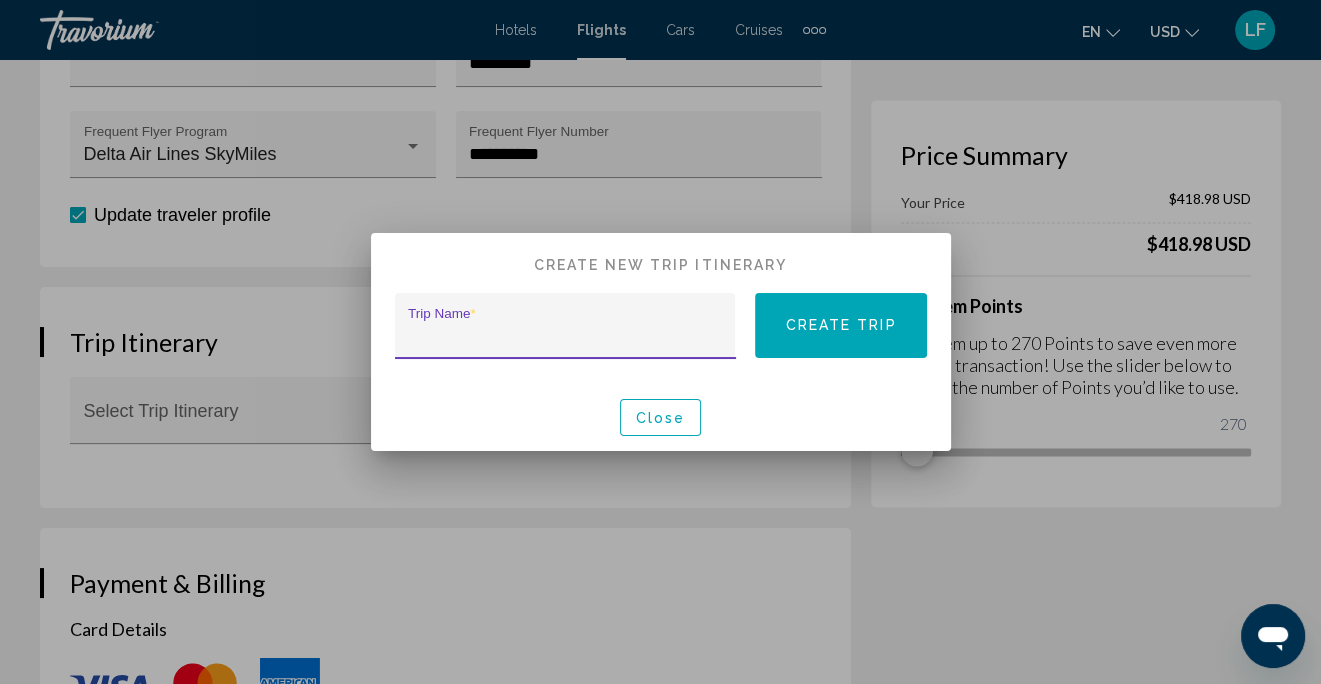 click on "Trip Name  *" at bounding box center (565, 336) 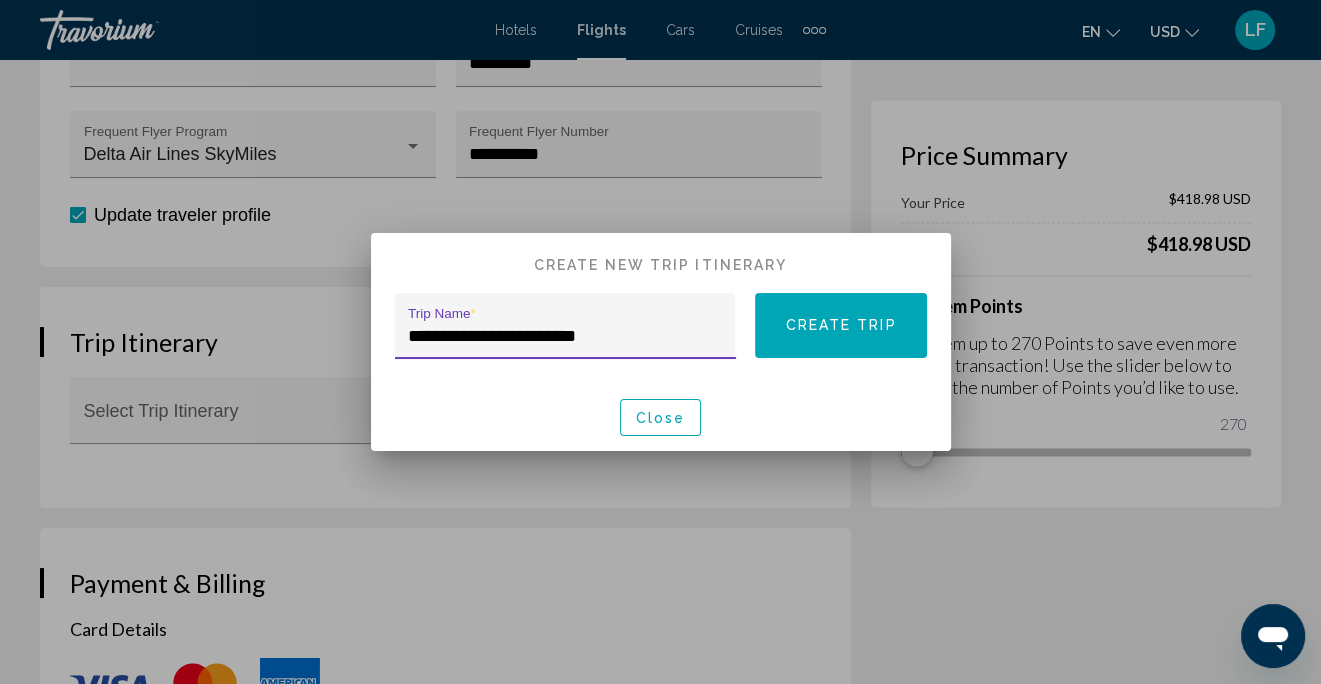 type on "**********" 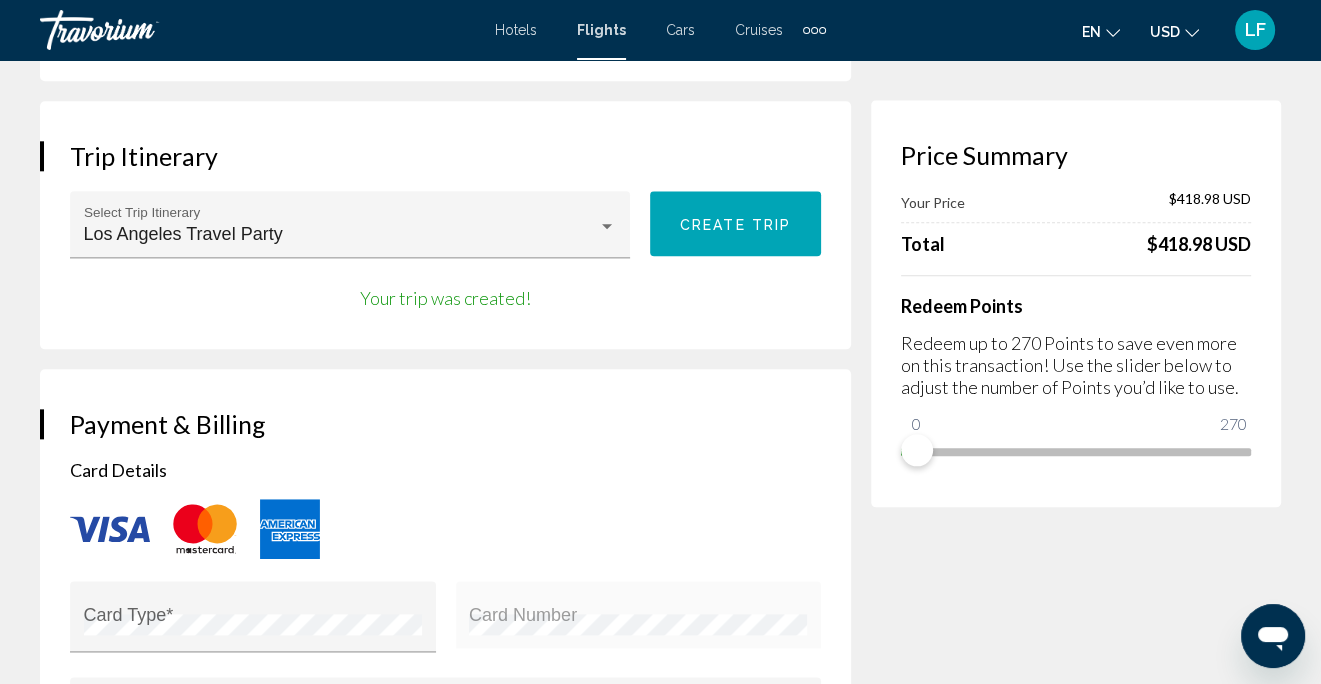 scroll, scrollTop: 1926, scrollLeft: 0, axis: vertical 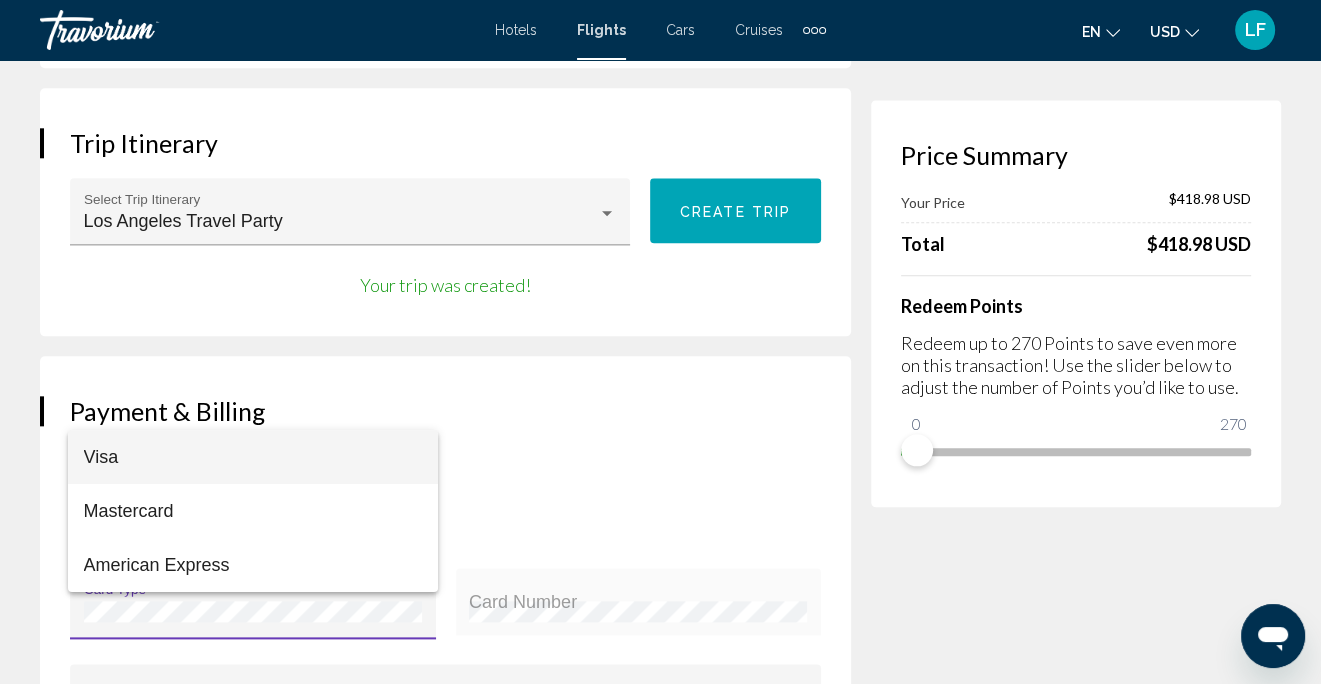click on "Visa" at bounding box center (253, 457) 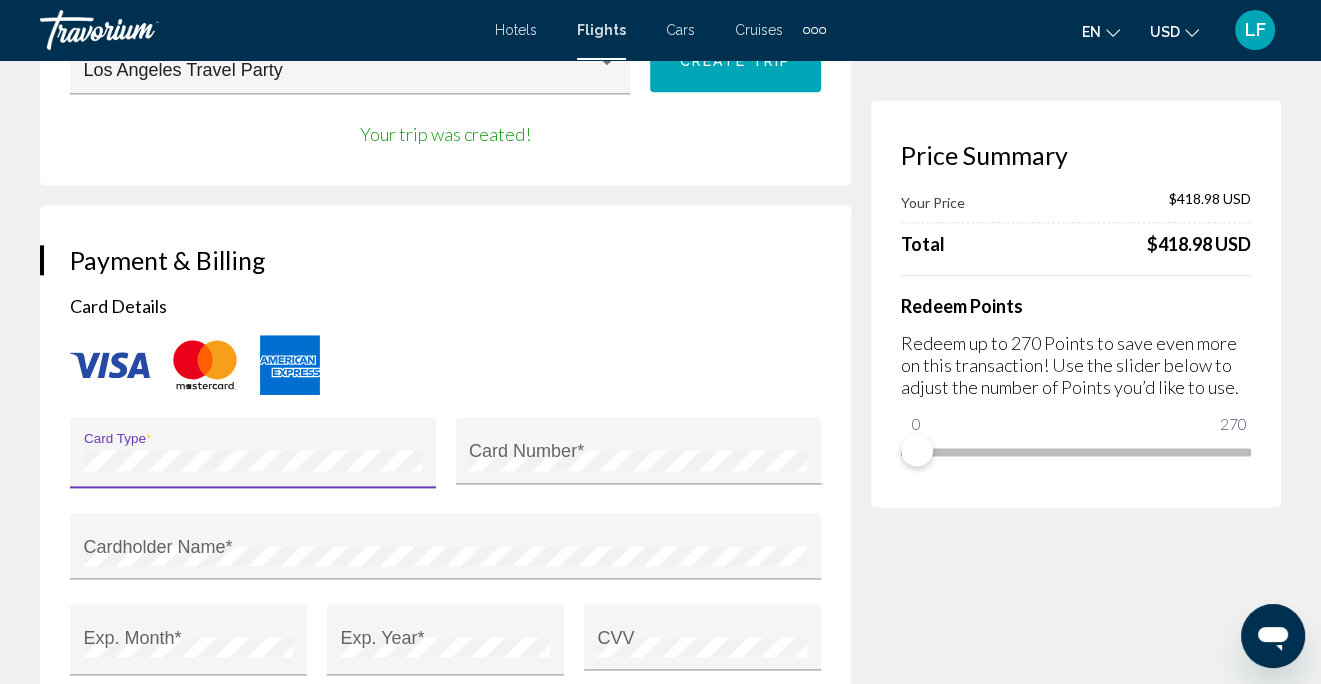 scroll, scrollTop: 2126, scrollLeft: 0, axis: vertical 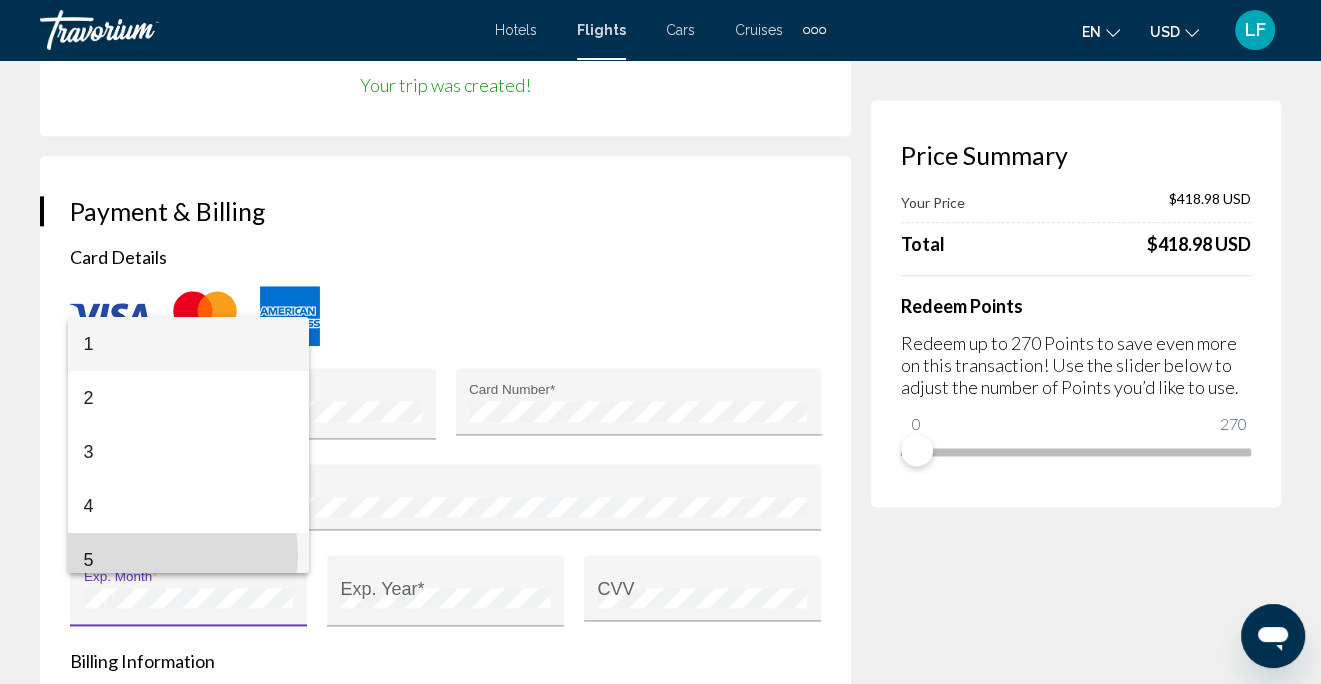 click on "5" at bounding box center [189, 560] 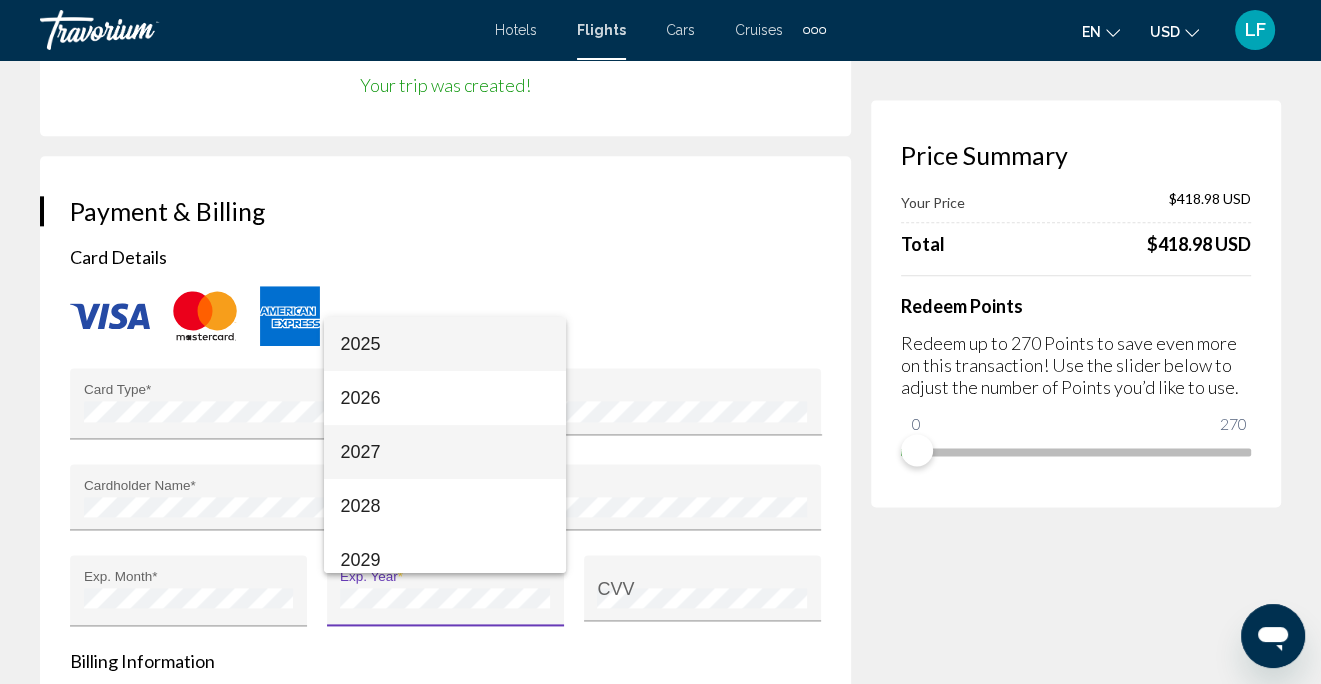click on "2027" at bounding box center [445, 452] 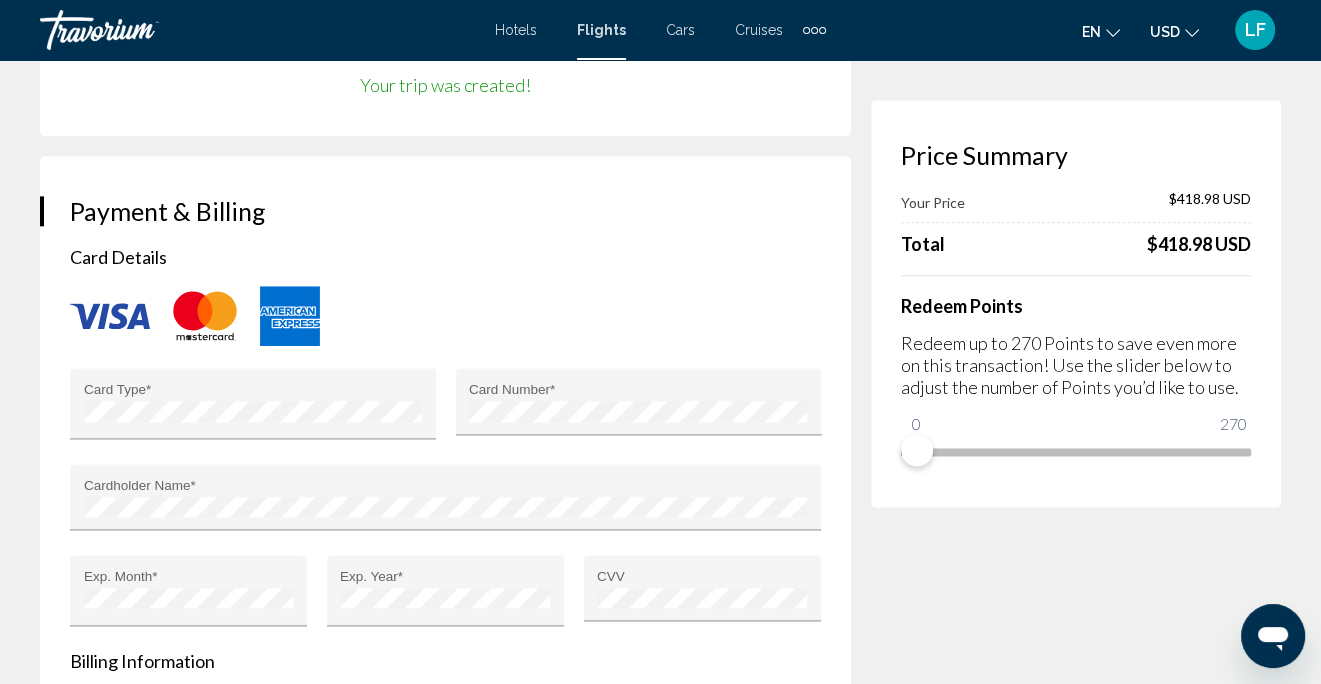 click on "CVV" at bounding box center [702, 600] 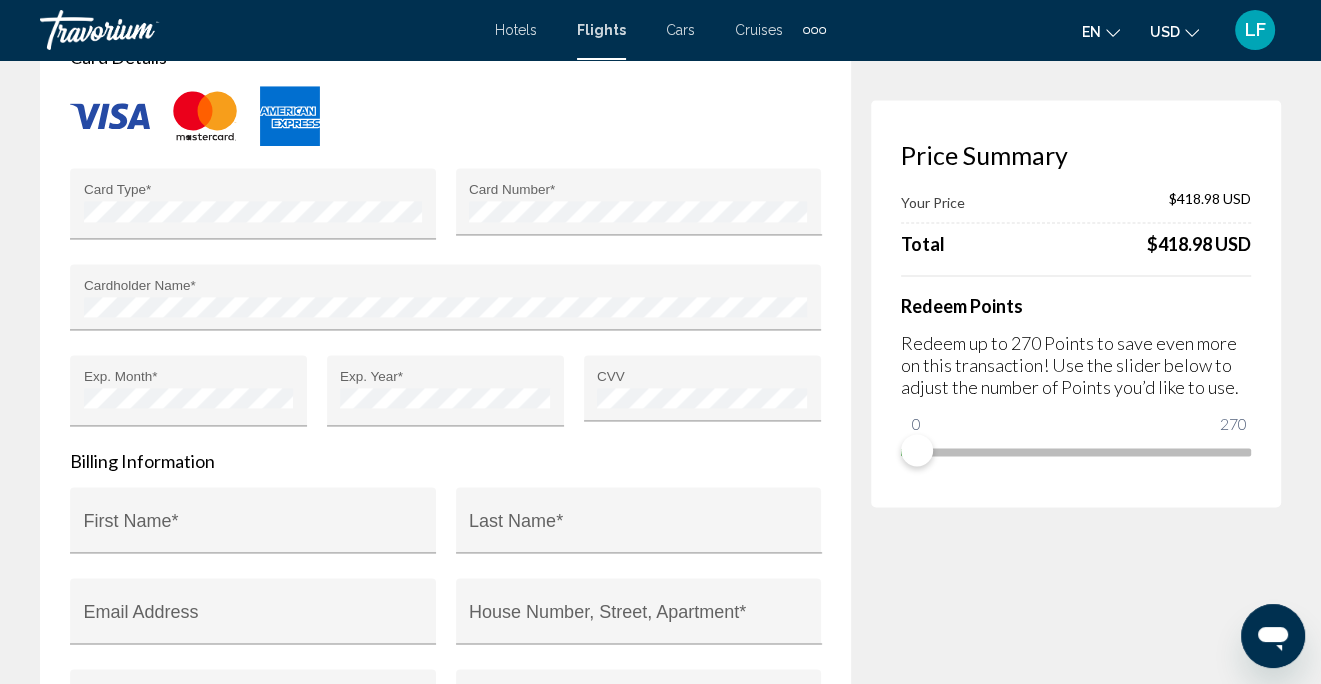 scroll, scrollTop: 2426, scrollLeft: 0, axis: vertical 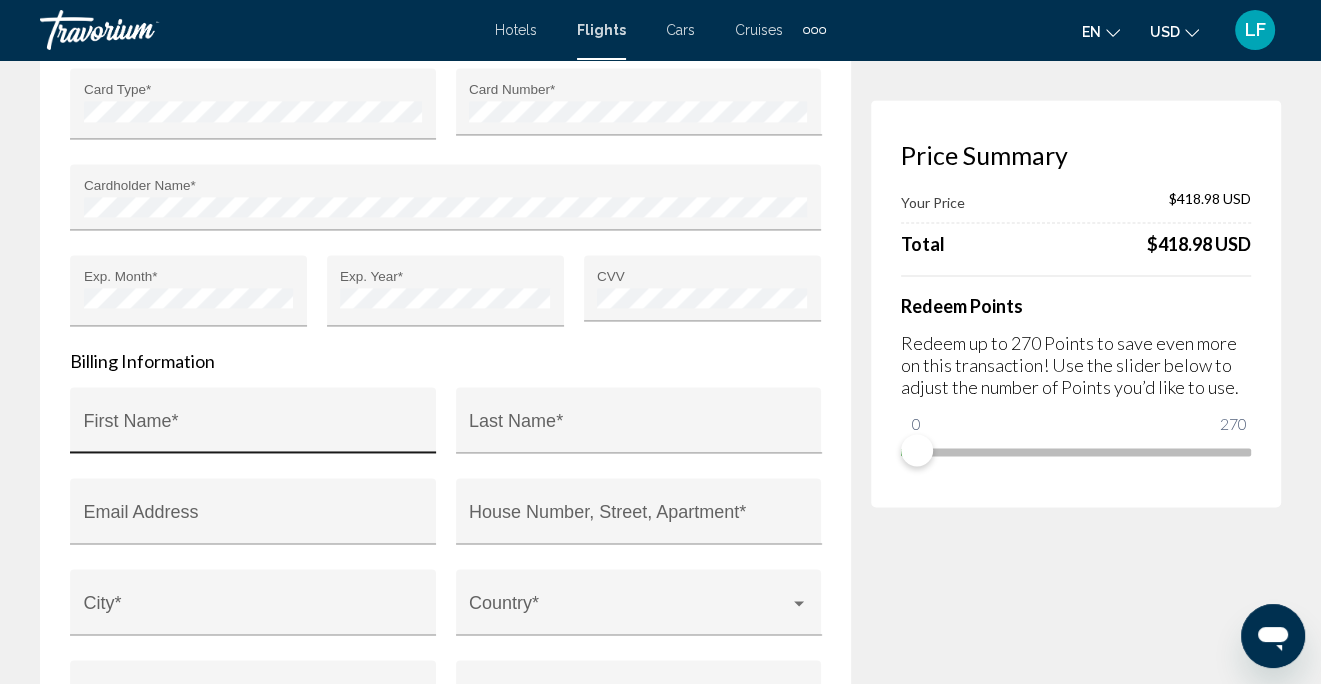 click on "First Name  *" at bounding box center (253, 430) 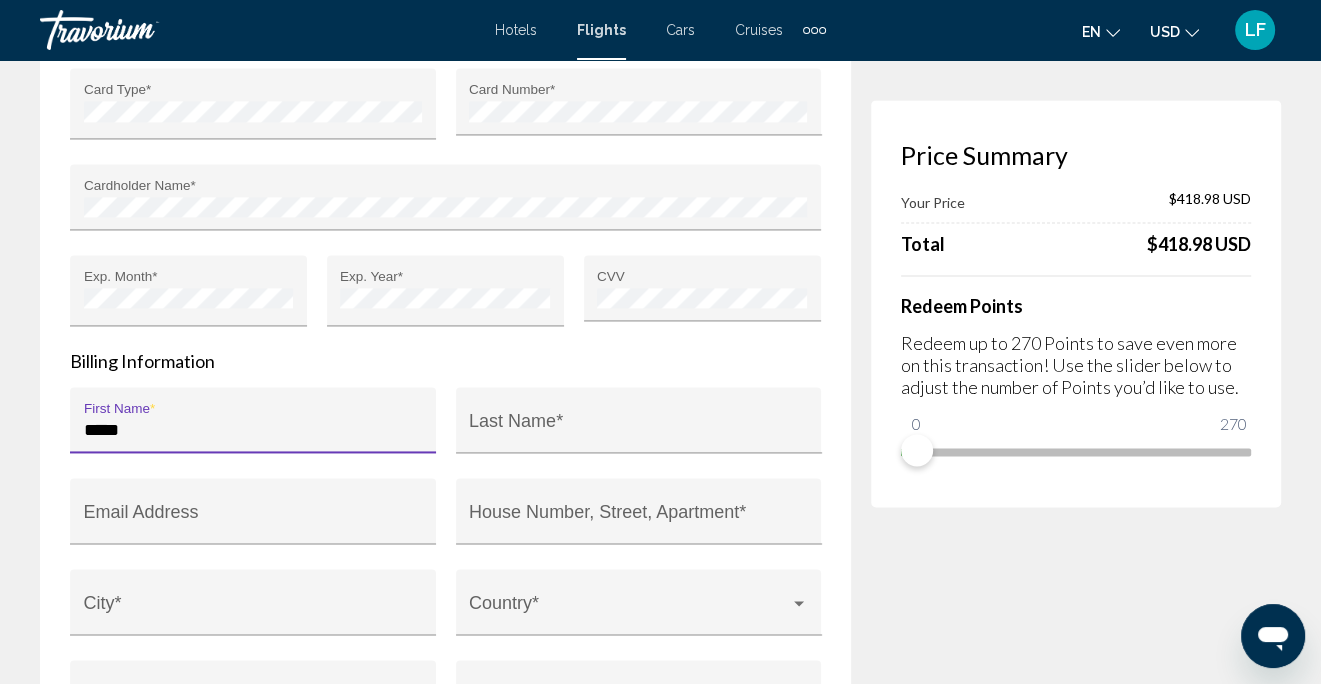 type on "*****" 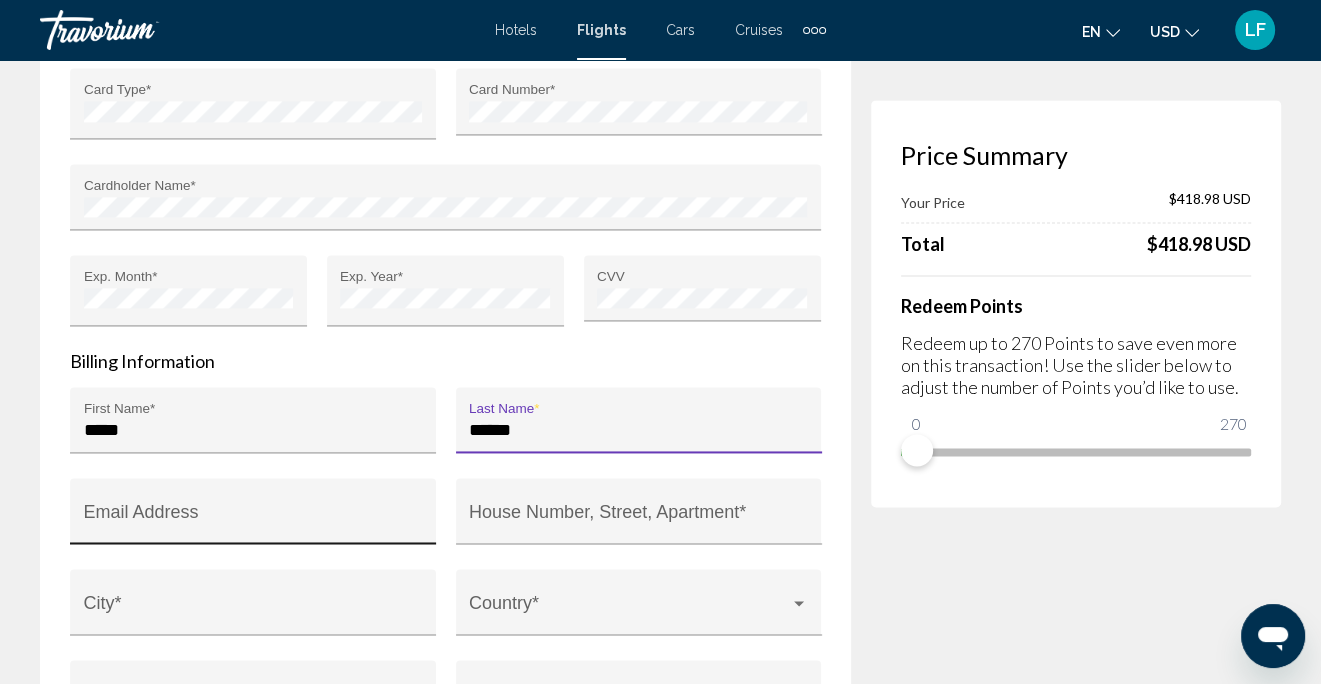 type on "******" 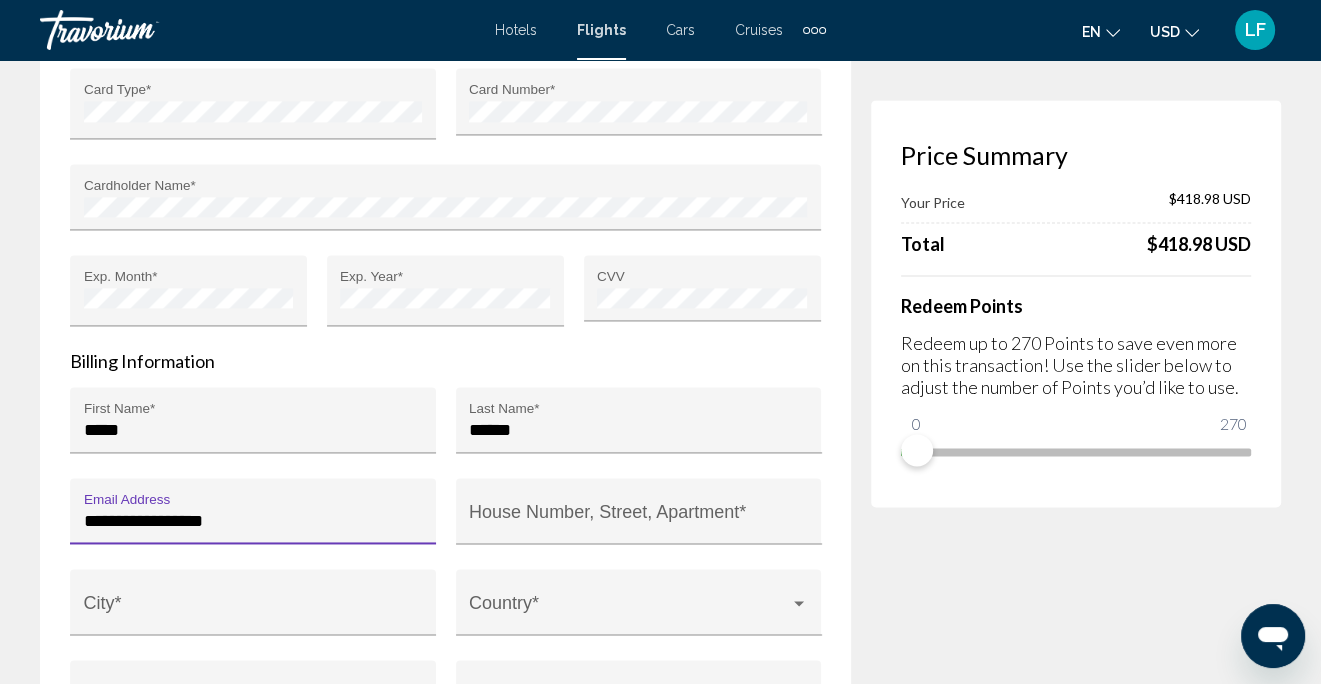 type on "**********" 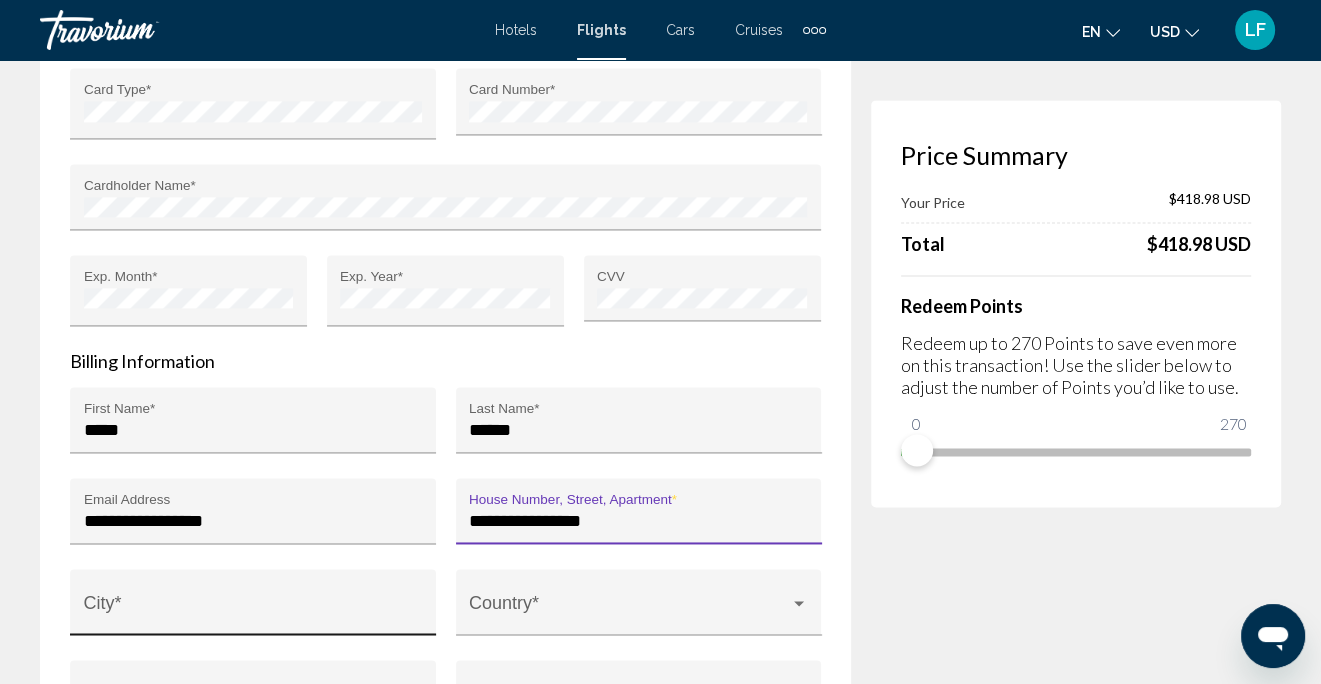 type on "**********" 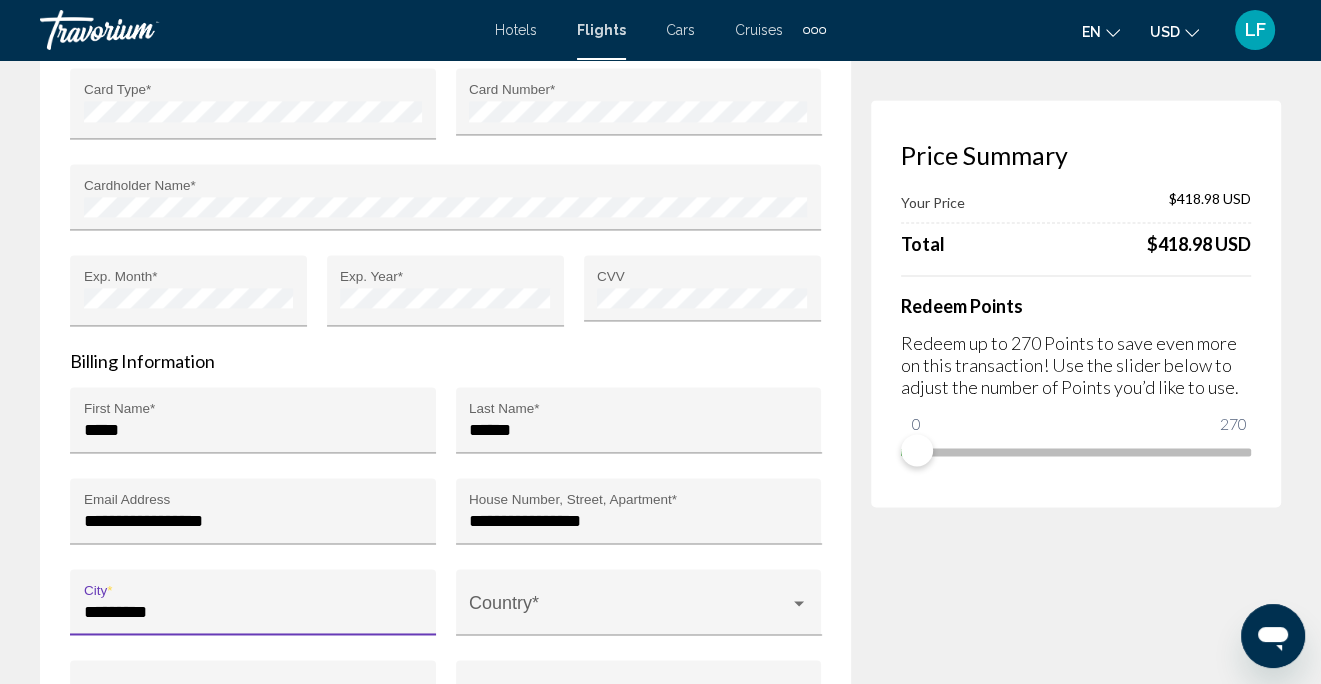 type on "*********" 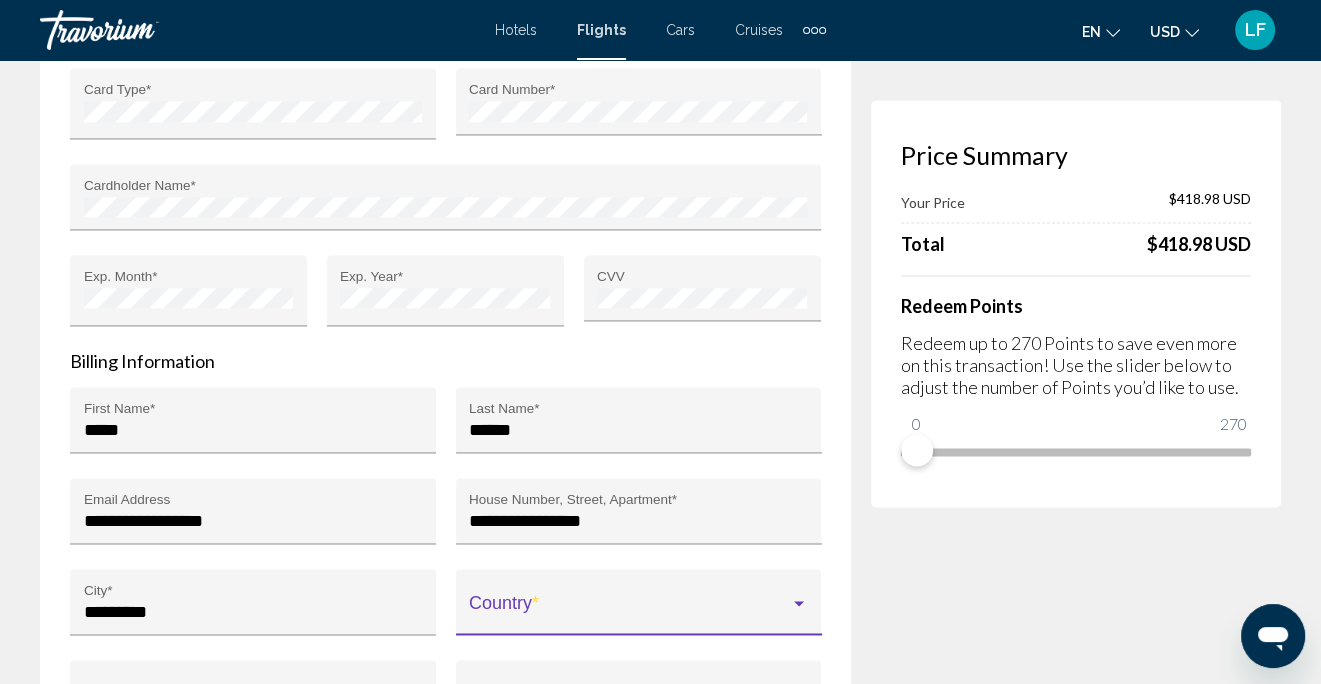 click at bounding box center [799, 603] 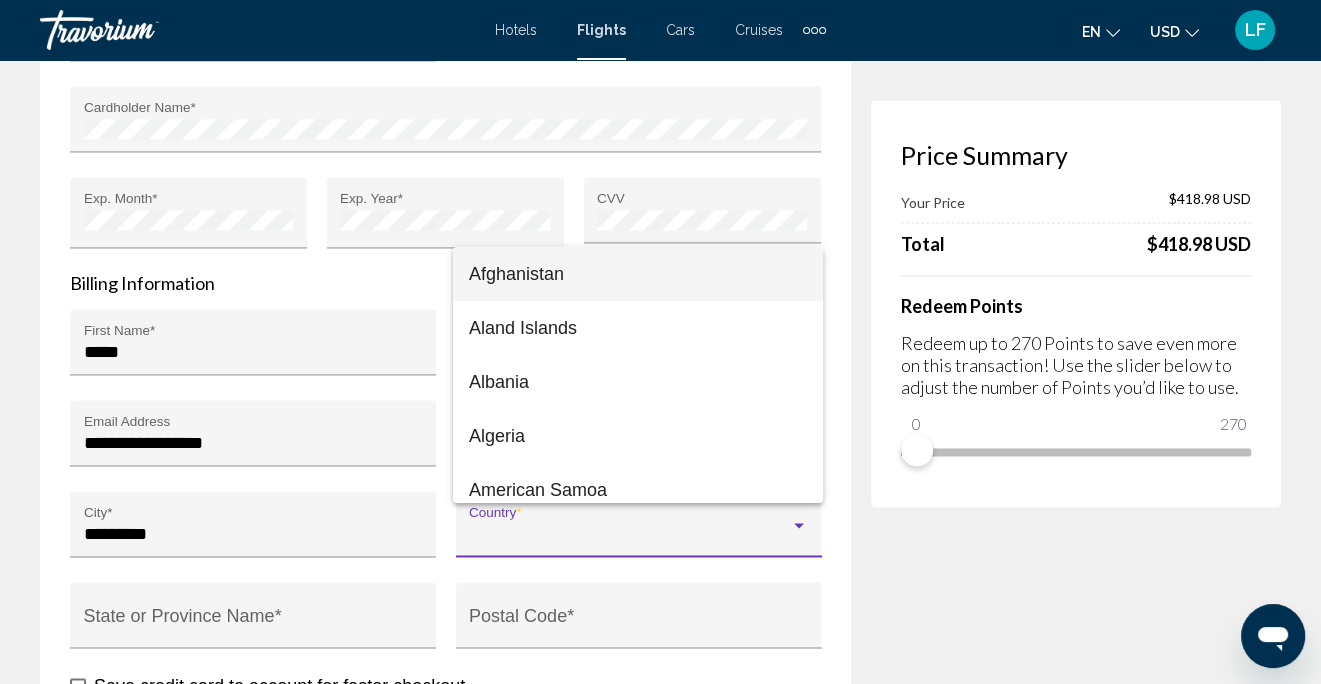 scroll, scrollTop: 2526, scrollLeft: 0, axis: vertical 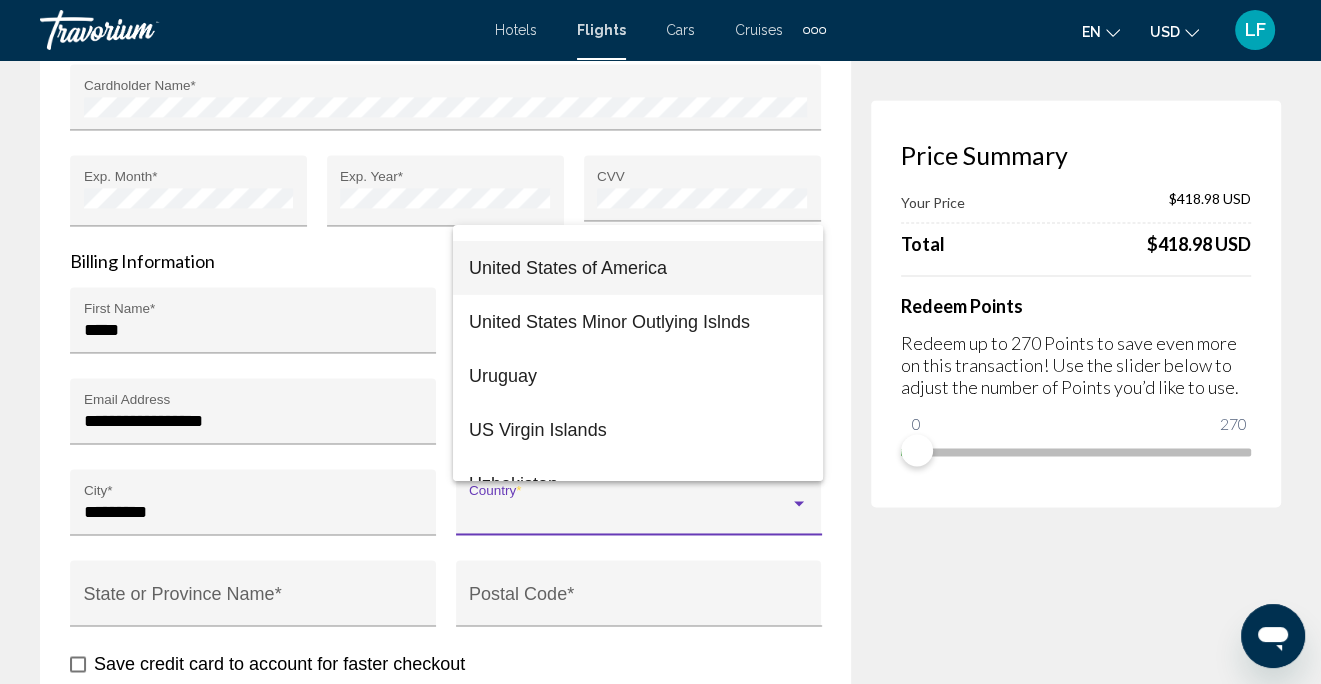 click on "United States of America" at bounding box center (638, 268) 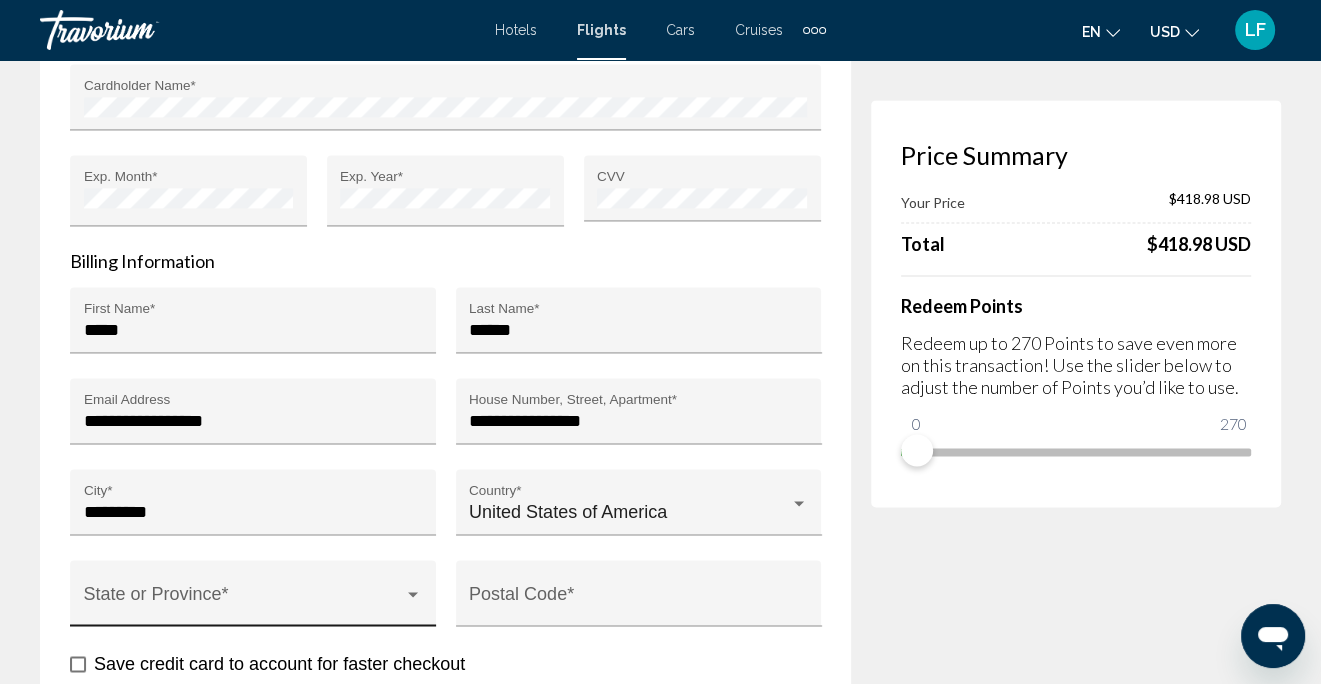 click on "State or Province  *" at bounding box center [253, 599] 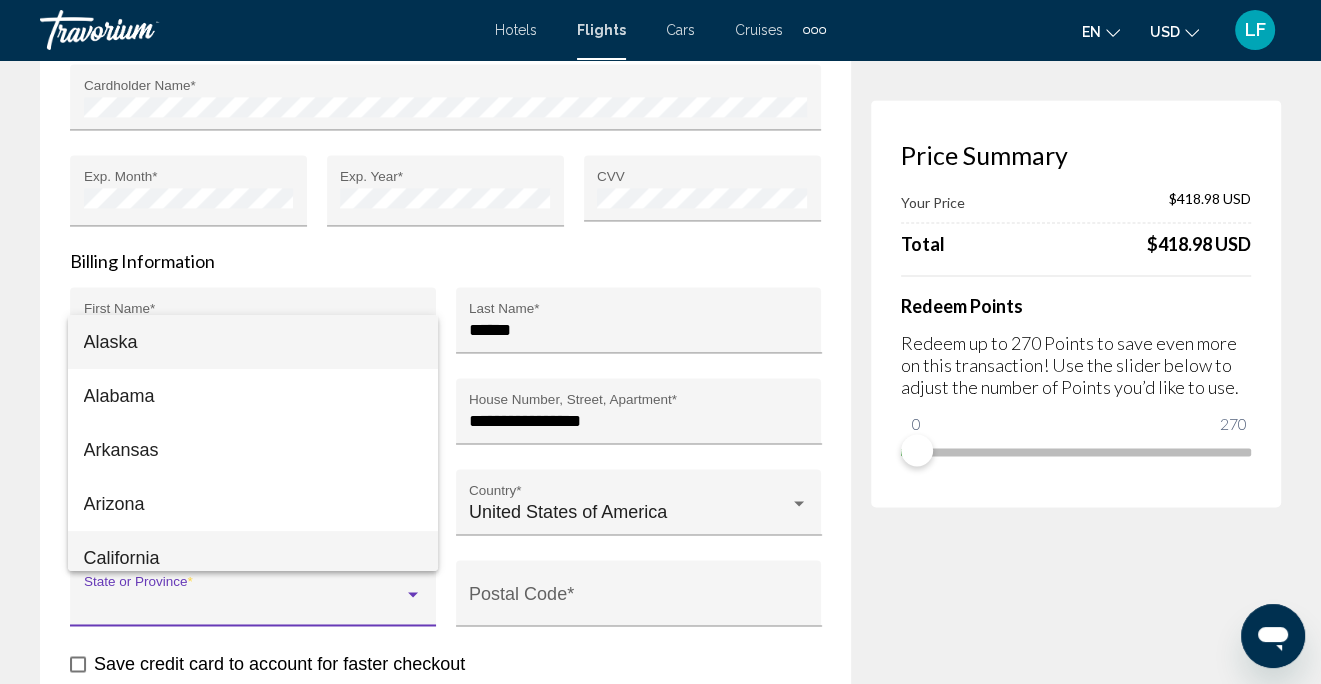 click on "California" at bounding box center [253, 558] 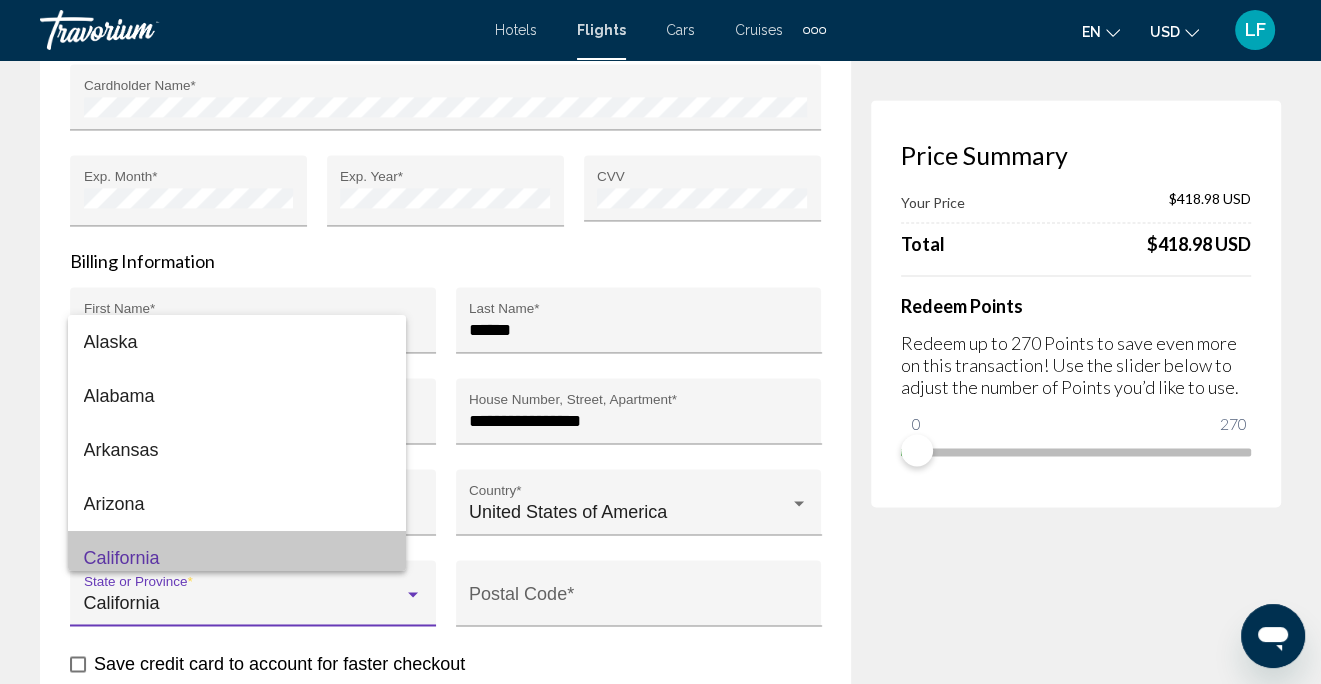 scroll, scrollTop: 14, scrollLeft: 0, axis: vertical 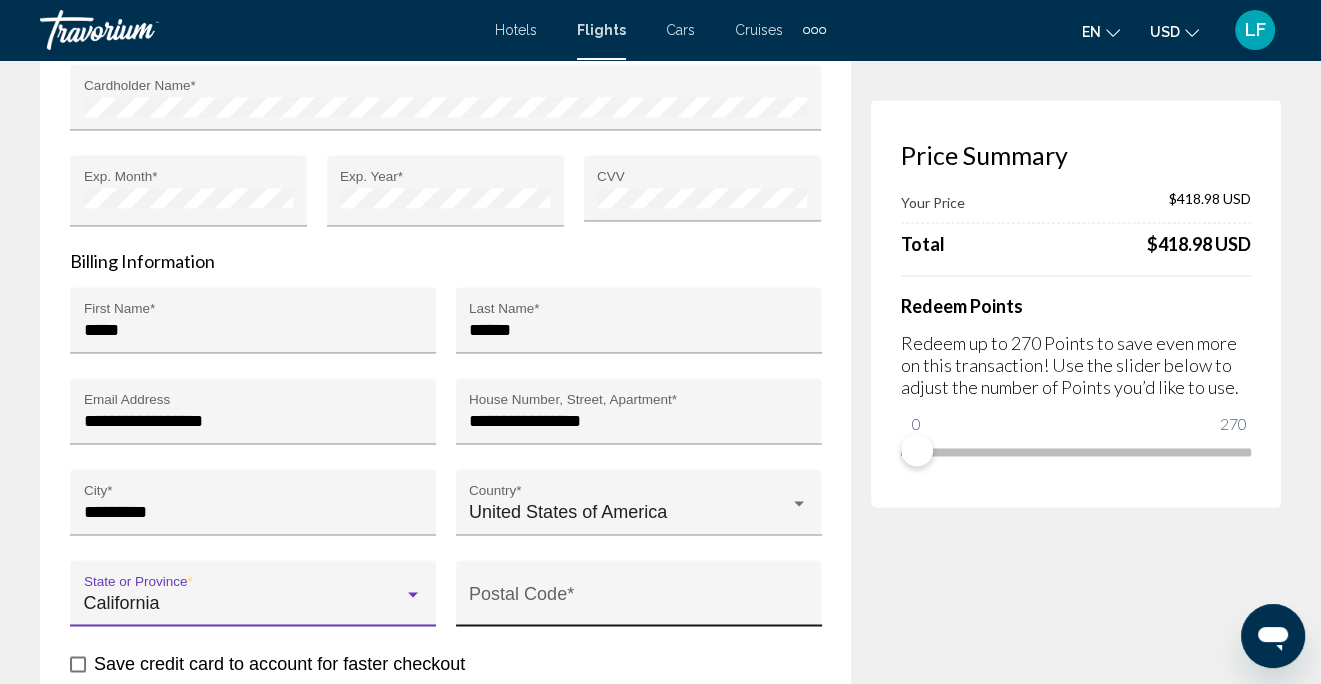 click on "Postal Code  *" at bounding box center (638, 603) 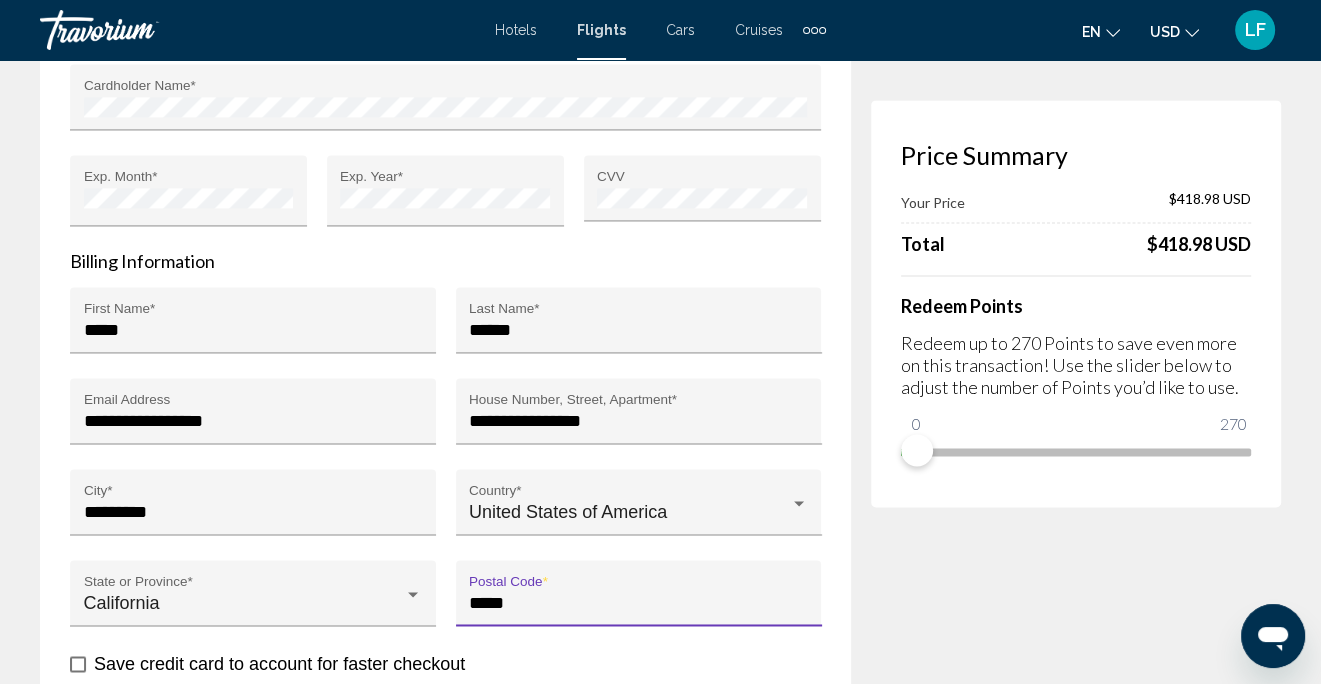 scroll, scrollTop: 0, scrollLeft: 0, axis: both 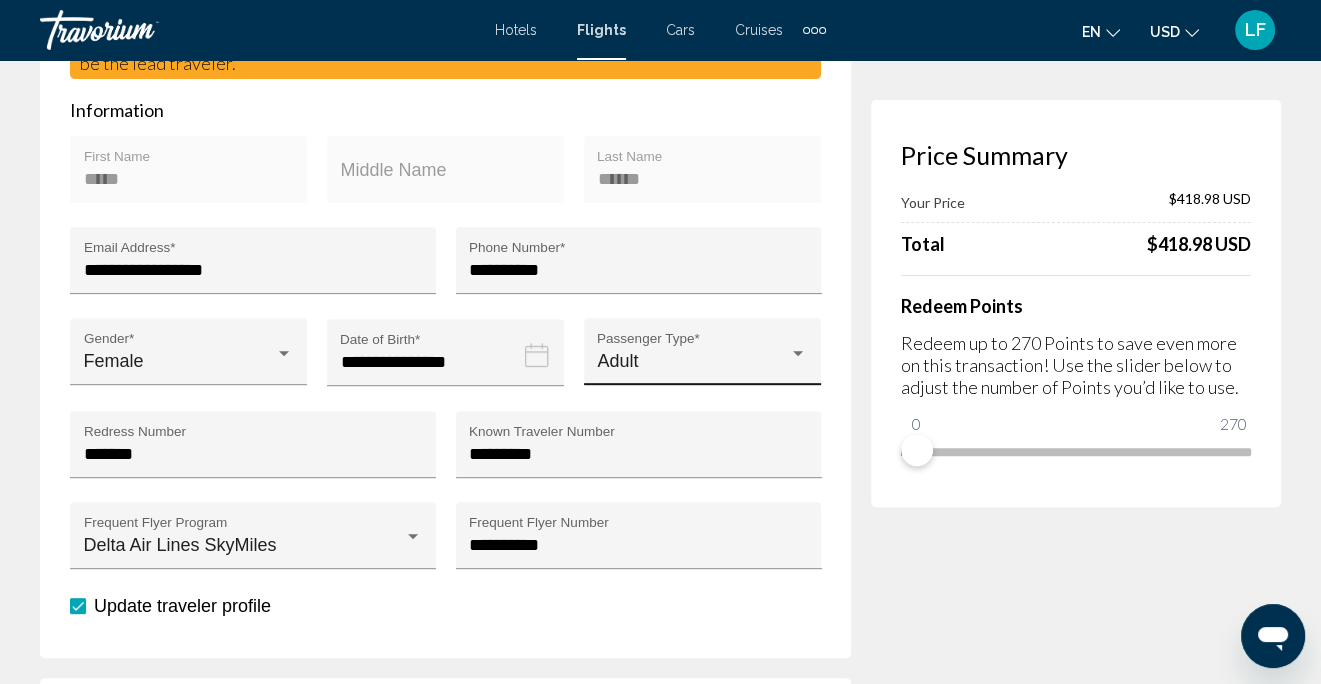 type on "*****" 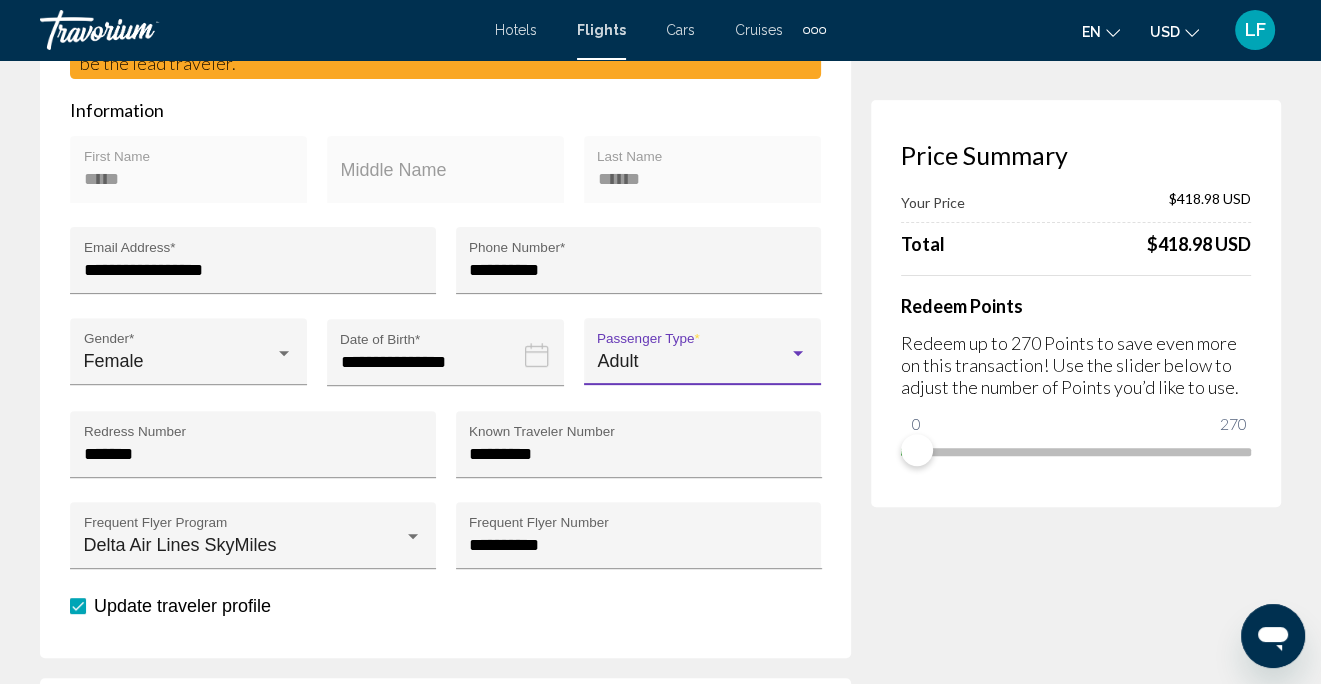 scroll, scrollTop: 0, scrollLeft: 0, axis: both 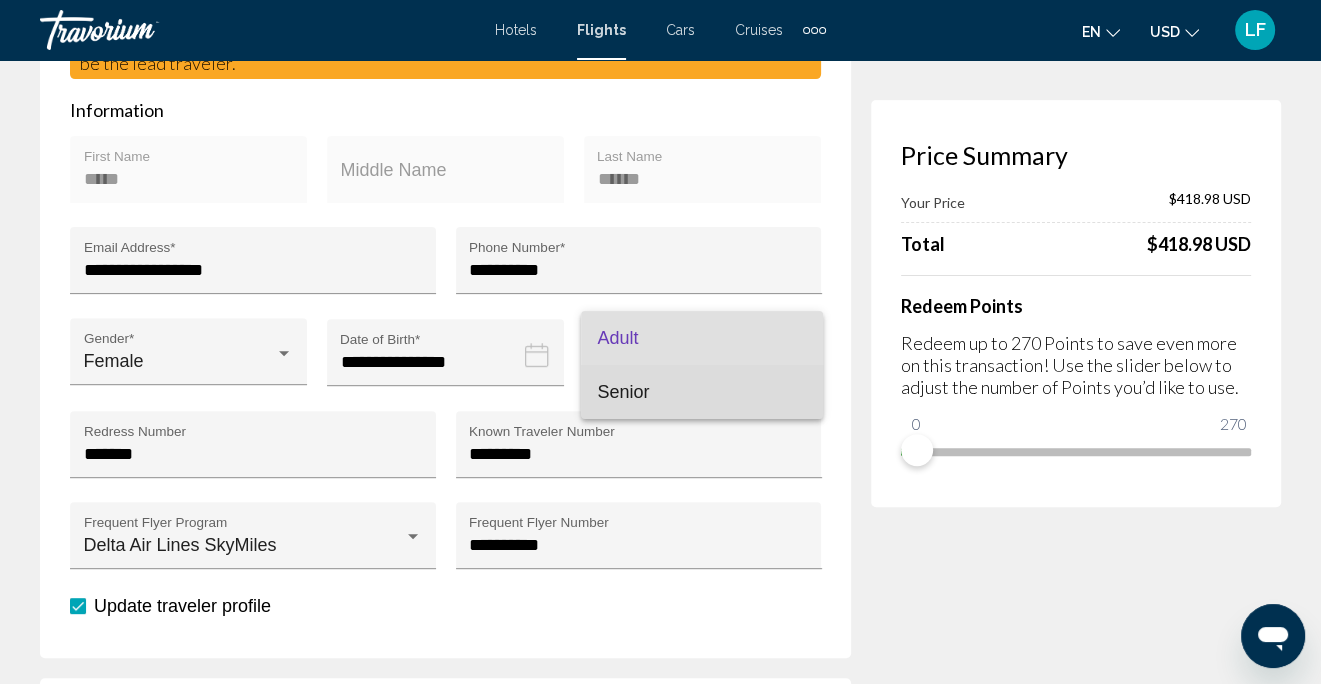 click on "Senior" at bounding box center [702, 392] 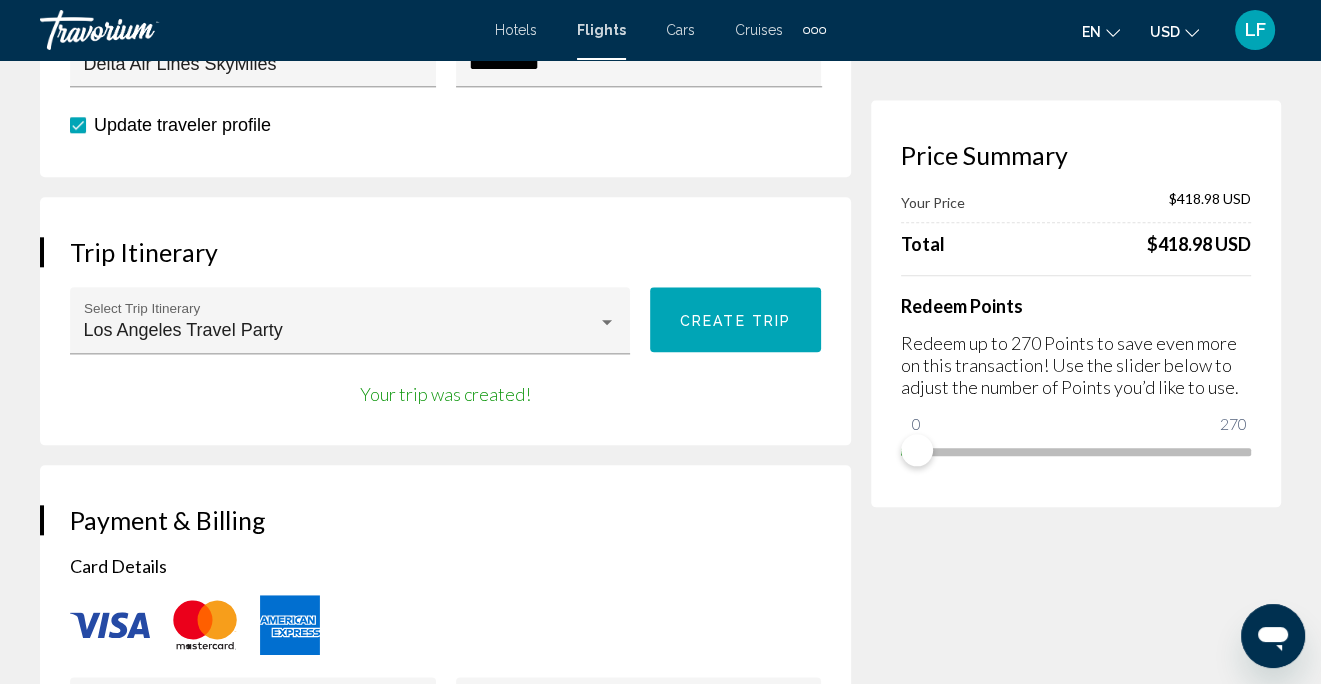 scroll, scrollTop: 1826, scrollLeft: 0, axis: vertical 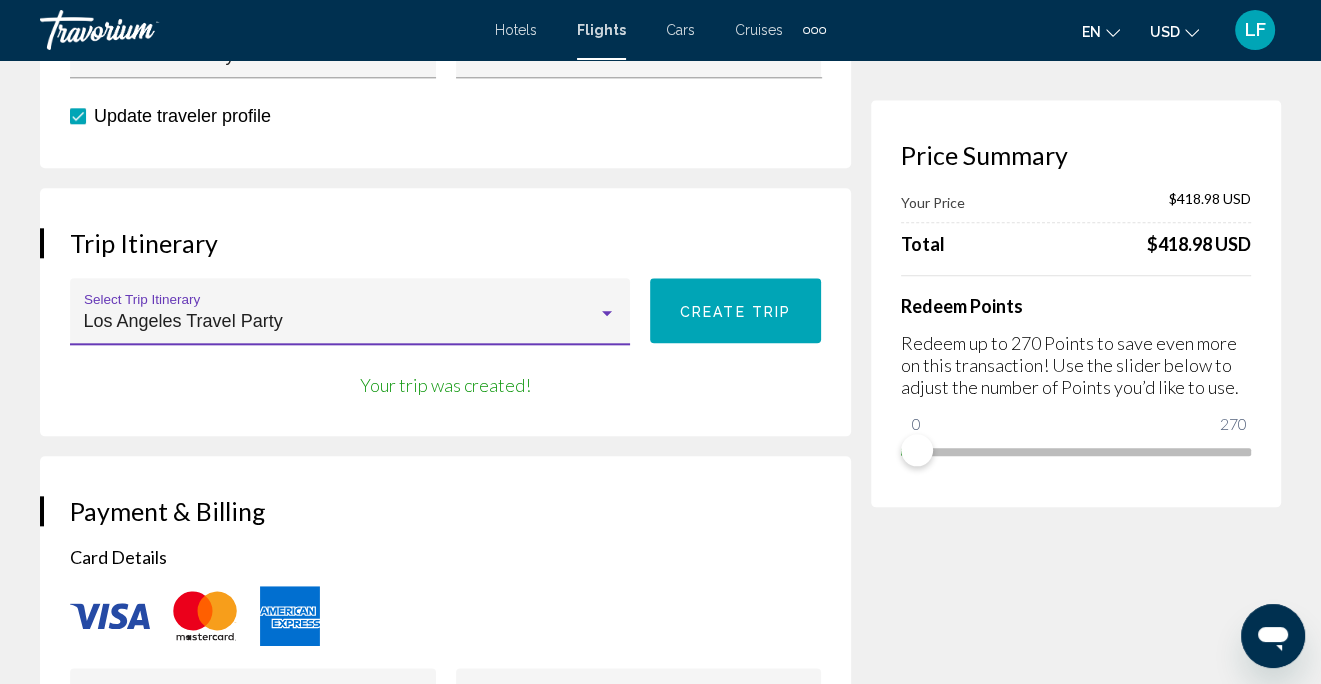 click on "Los Angeles Travel Party" at bounding box center [183, 321] 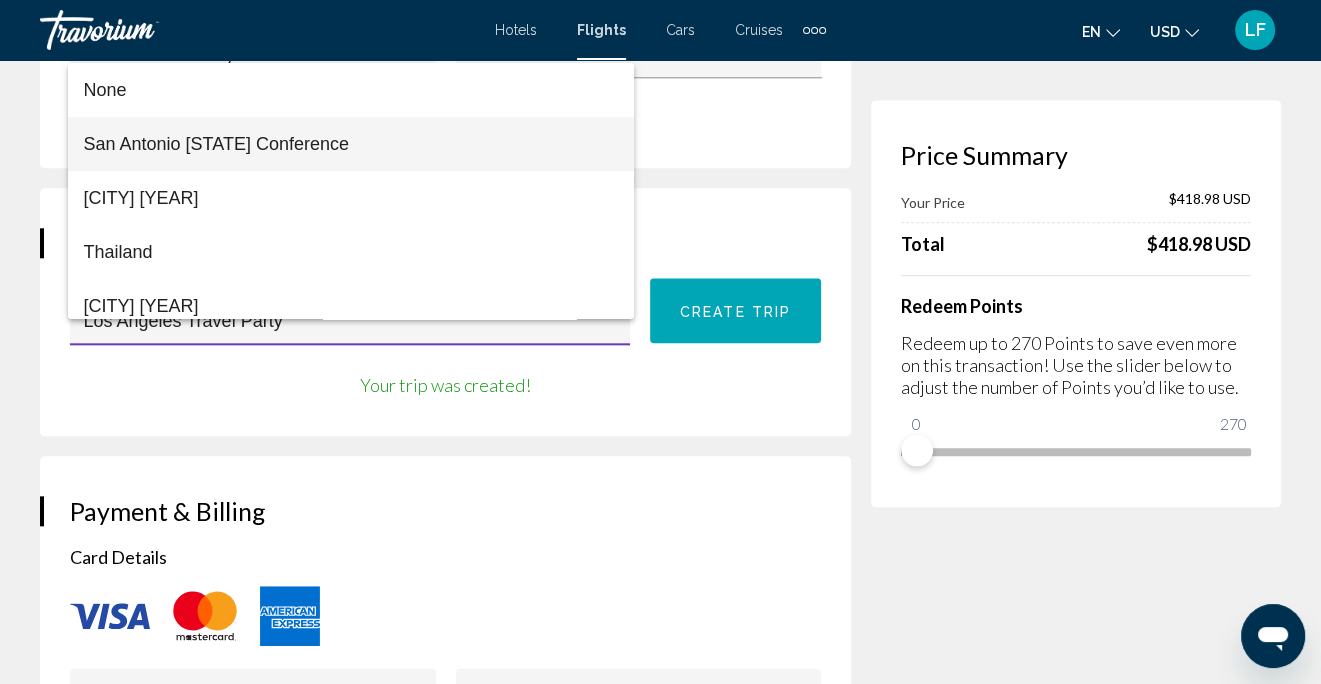 scroll, scrollTop: 122, scrollLeft: 0, axis: vertical 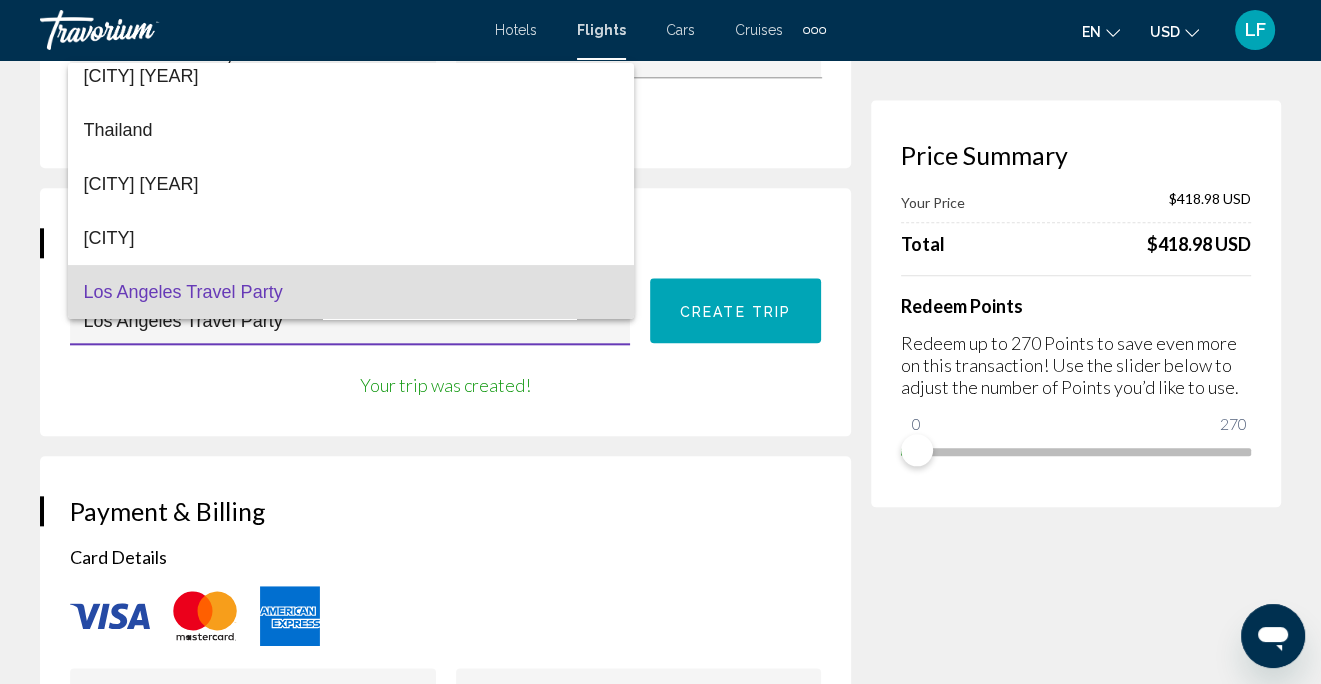 click on "Los Angeles Travel Party" at bounding box center [351, 292] 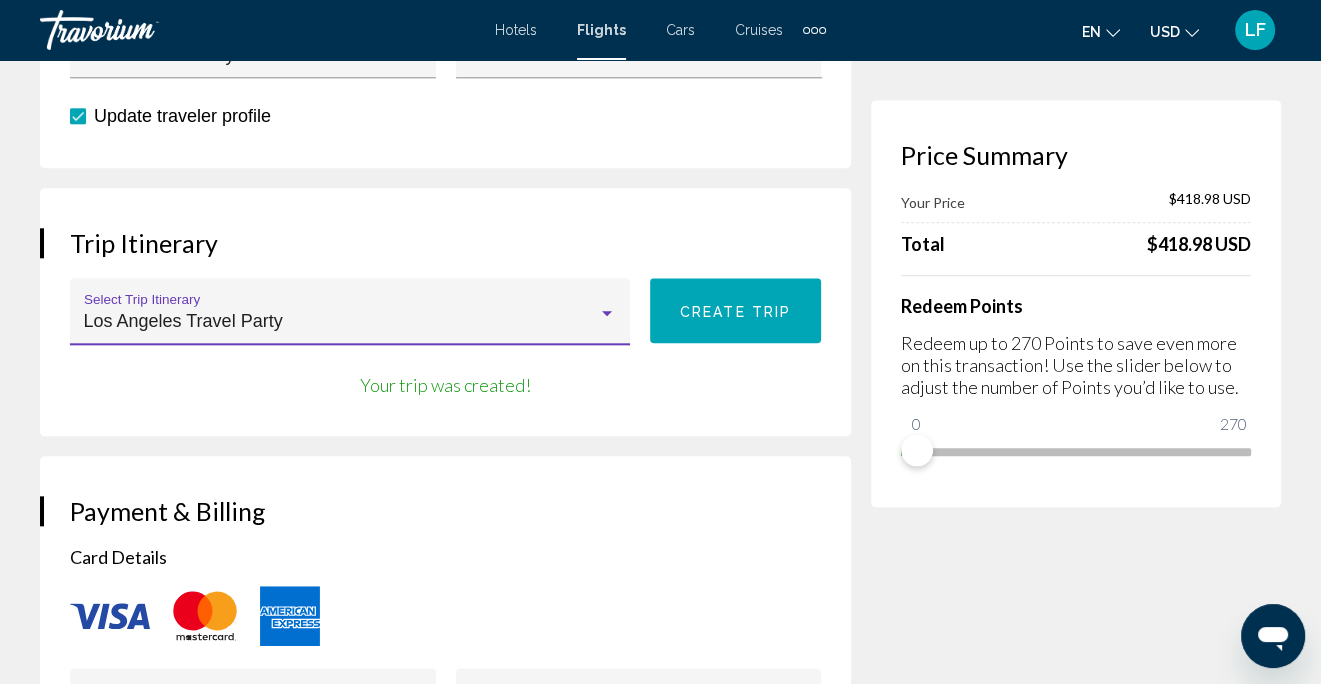 click on "Los Angeles Travel Party" at bounding box center (183, 321) 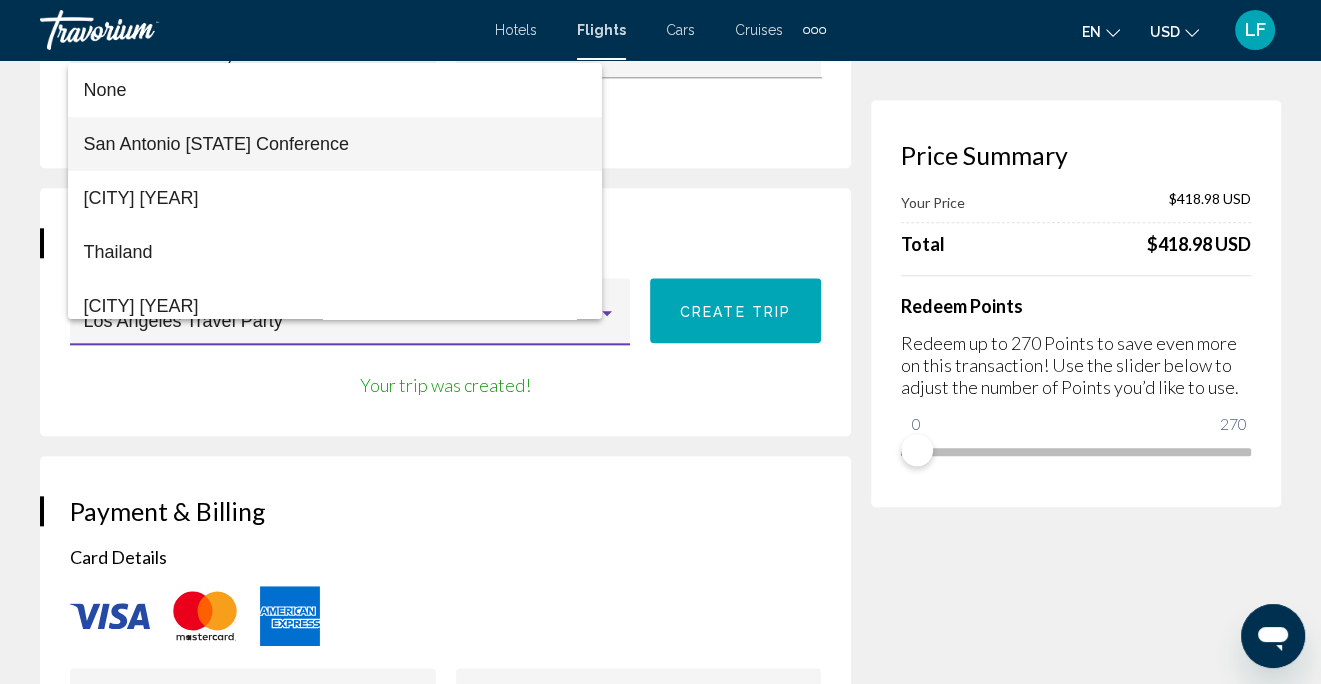 scroll, scrollTop: 122, scrollLeft: 0, axis: vertical 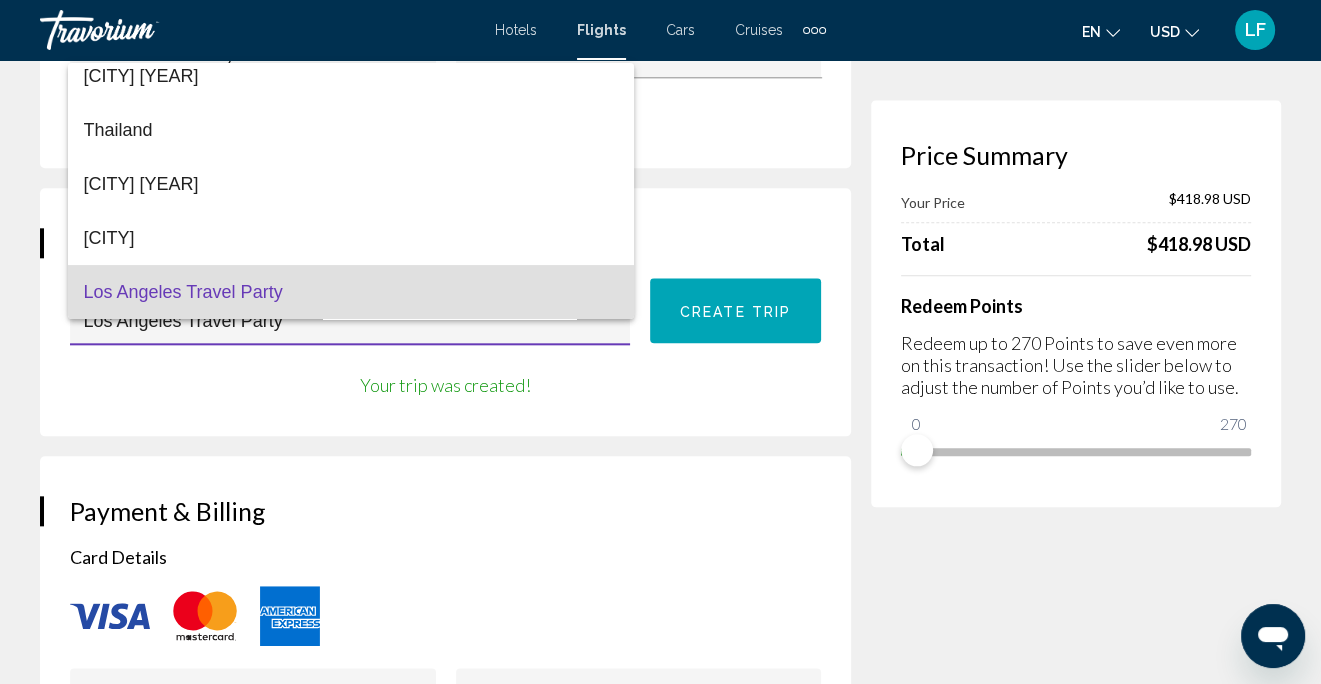 click on "Los Angeles Travel Party" at bounding box center (351, 292) 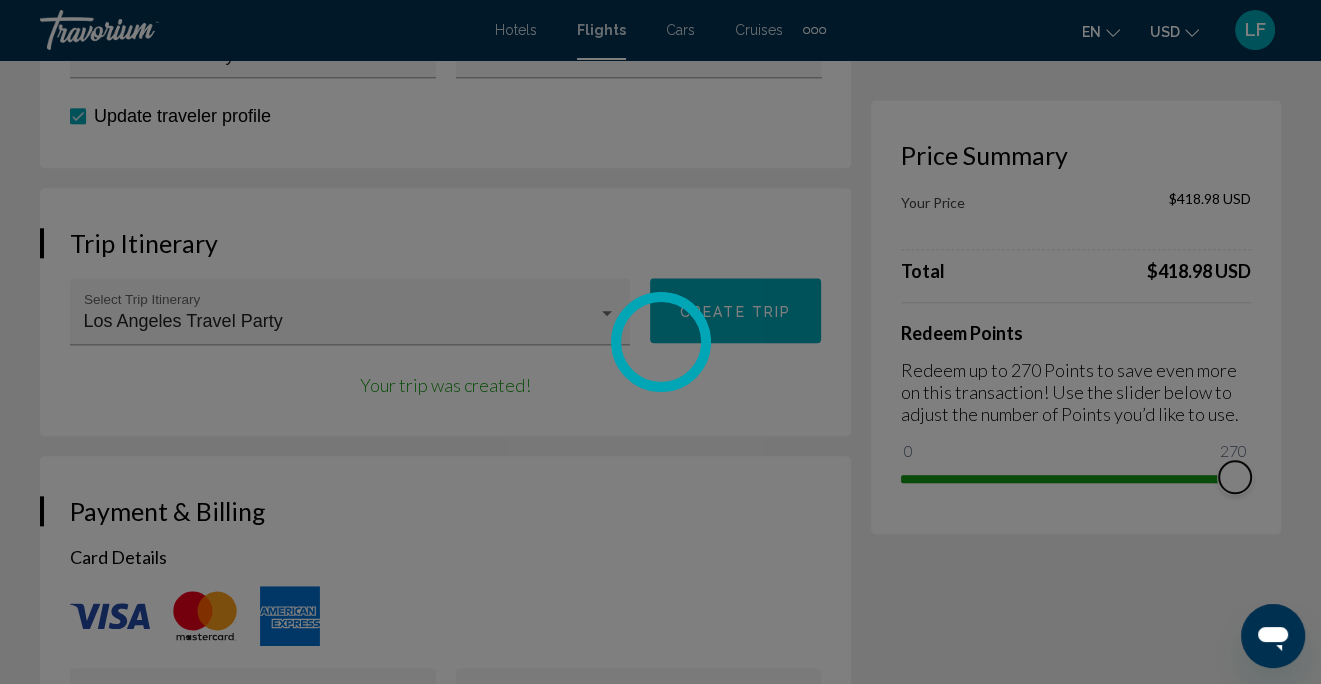drag, startPoint x: 919, startPoint y: 456, endPoint x: 1268, endPoint y: 488, distance: 350.464 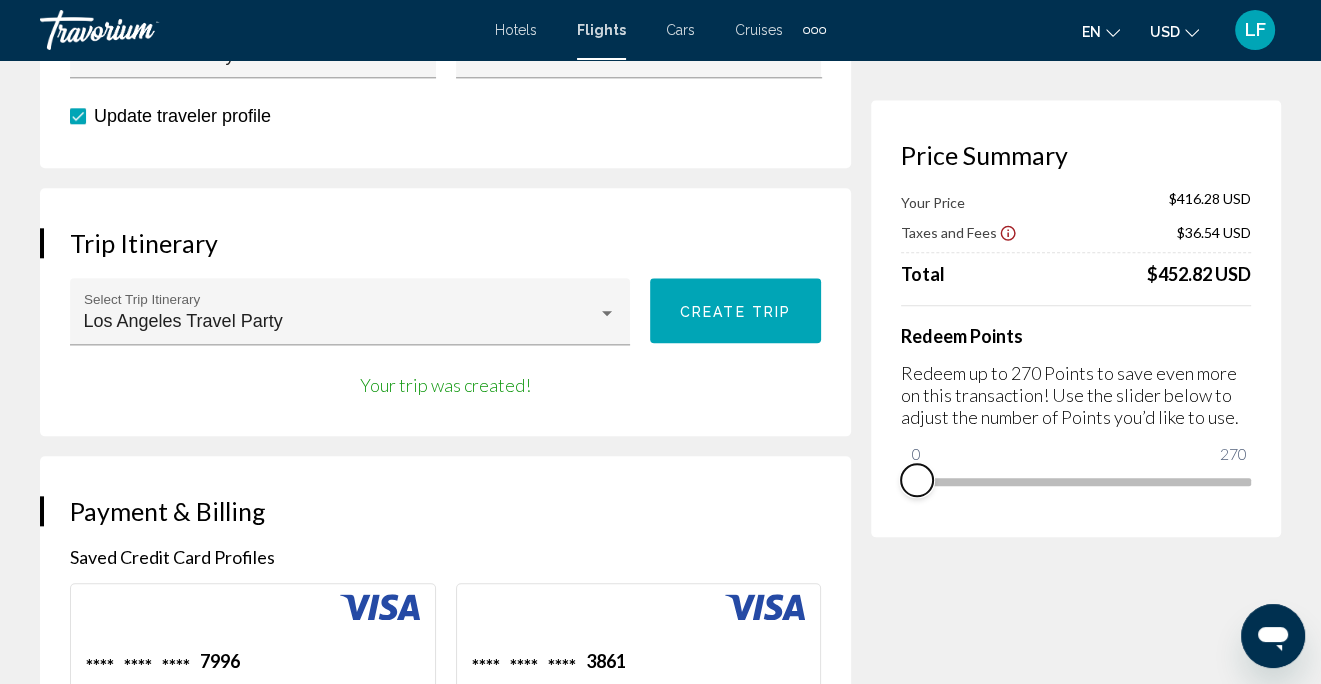 drag, startPoint x: 1238, startPoint y: 506, endPoint x: 862, endPoint y: 492, distance: 376.26056 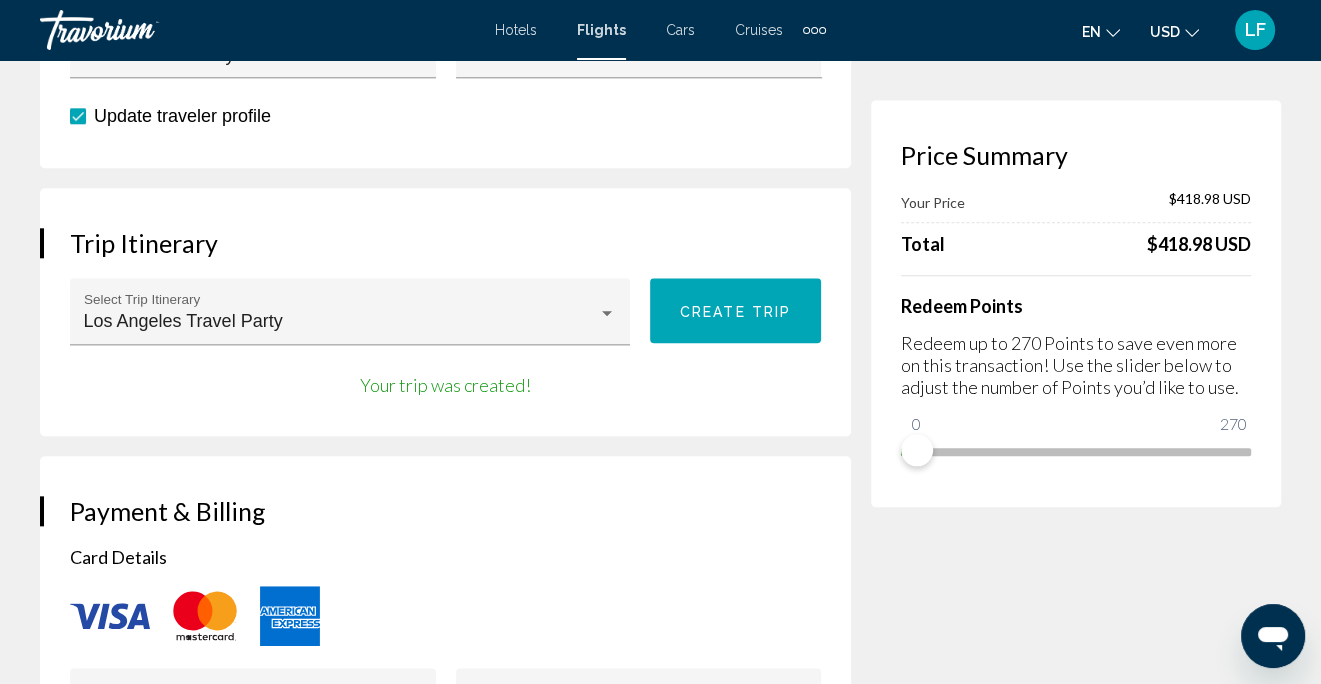 drag, startPoint x: 921, startPoint y: 466, endPoint x: 977, endPoint y: 465, distance: 56.008926 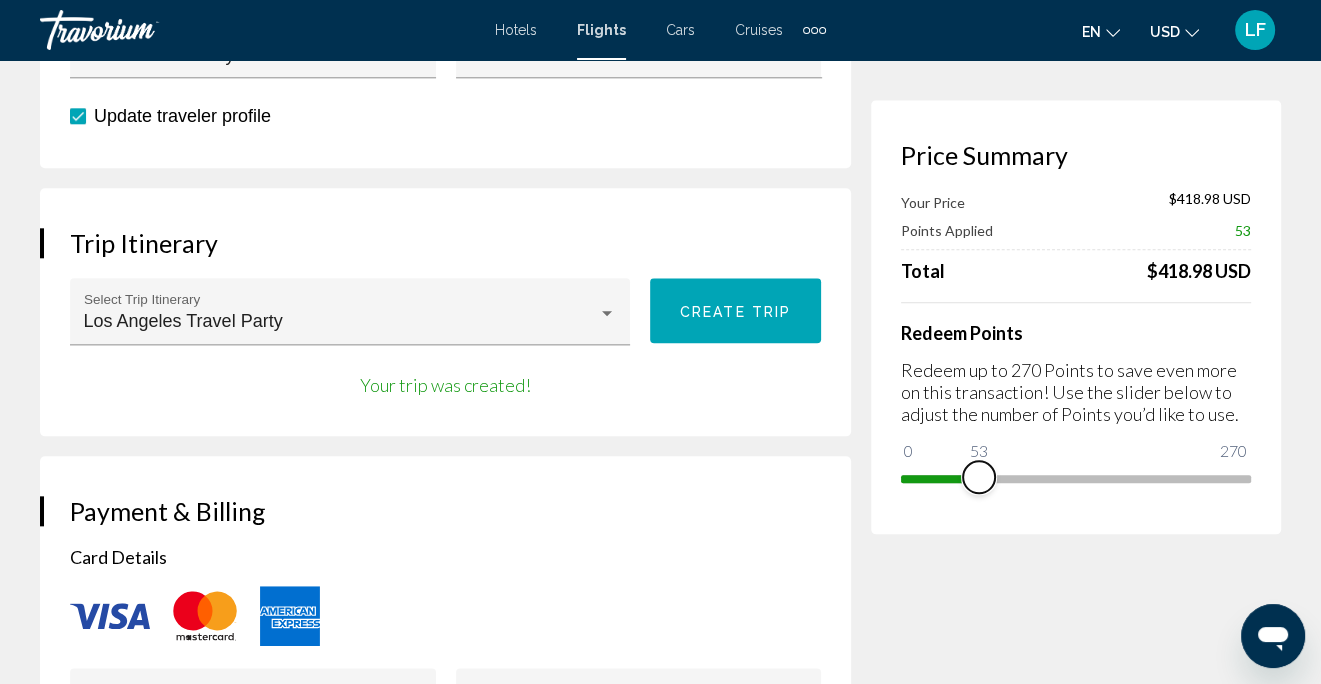 drag, startPoint x: 924, startPoint y: 459, endPoint x: 988, endPoint y: 467, distance: 64.49806 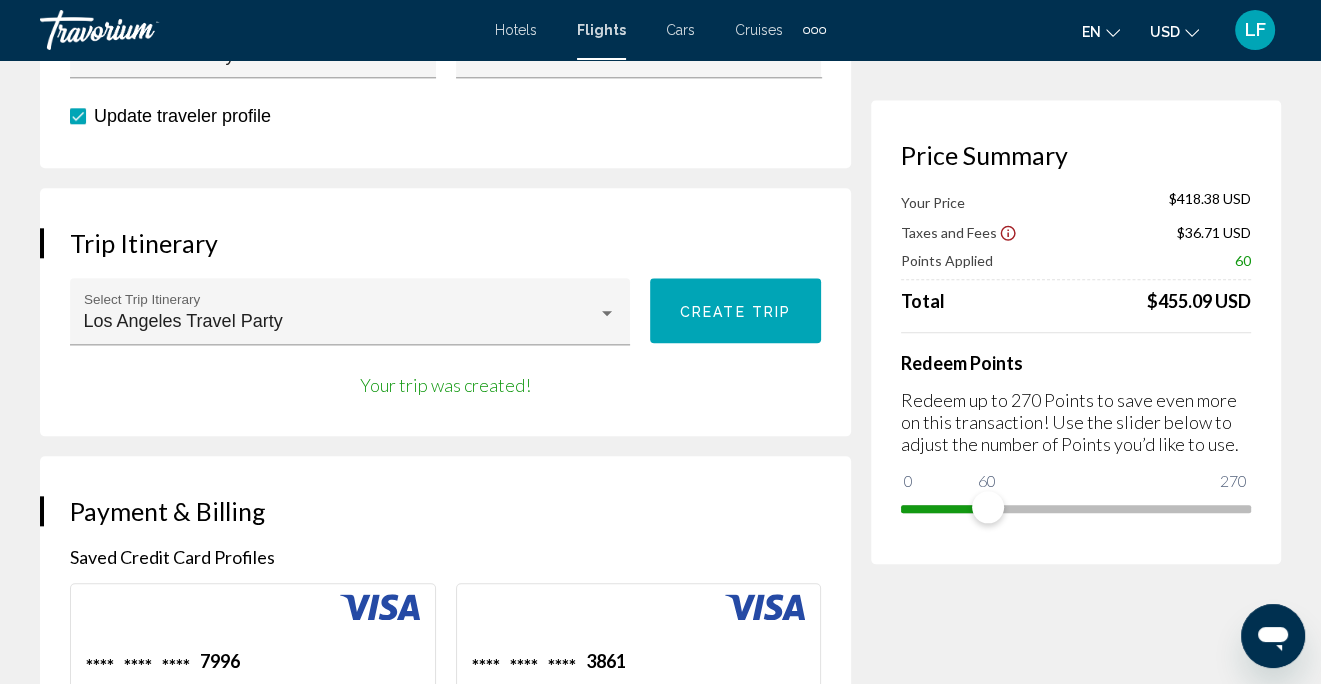 drag, startPoint x: 988, startPoint y: 467, endPoint x: 941, endPoint y: 476, distance: 47.853943 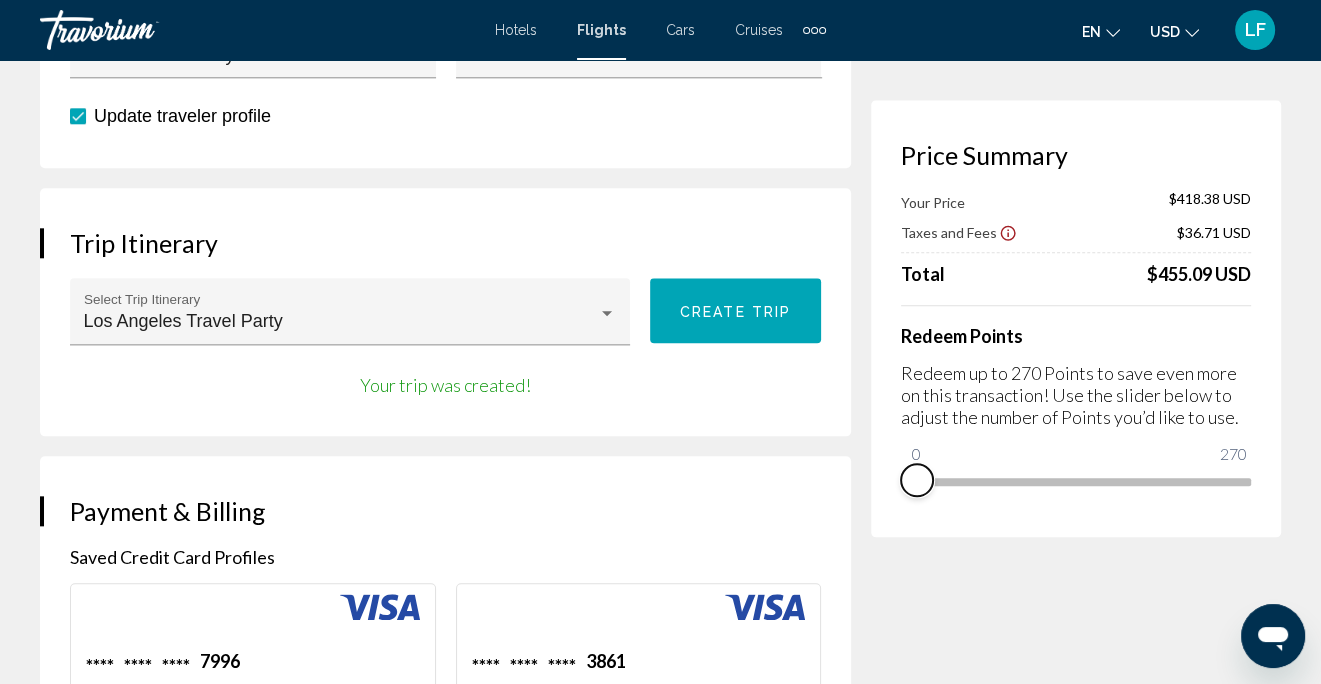 drag, startPoint x: 990, startPoint y: 508, endPoint x: 888, endPoint y: 513, distance: 102.122475 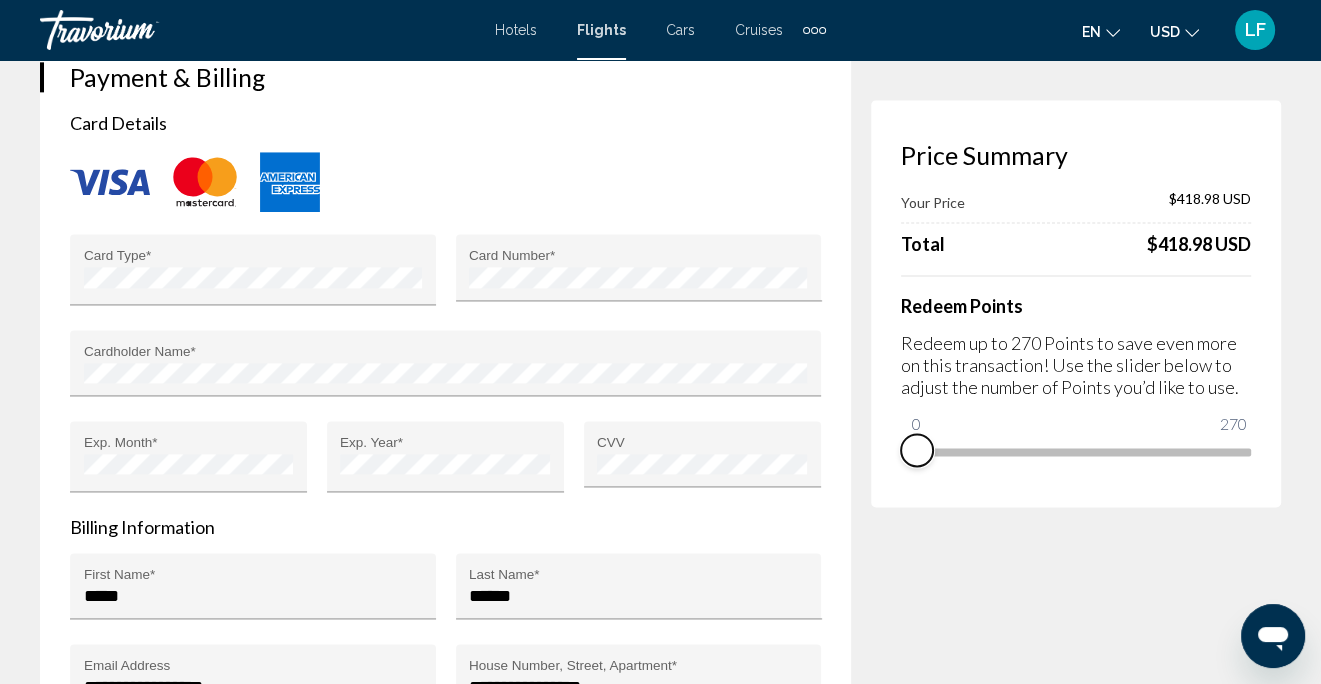 scroll, scrollTop: 2326, scrollLeft: 0, axis: vertical 